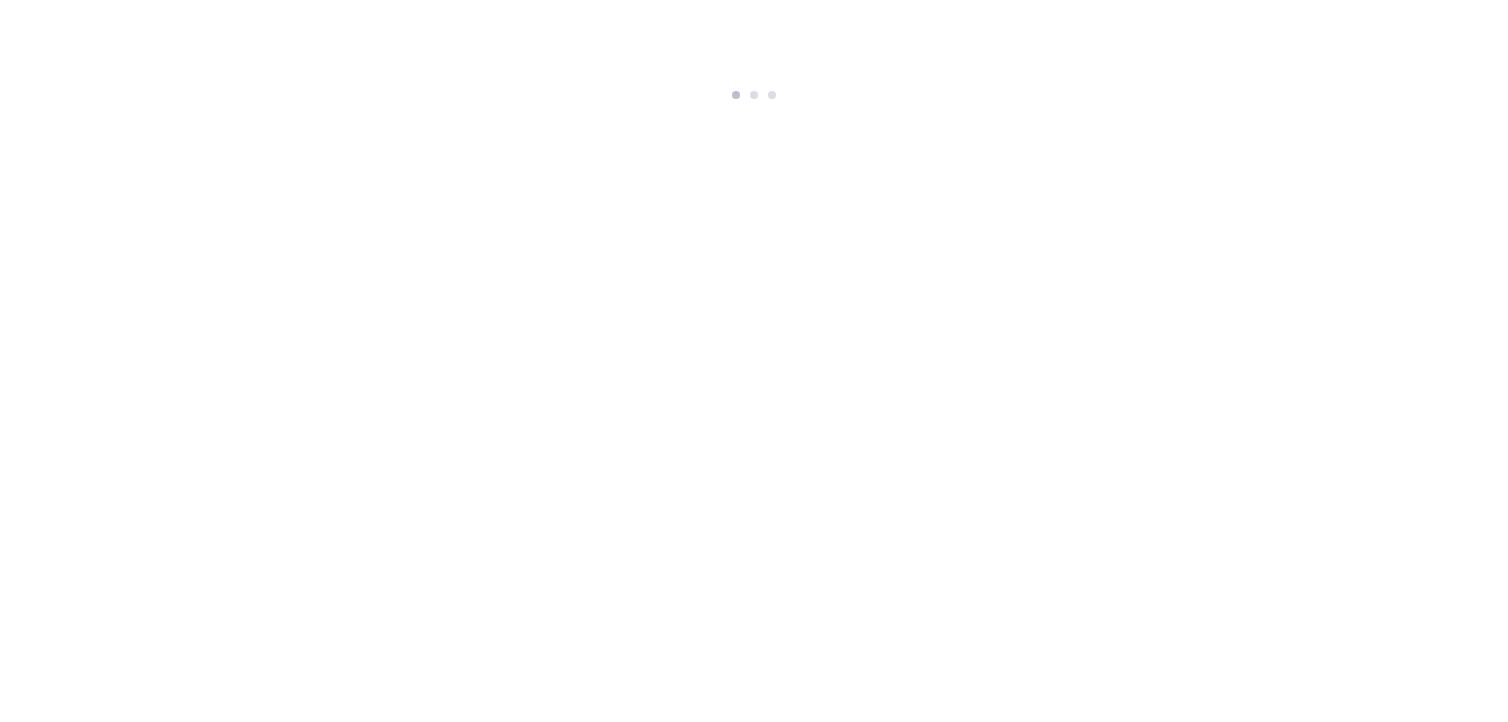 scroll, scrollTop: 0, scrollLeft: 0, axis: both 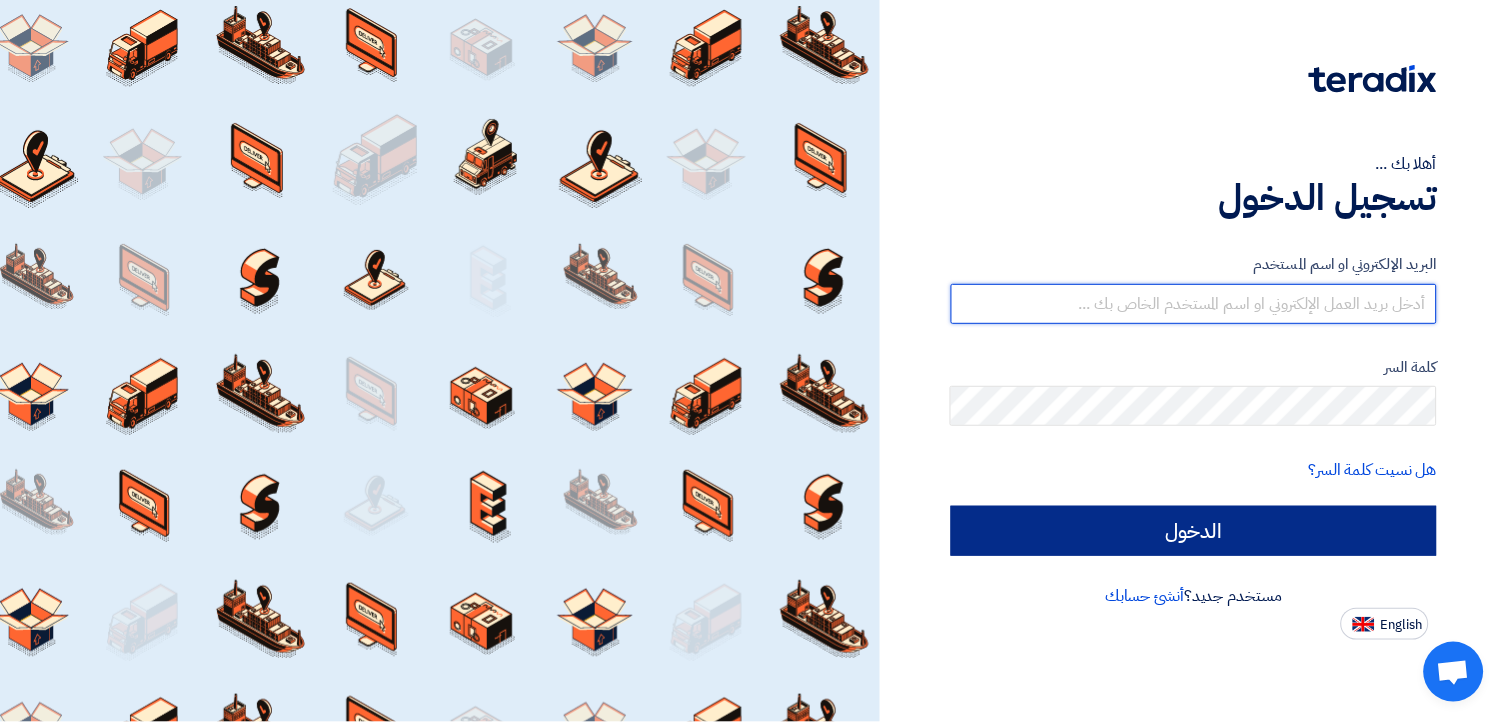 type on "[EMAIL_ADDRESS][DOMAIN_NAME]" 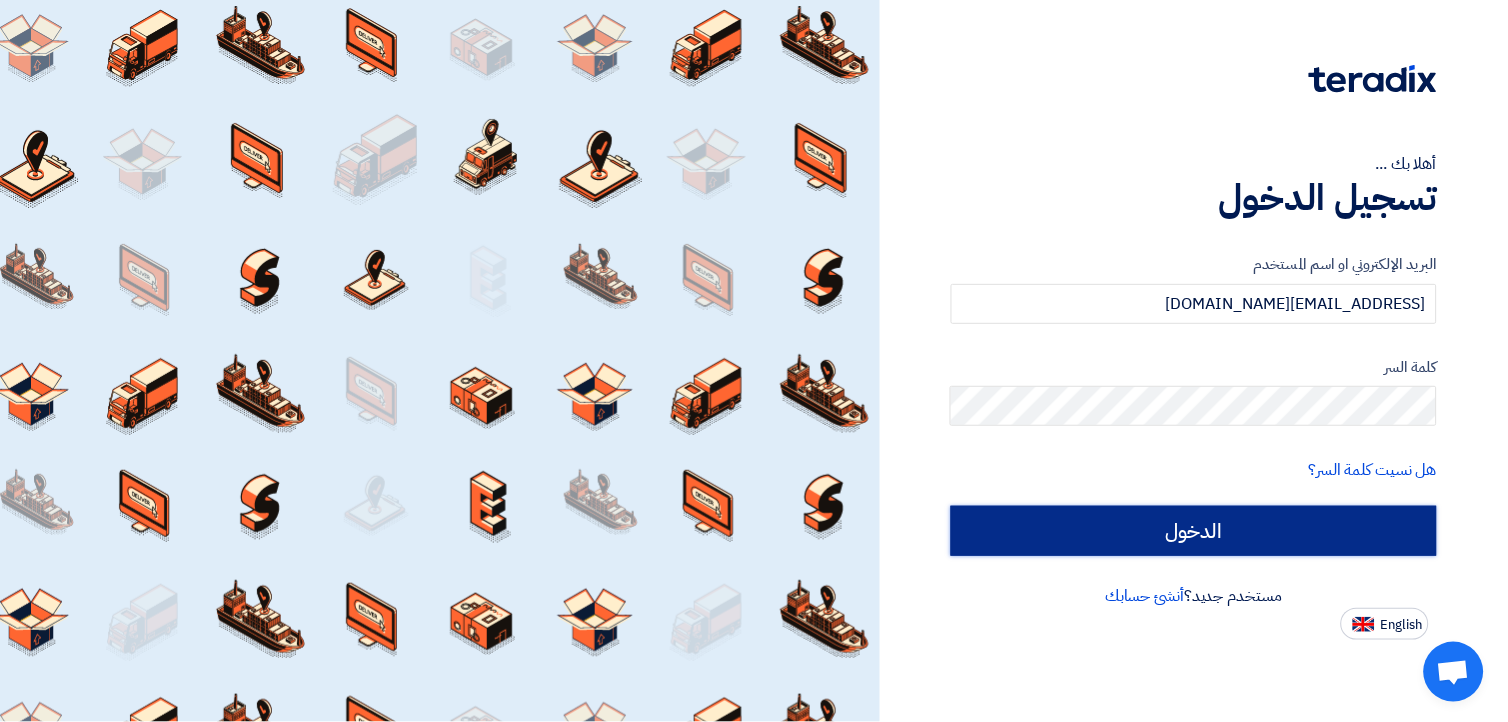 click on "الدخول" 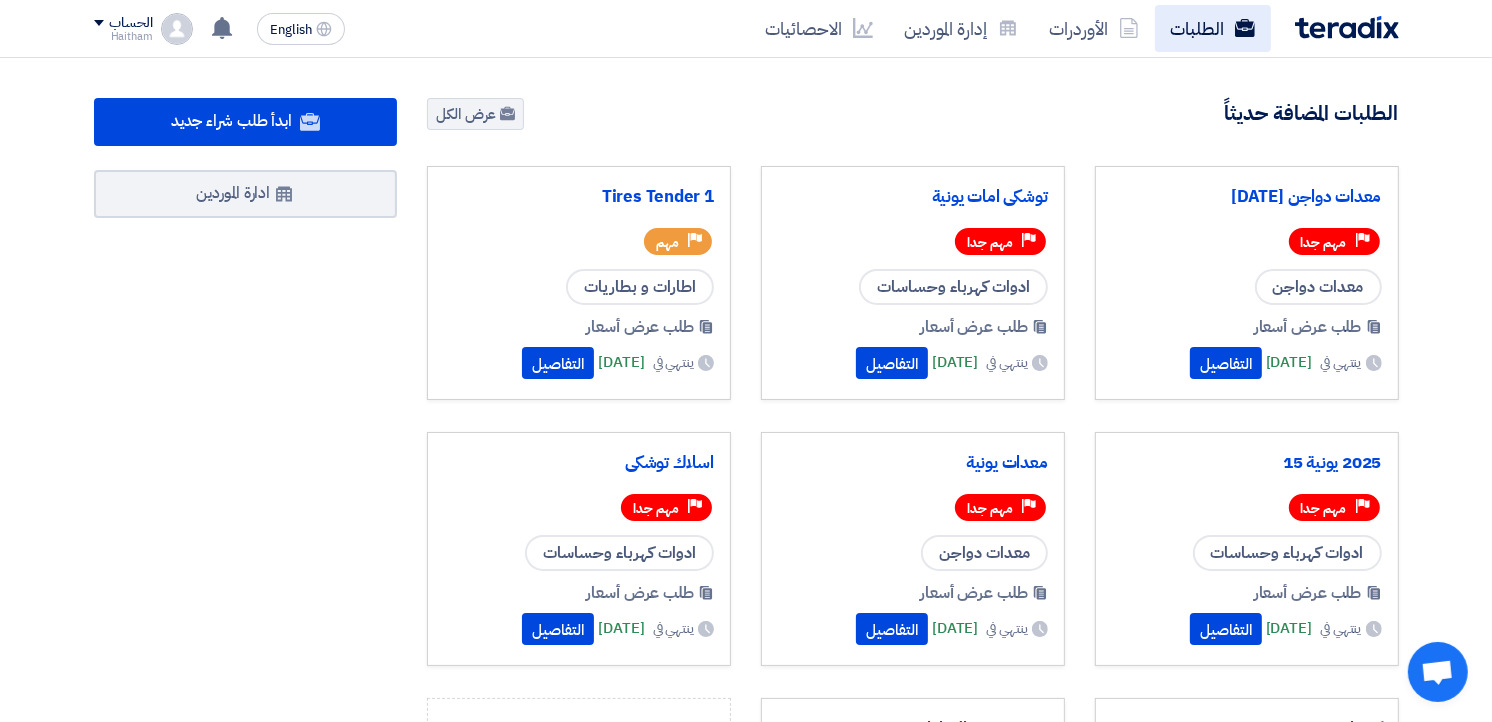 click on "الطلبات" 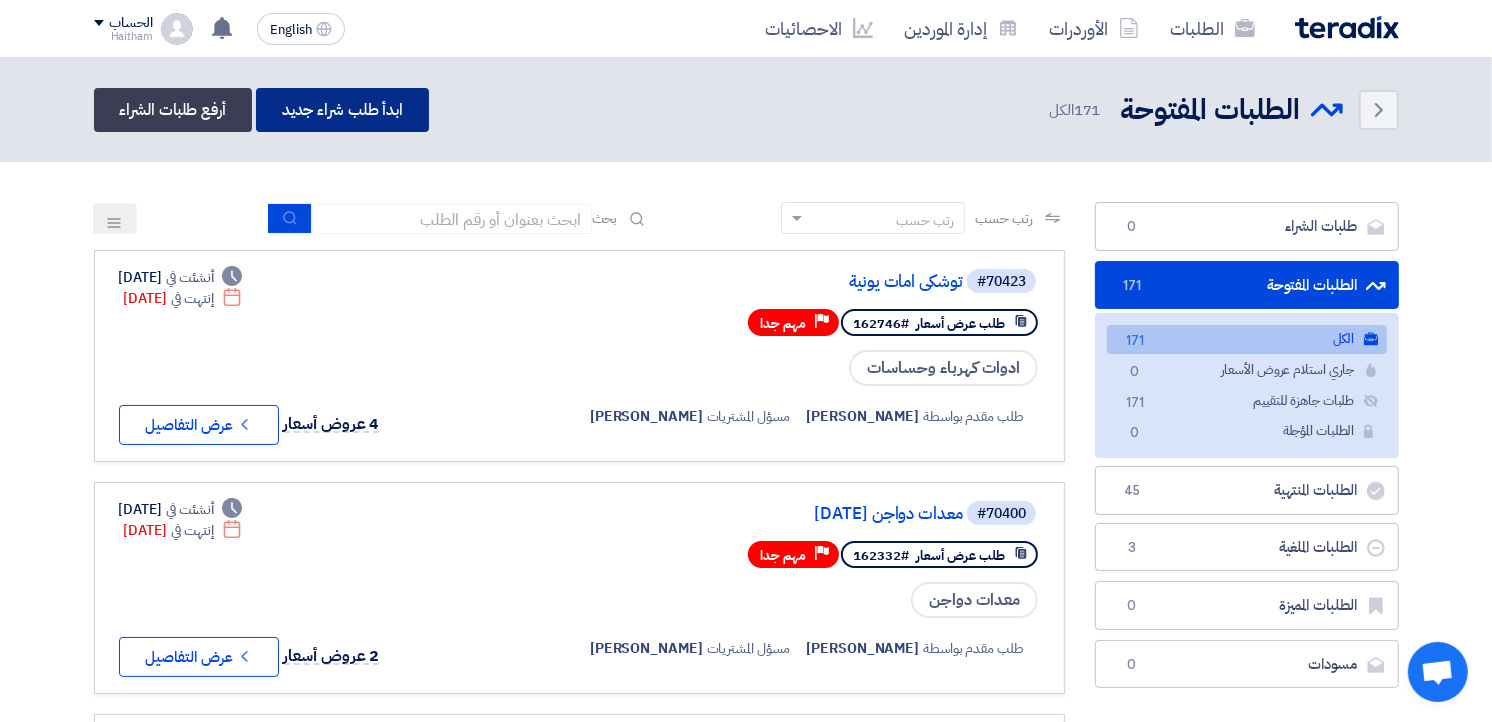 click on "ابدأ طلب شراء جديد" 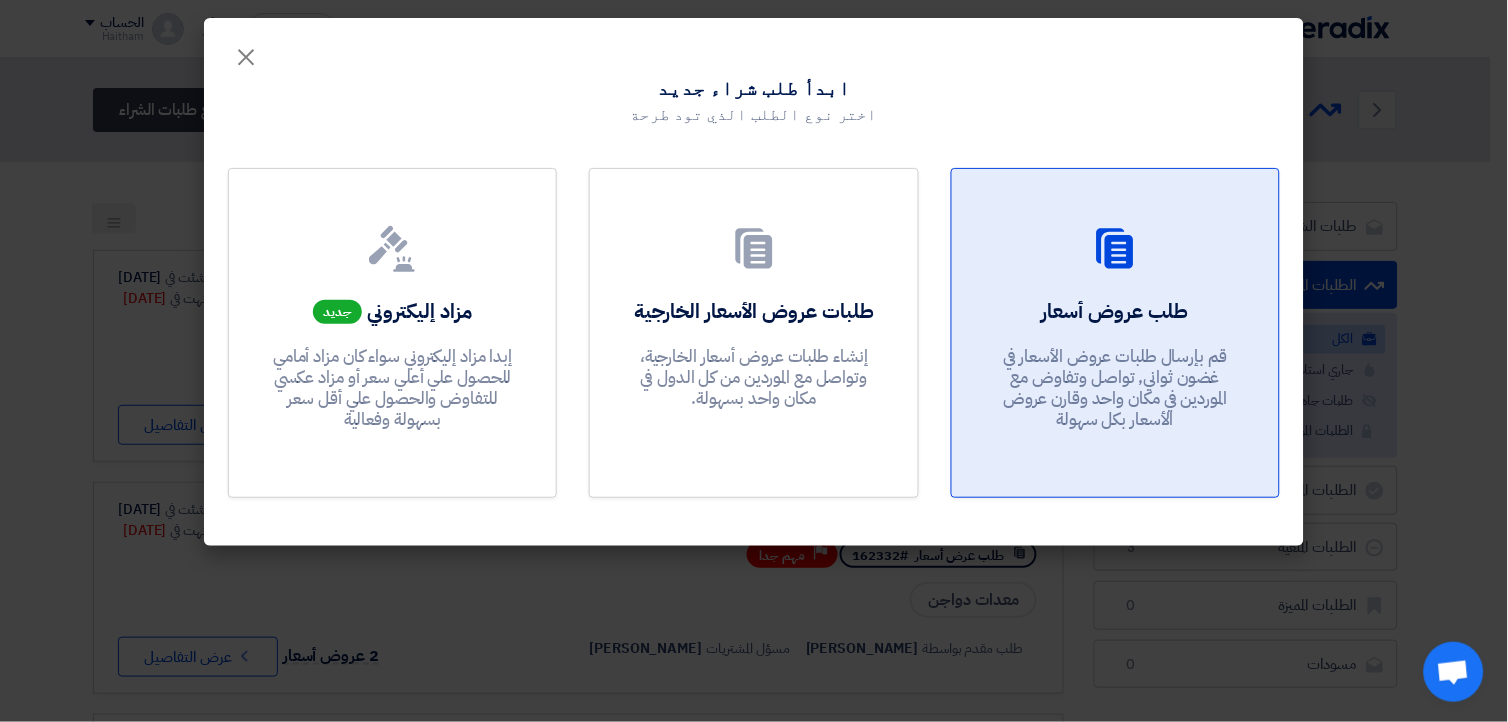 click 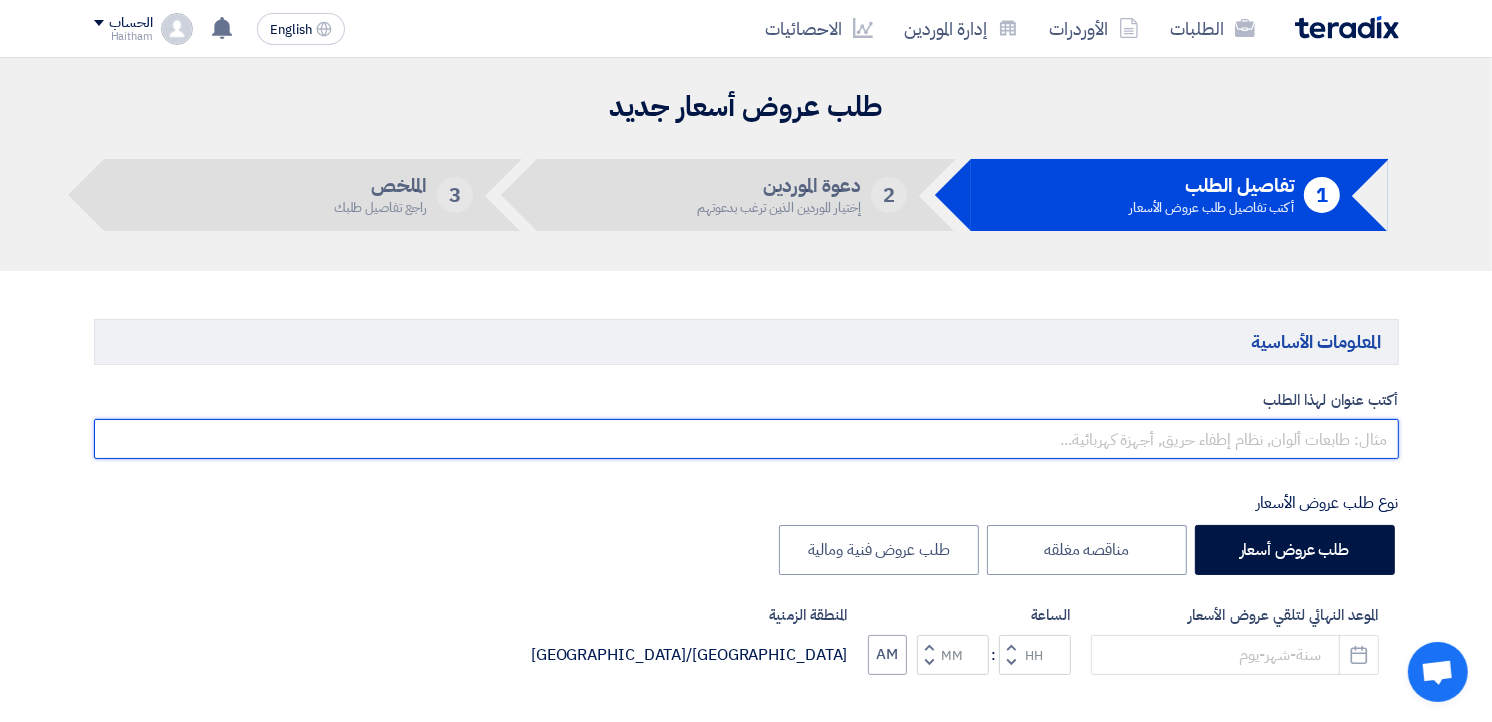 click at bounding box center [746, 439] 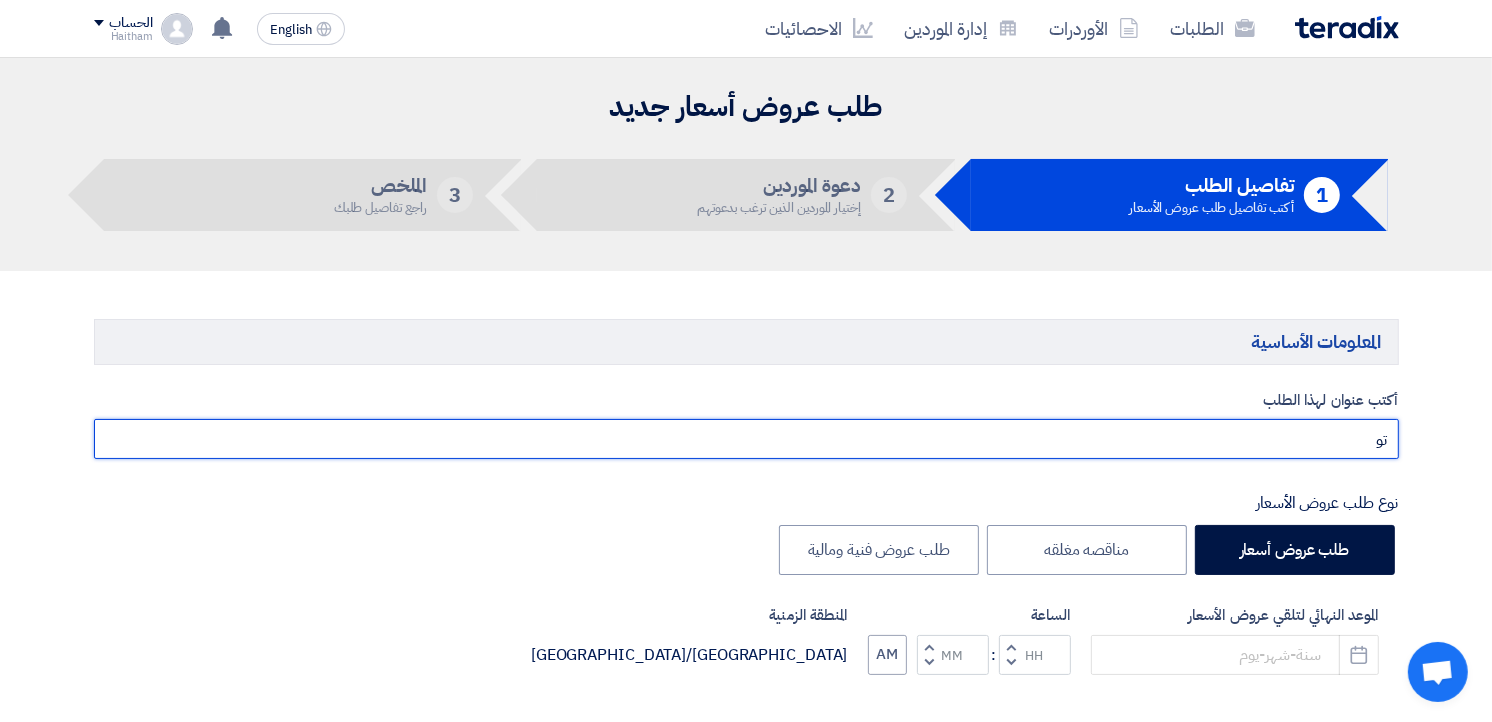 type on "ت" 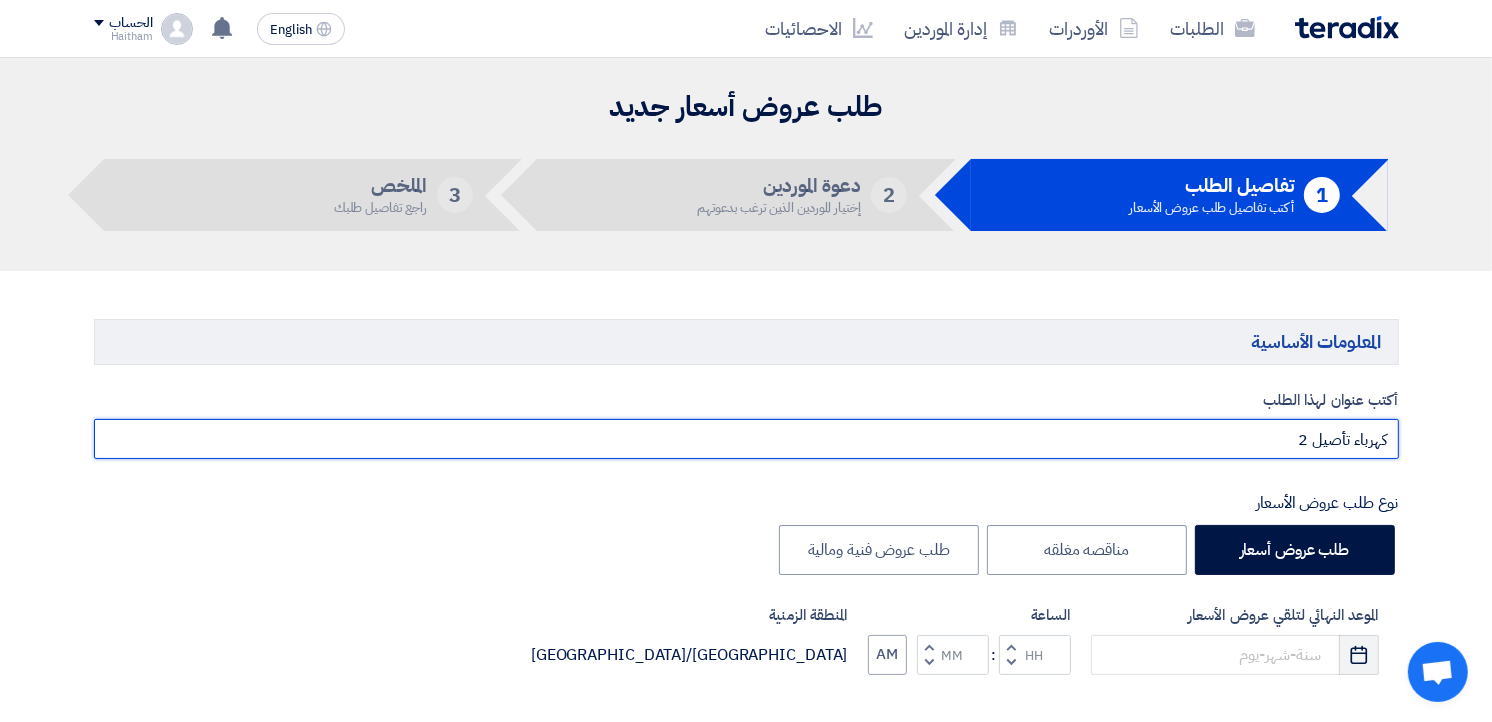 type on "كهرباء تأصيل 2" 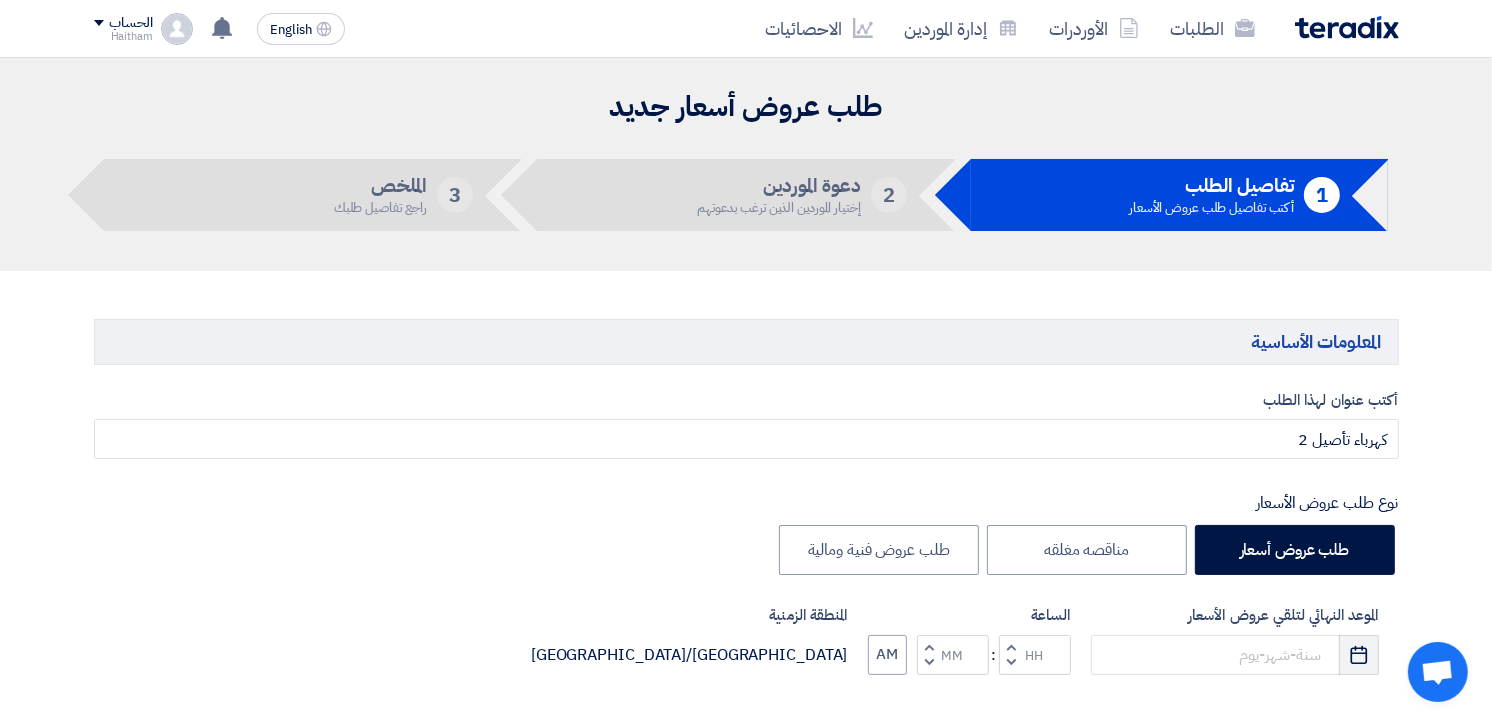 click on "Pick a date" 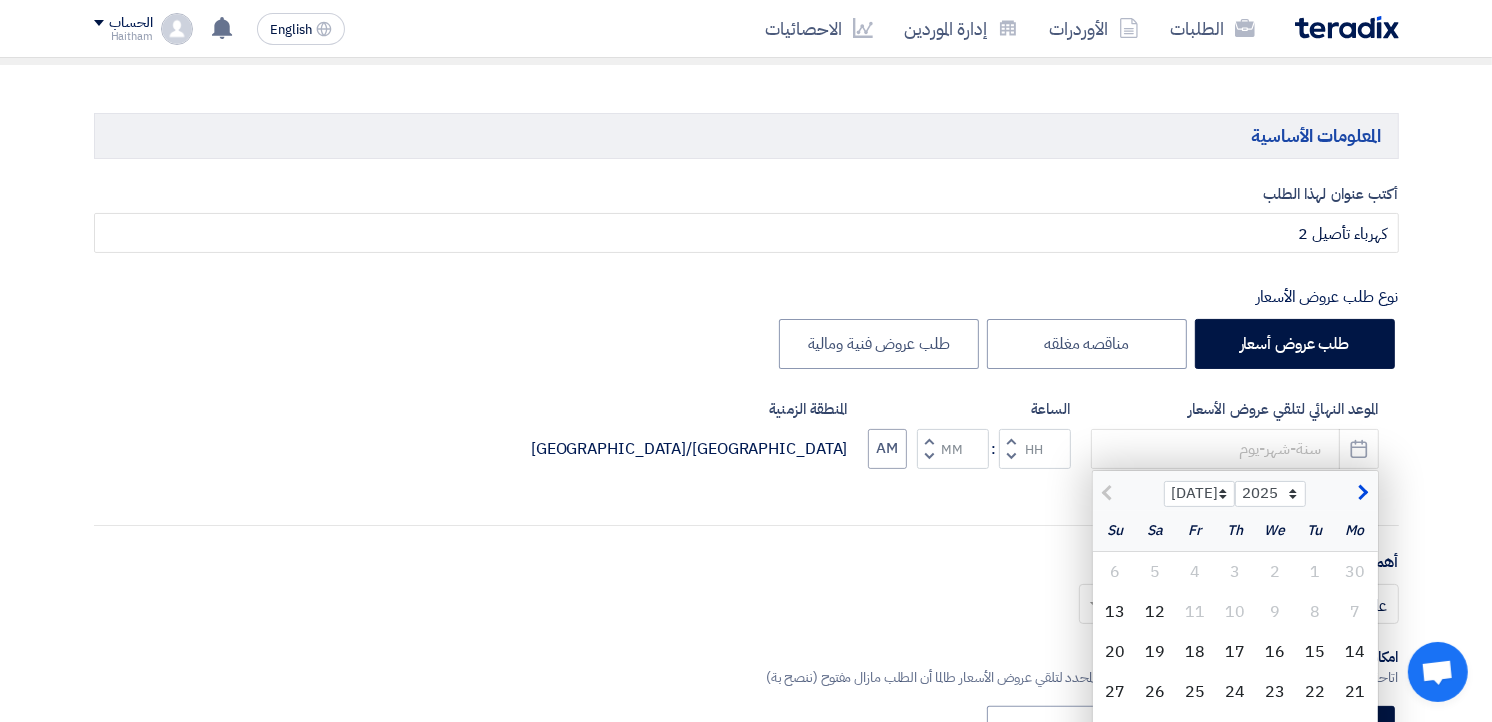 scroll, scrollTop: 266, scrollLeft: 0, axis: vertical 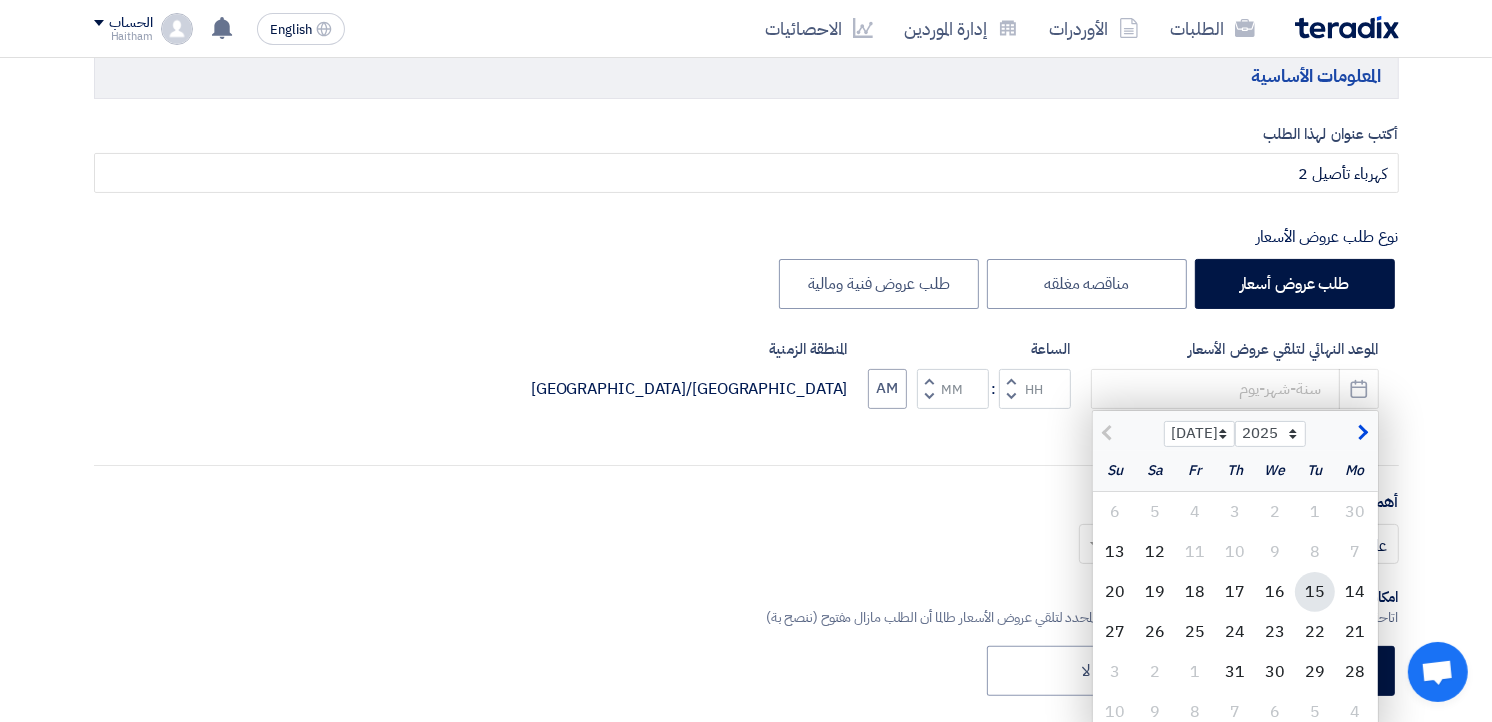 click on "15" 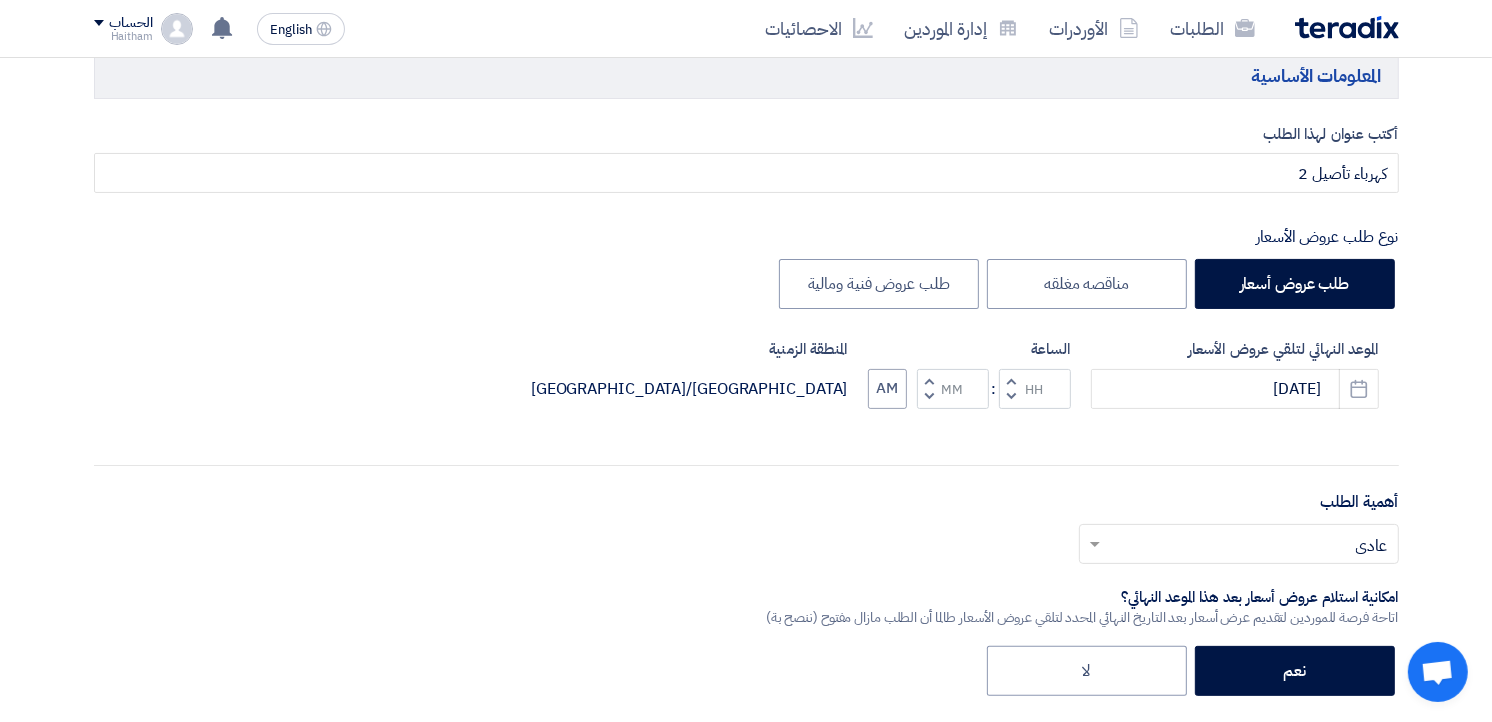 click 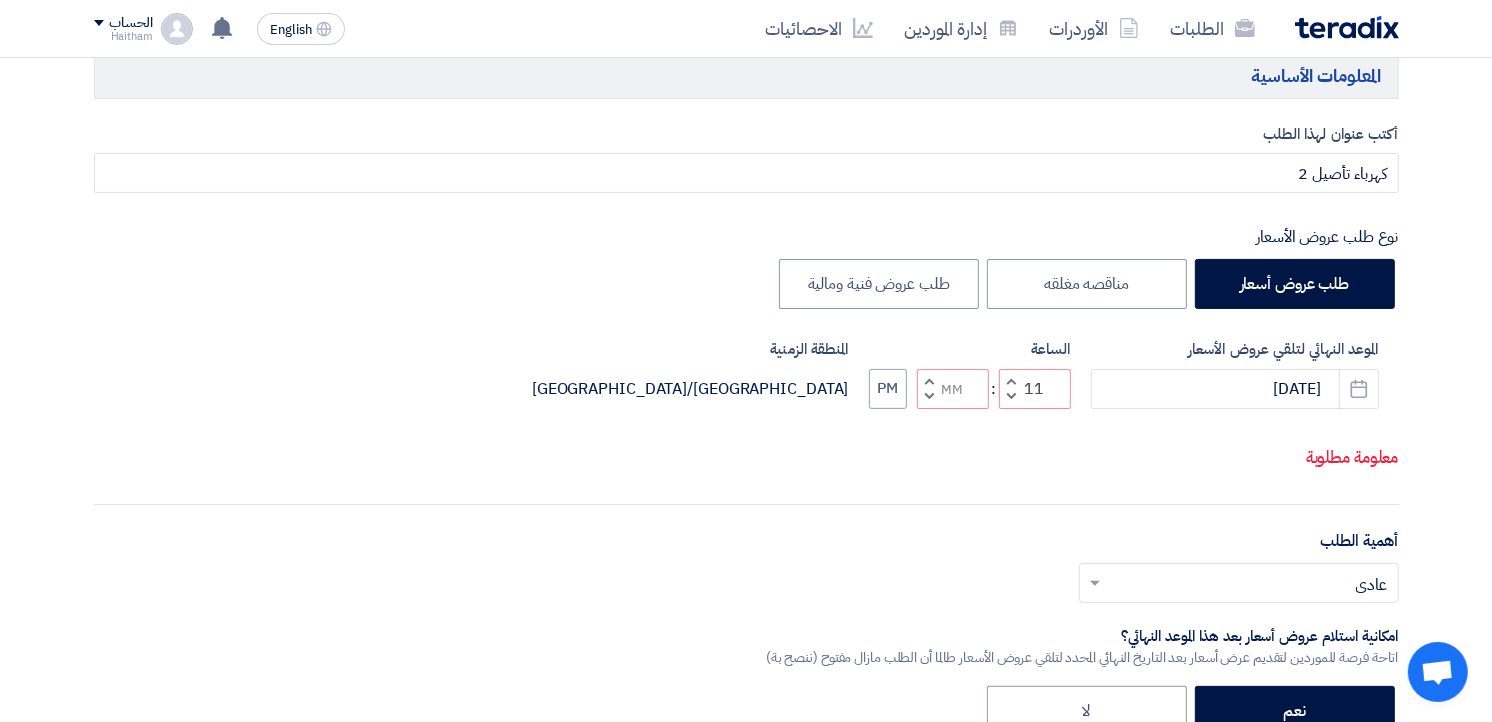 click 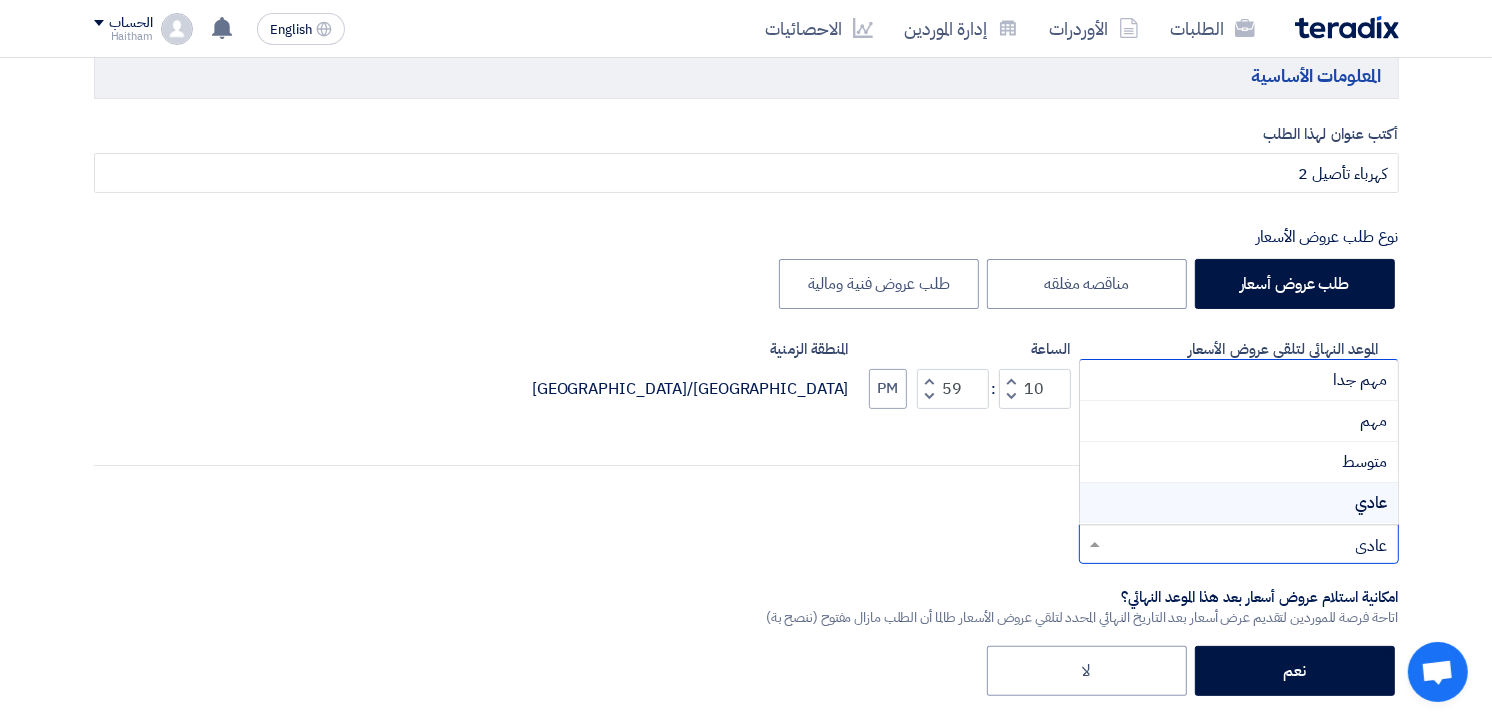 click 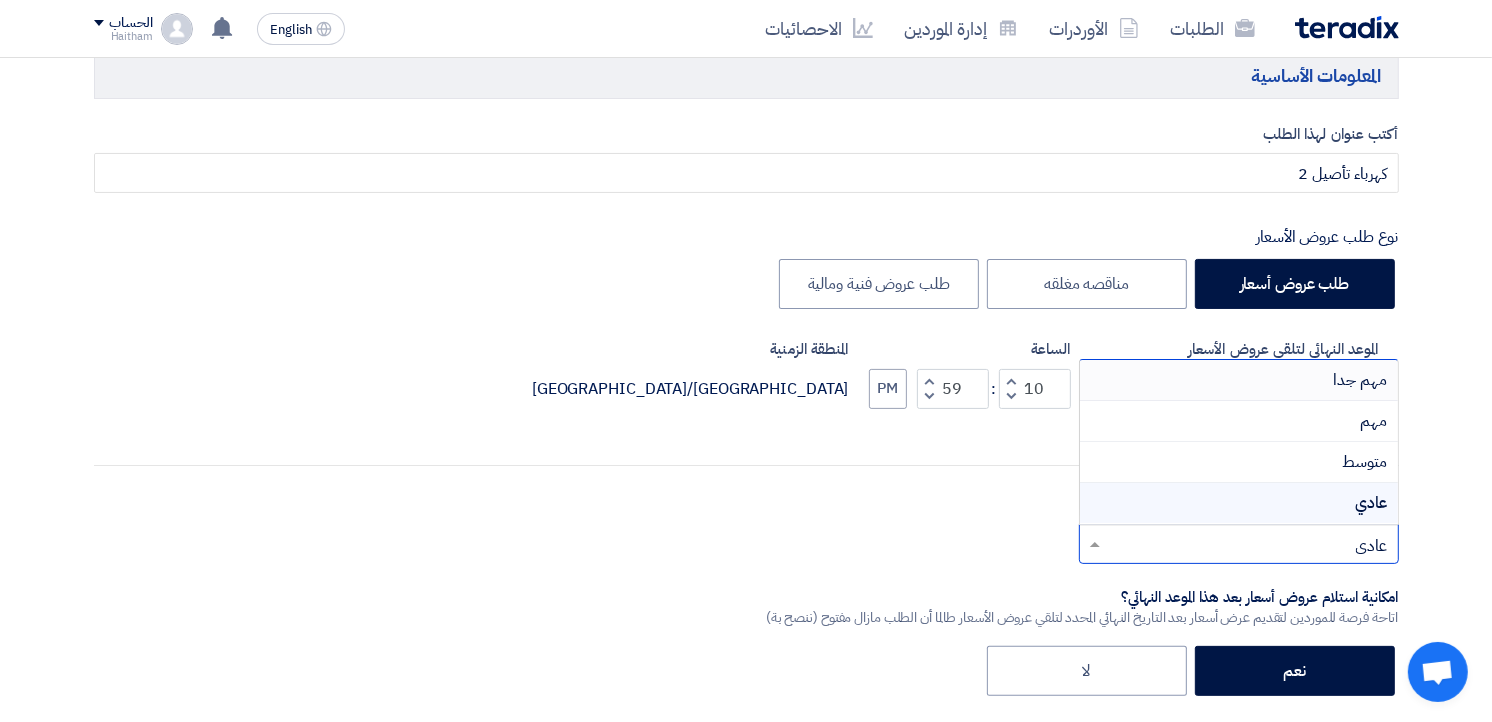 click on "مهم جدا" at bounding box center [1239, 380] 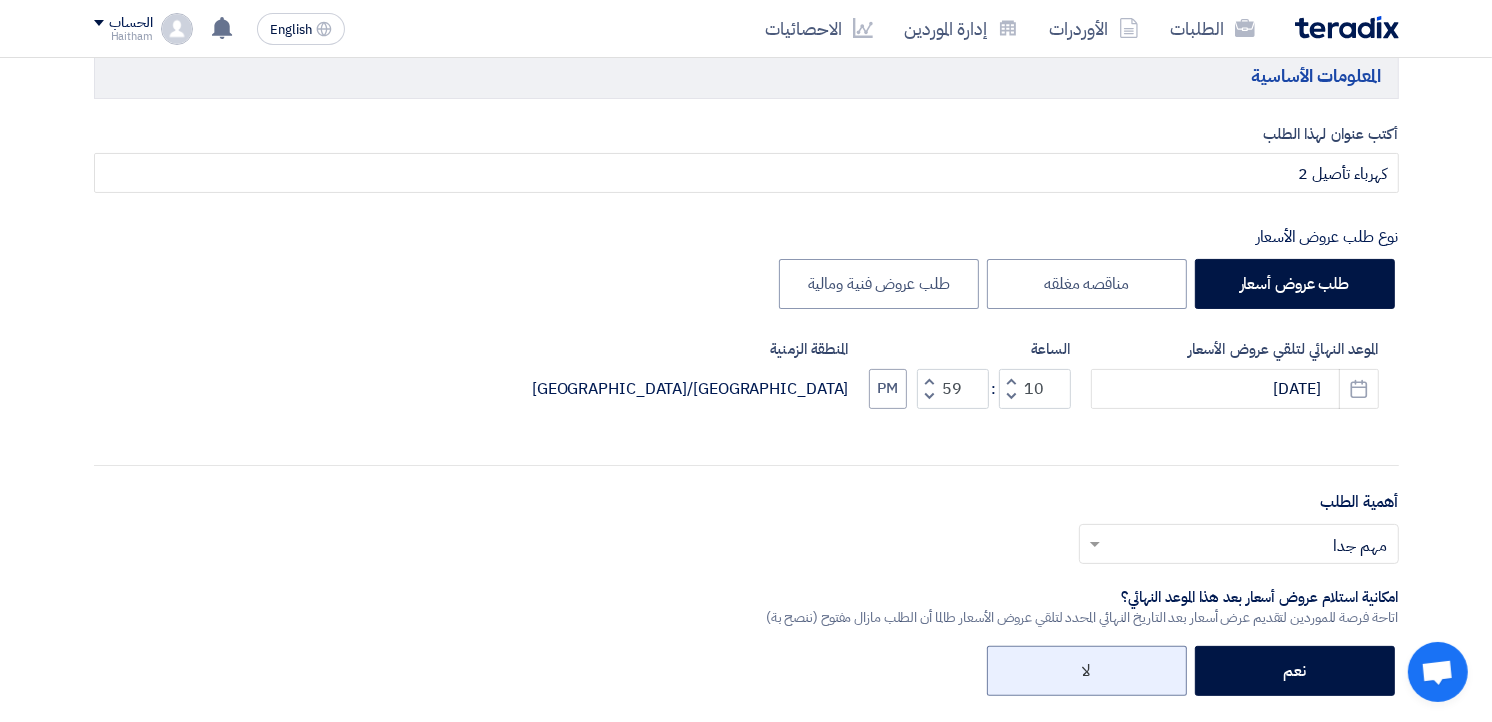 click on "لا" 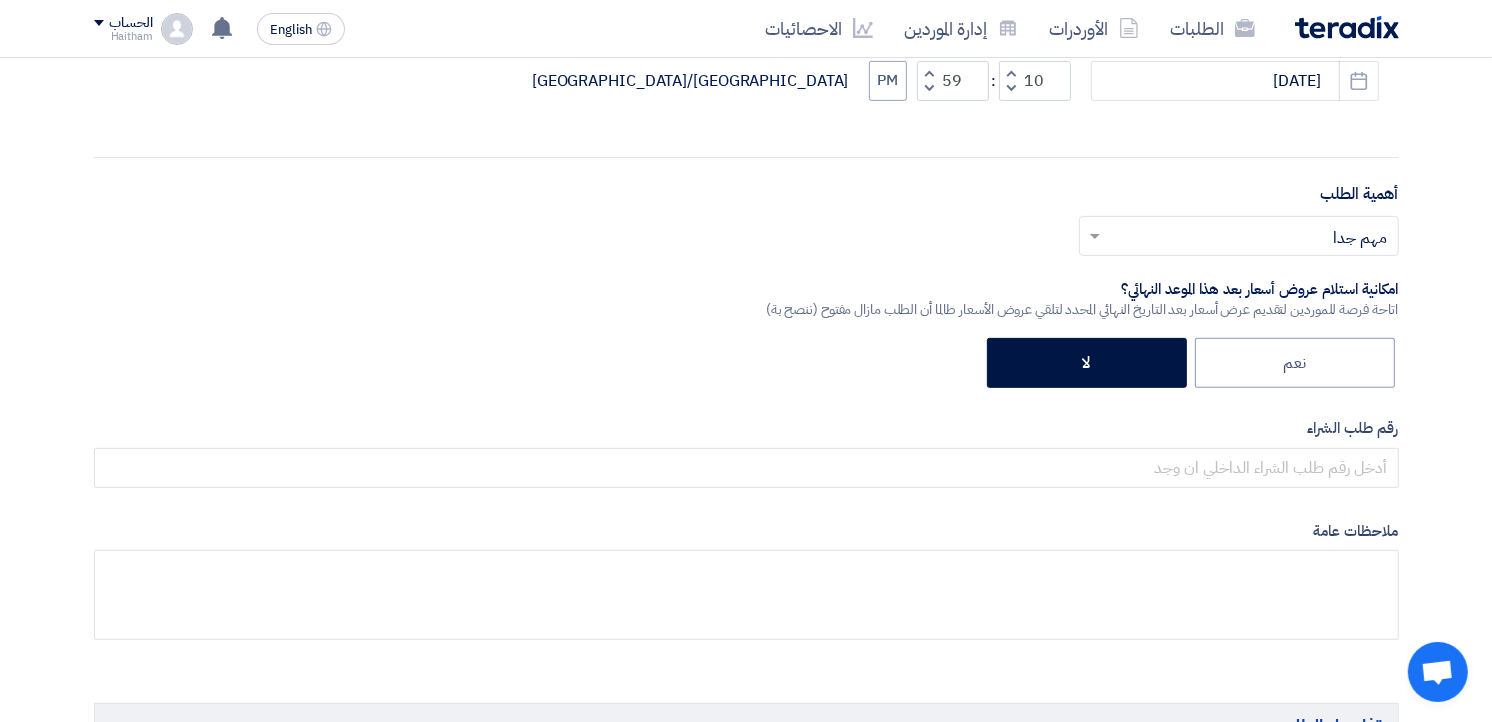 scroll, scrollTop: 577, scrollLeft: 0, axis: vertical 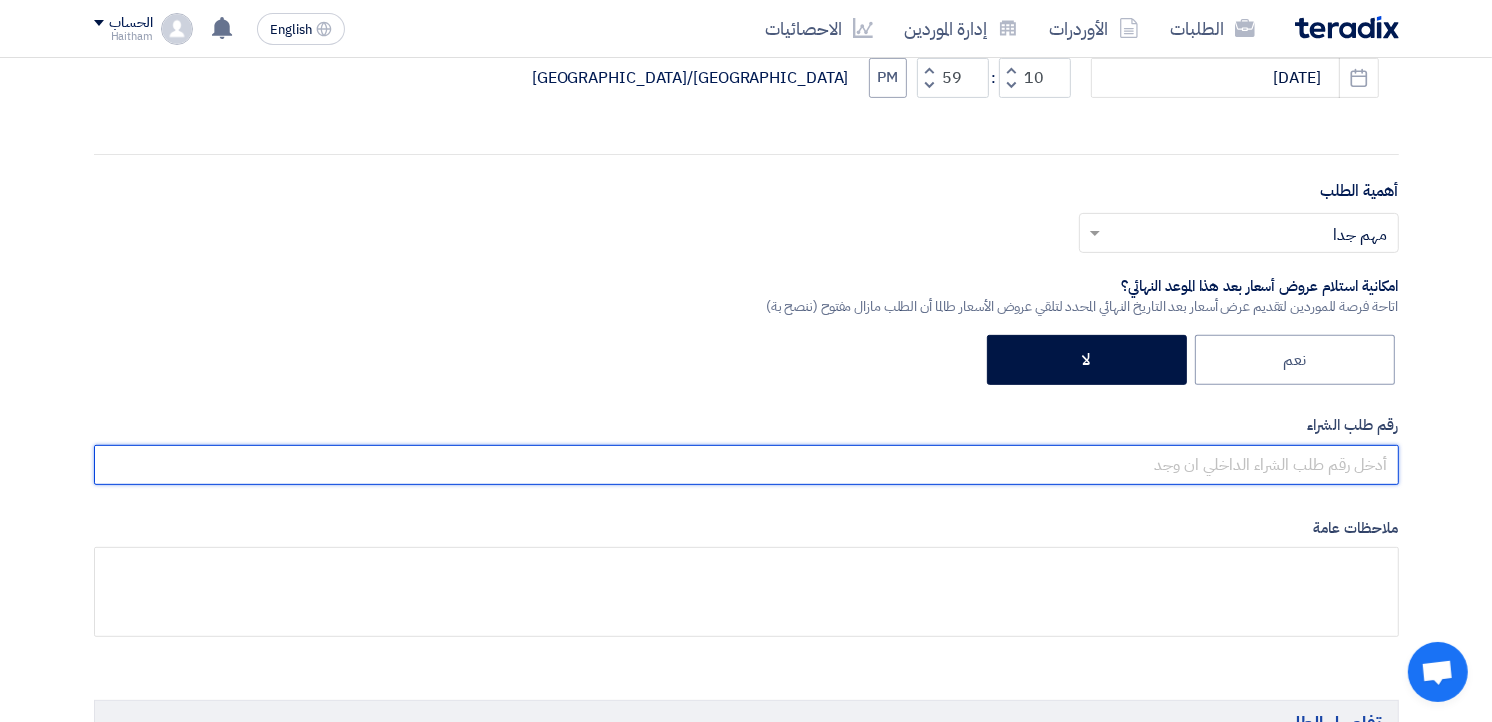 click at bounding box center (746, 465) 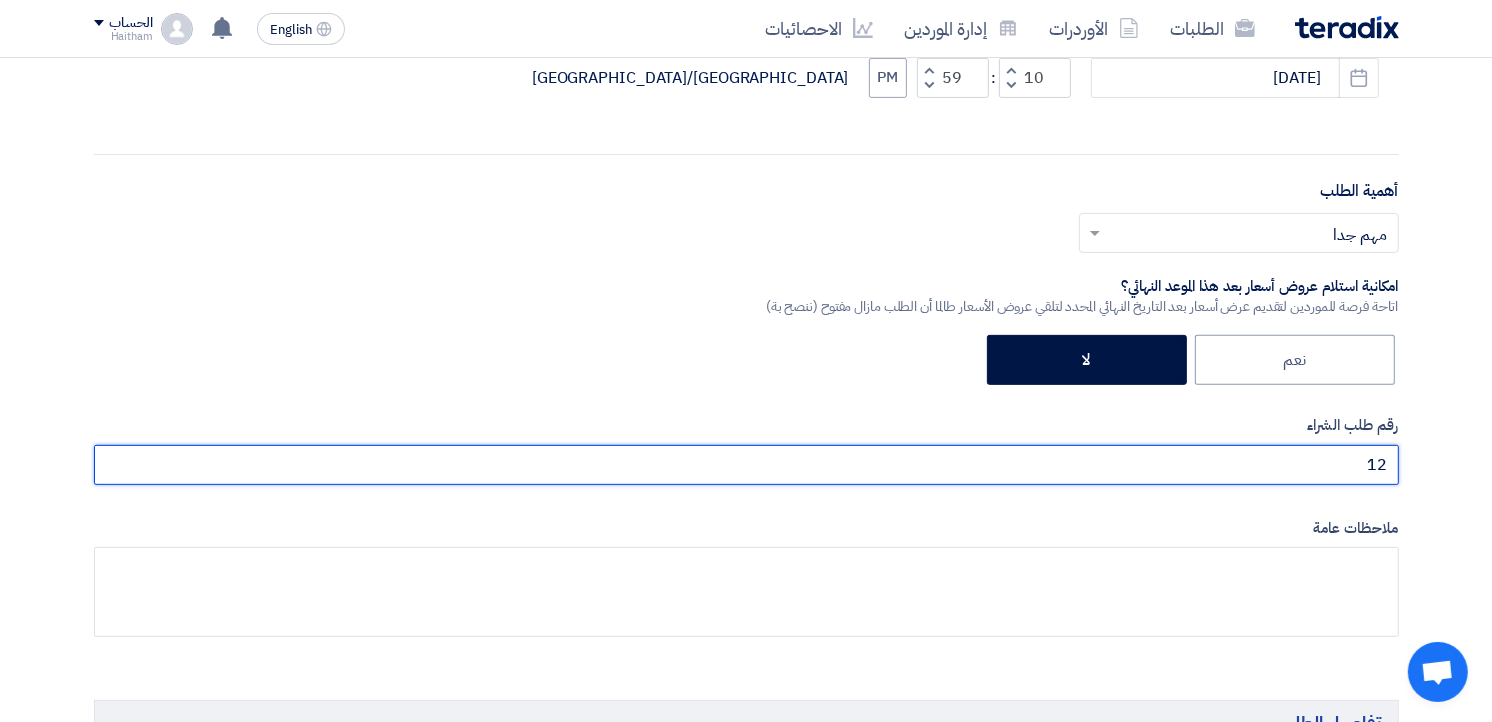 type on "12" 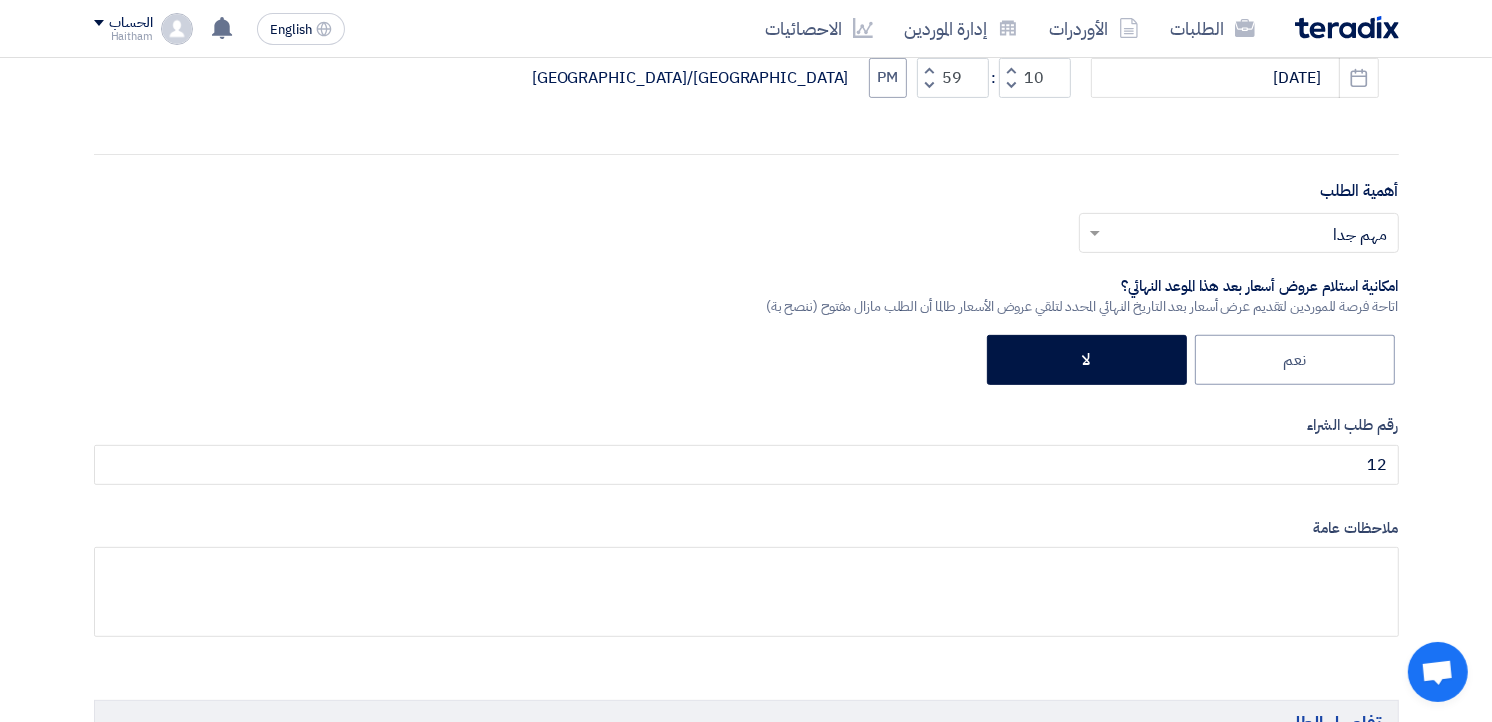 click on "المعلومات الأساسية
أكتب عنوان لهذا الطلب
كهرباء تأصيل 2
نوع طلب عروض الأسعار
طلب عروض أسعار
مناقصه مغلقه
طلب عروض فنية ومالية
الموعد النهائي لتلقي عروض الأسعار
[DATE]
Pick a date
الساعة
10 :" 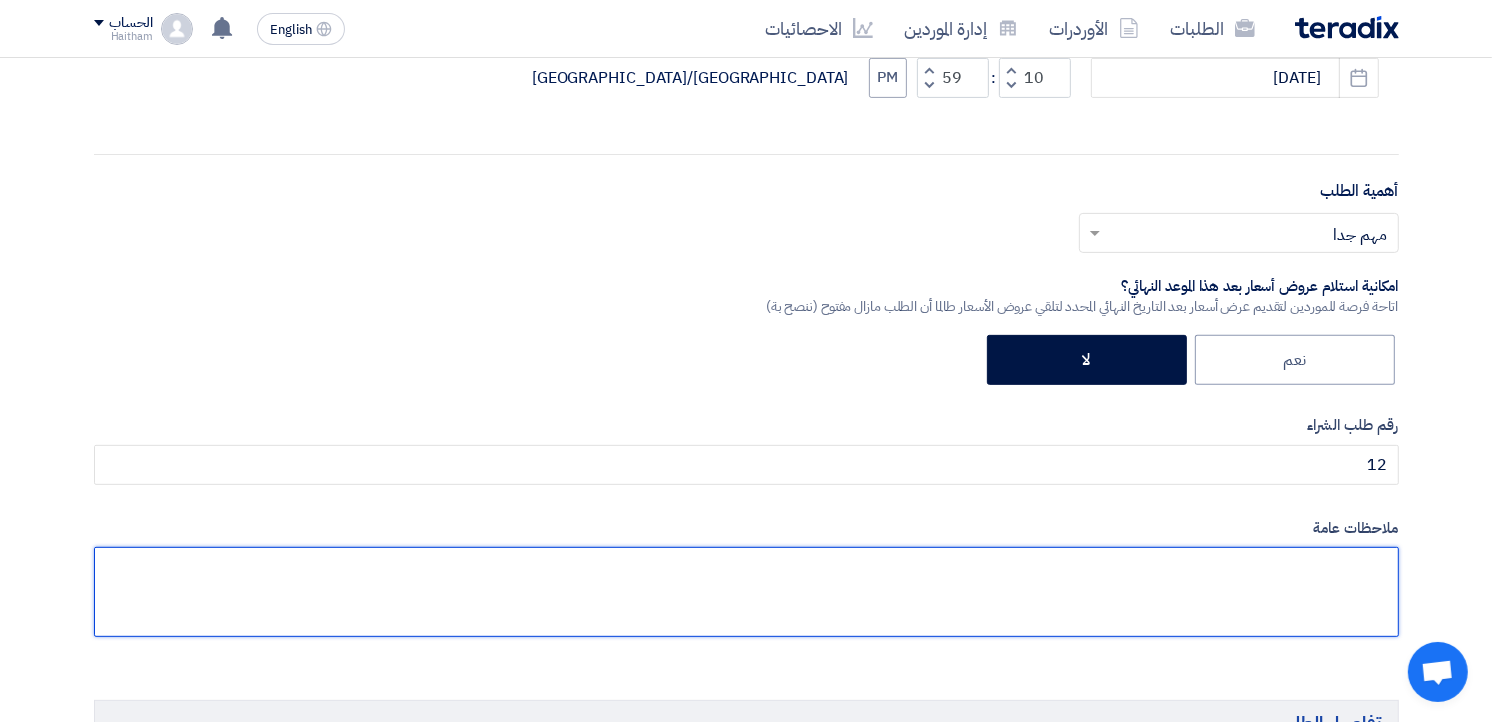 click 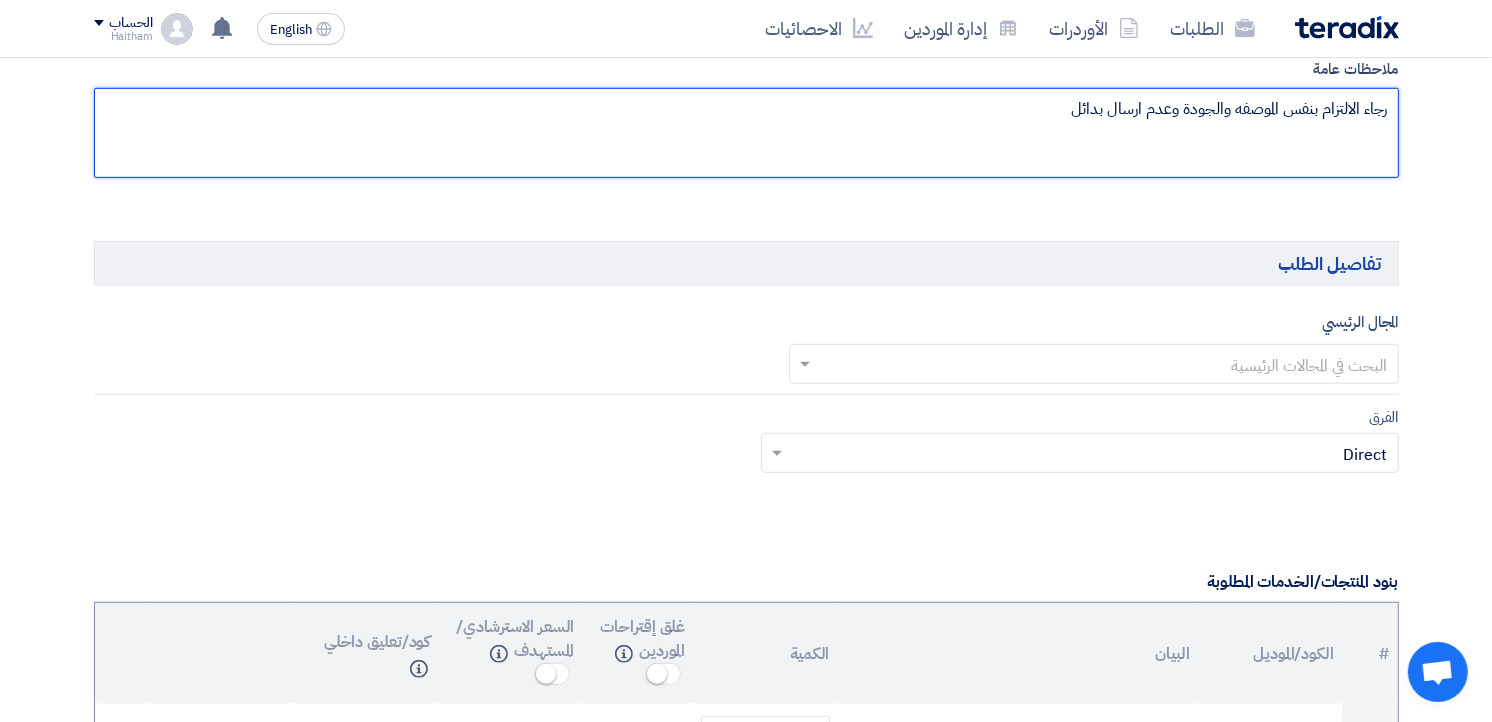 scroll, scrollTop: 1066, scrollLeft: 0, axis: vertical 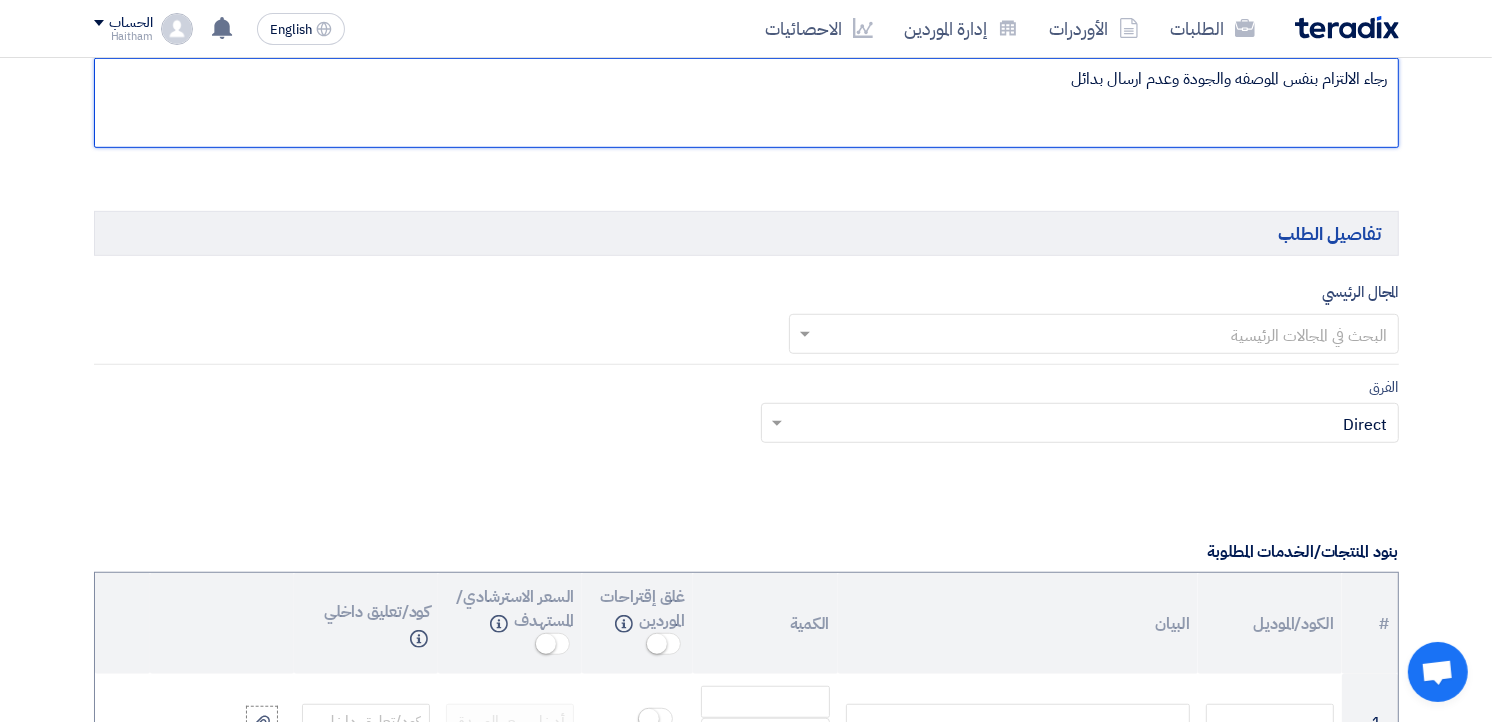 type on "رجاء الالتزام بنفس الموصفه والجودة وعدم ارسال بدائل" 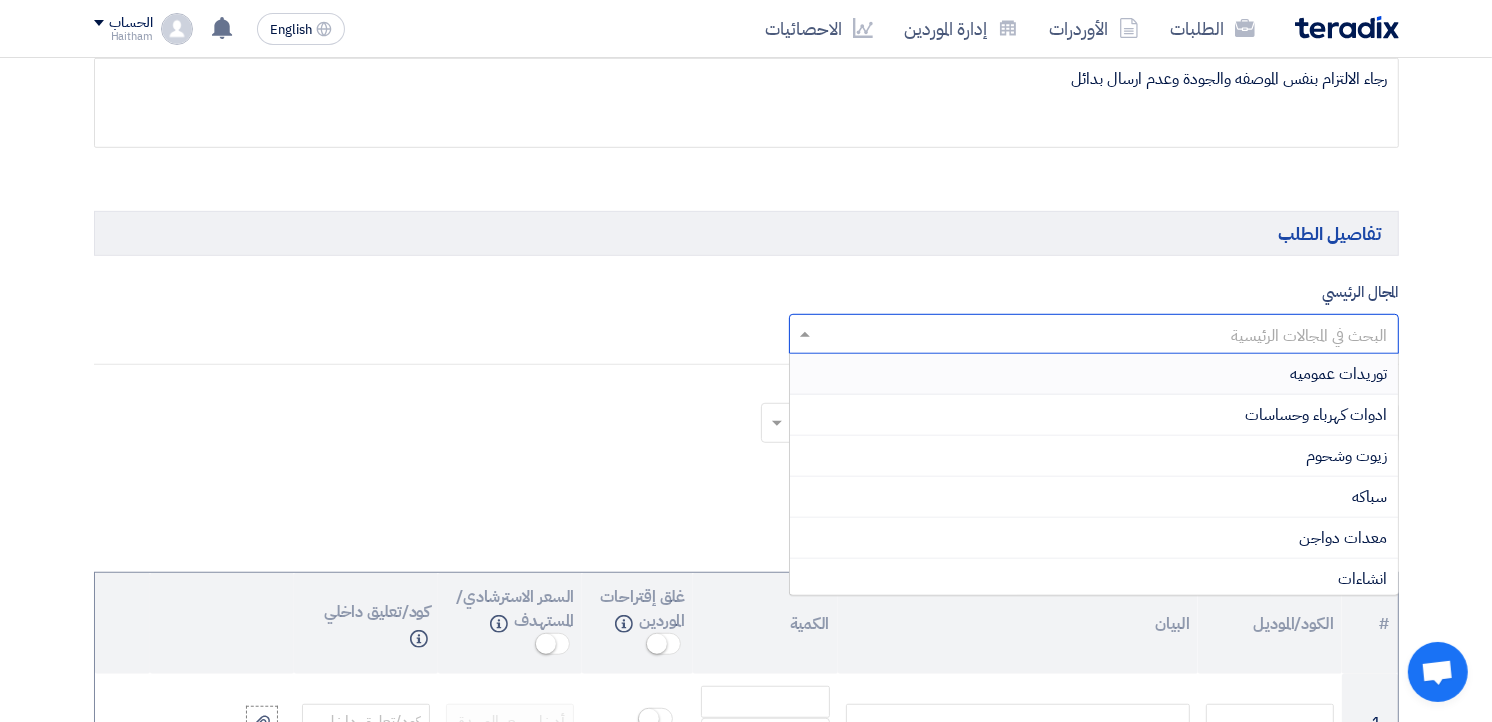 click at bounding box center (1105, 335) 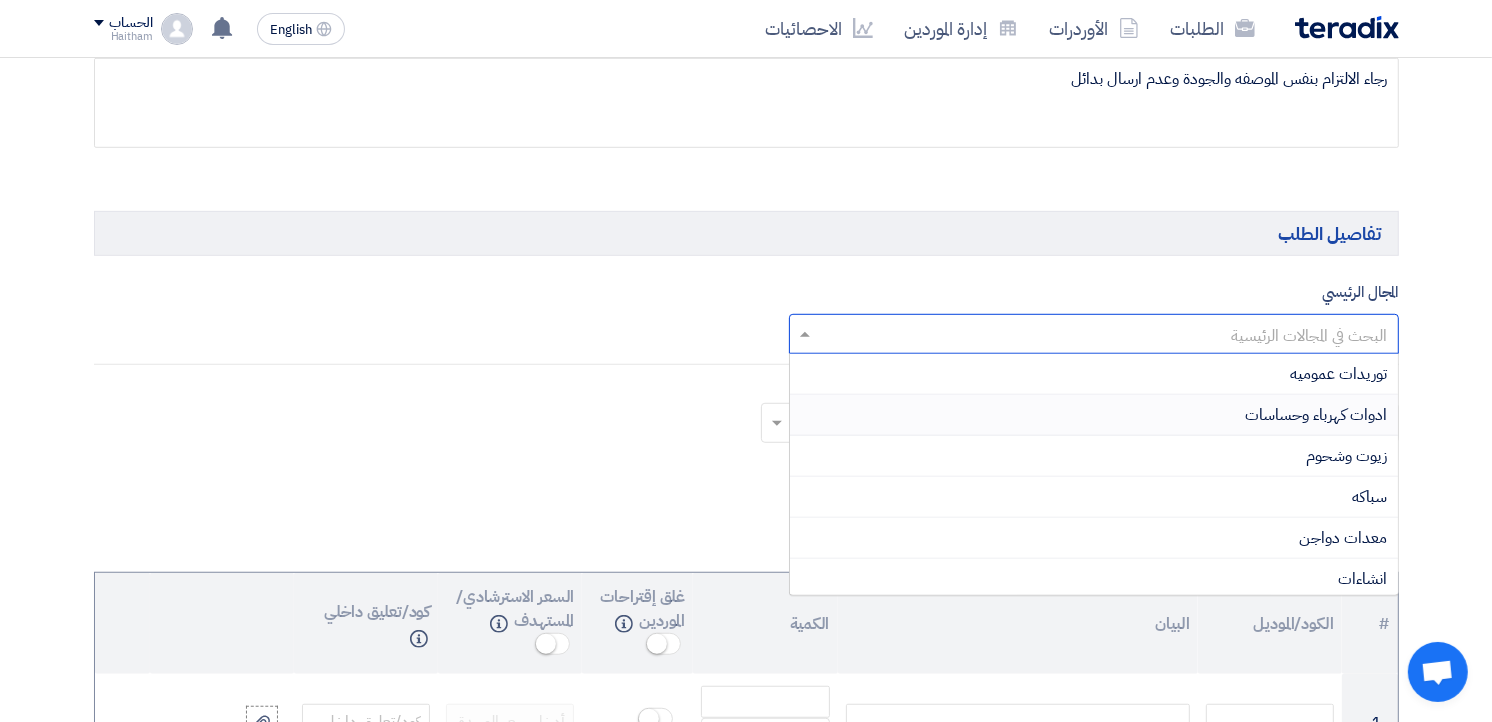 click on "ادوات كهرباء وحساسات" at bounding box center [1317, 415] 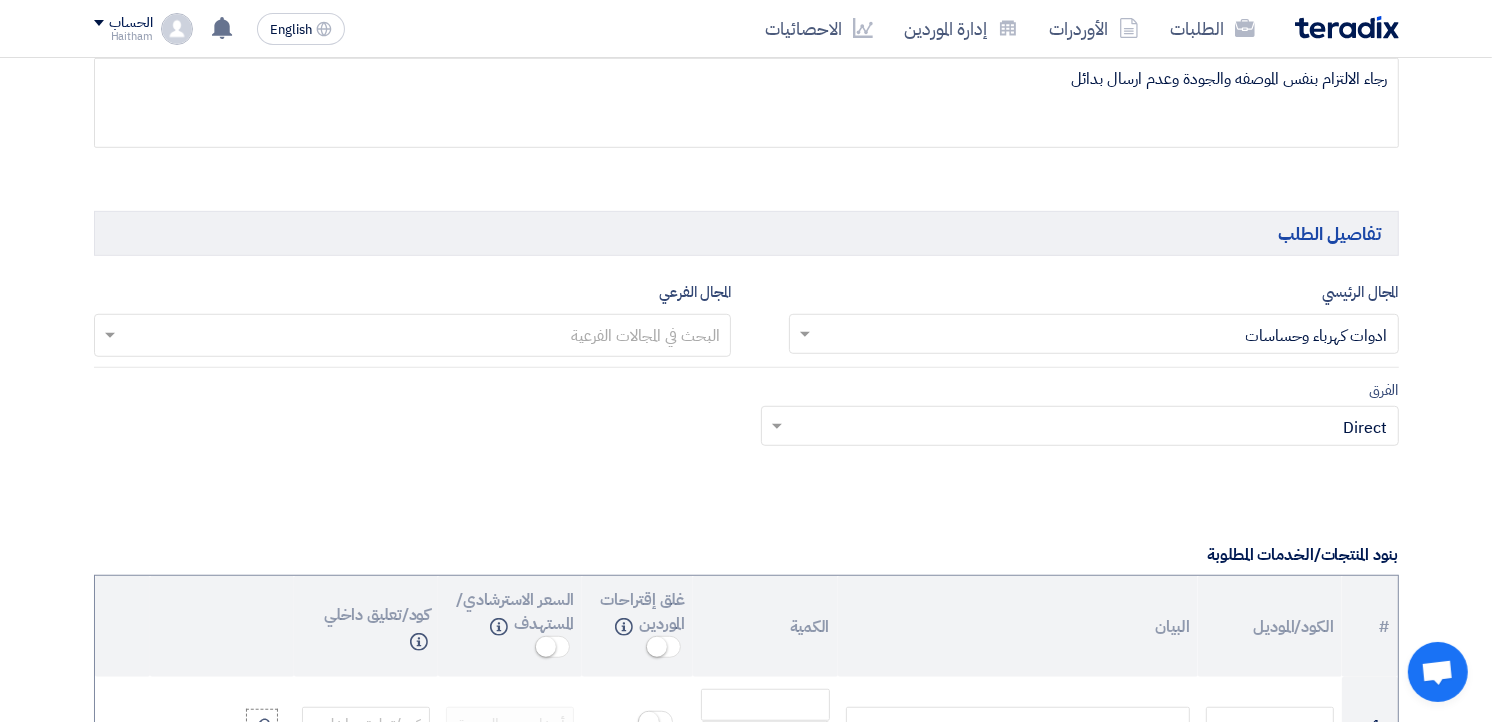 click at bounding box center (412, 337) 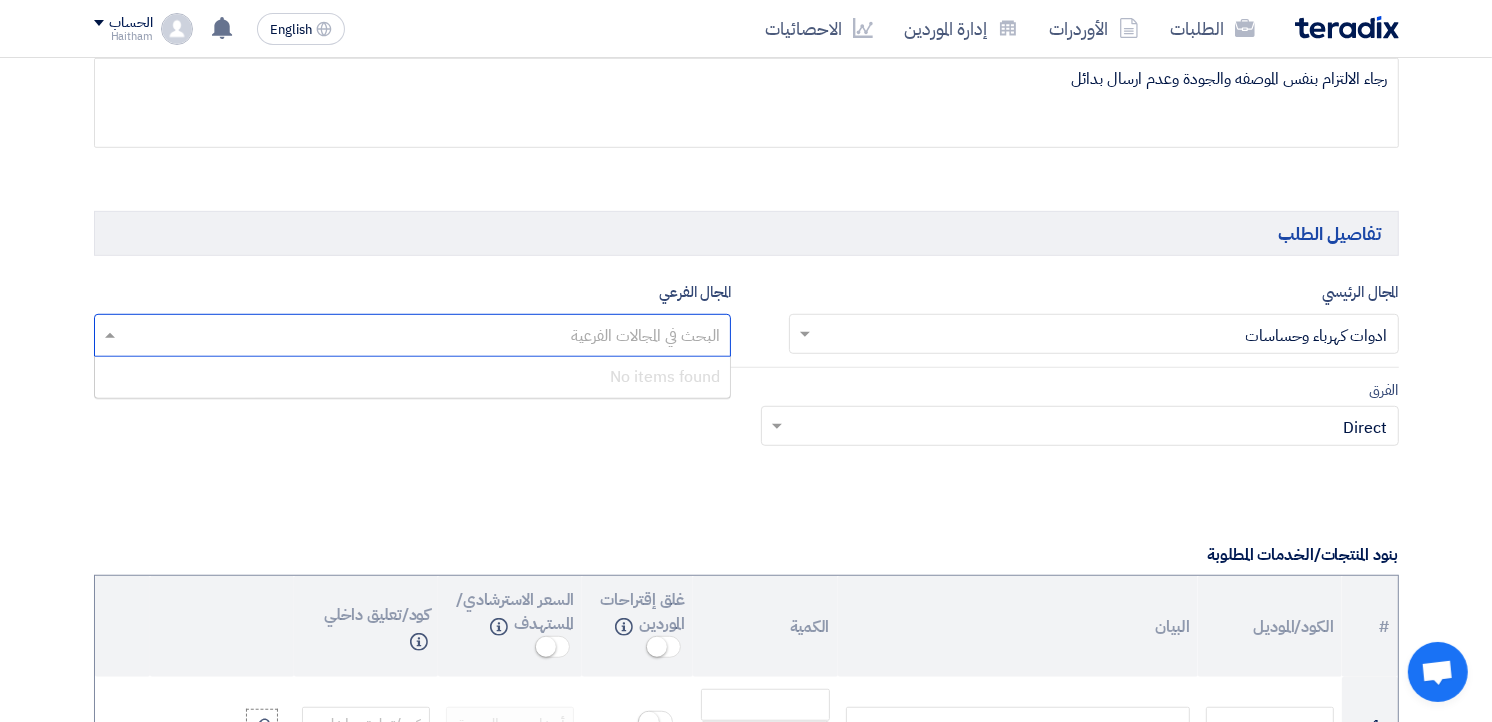 drag, startPoint x: 696, startPoint y: 382, endPoint x: 797, endPoint y: 427, distance: 110.57124 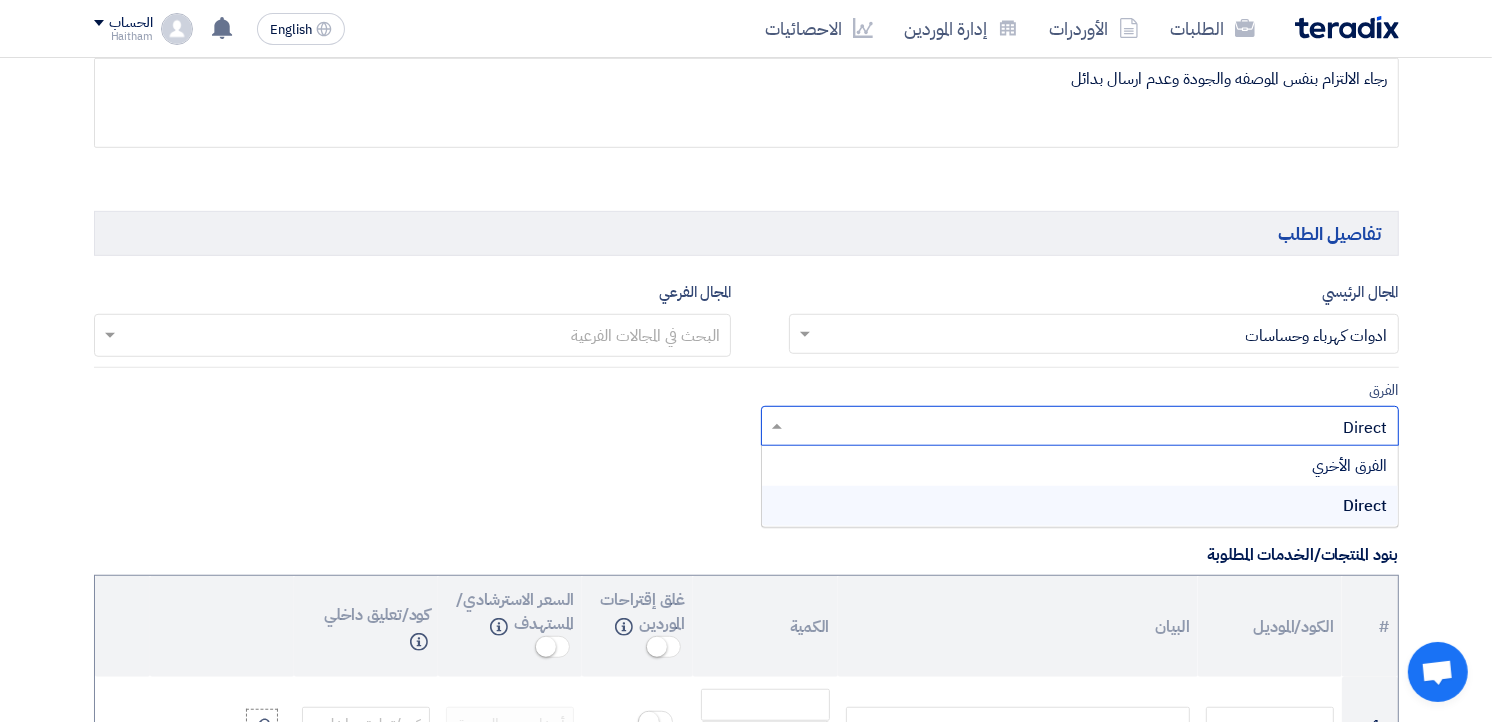 click on "Direct" at bounding box center (1080, 506) 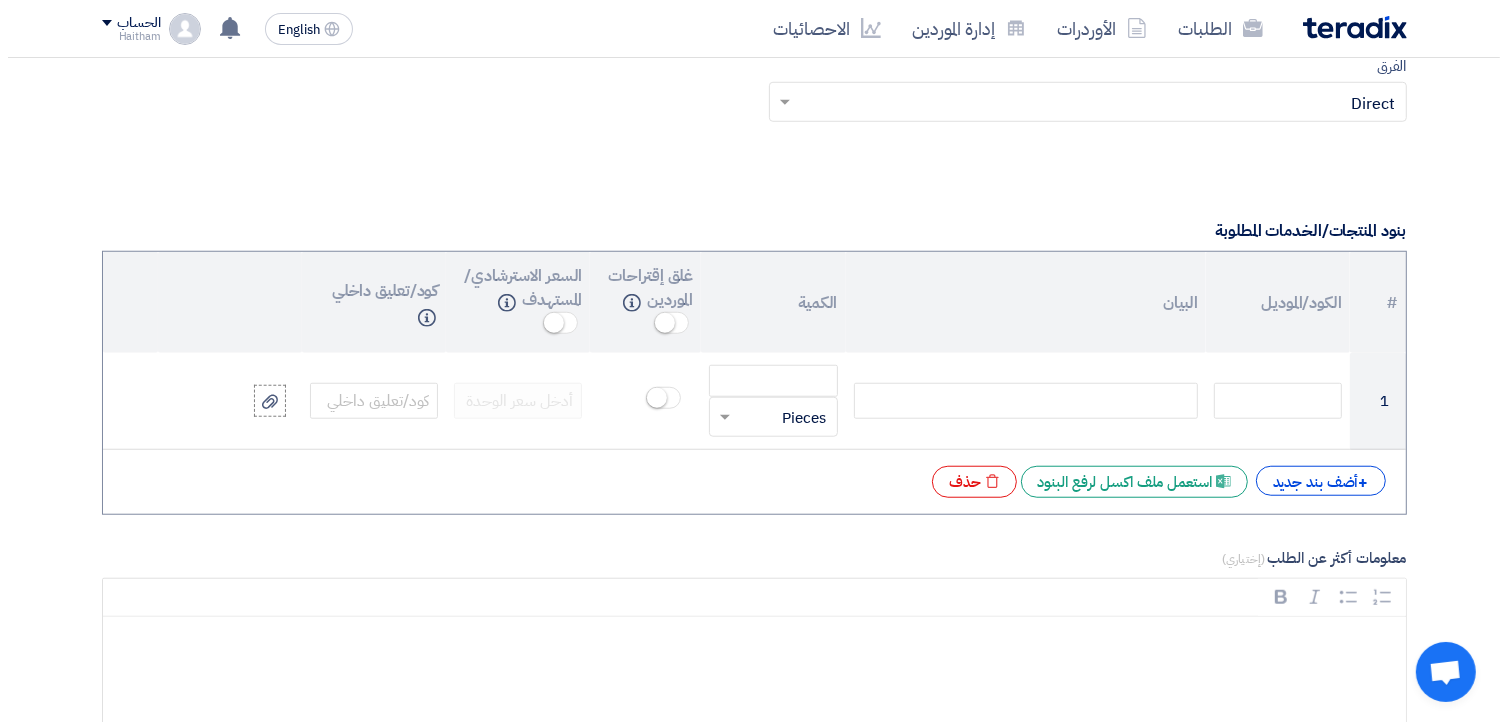 scroll, scrollTop: 1422, scrollLeft: 0, axis: vertical 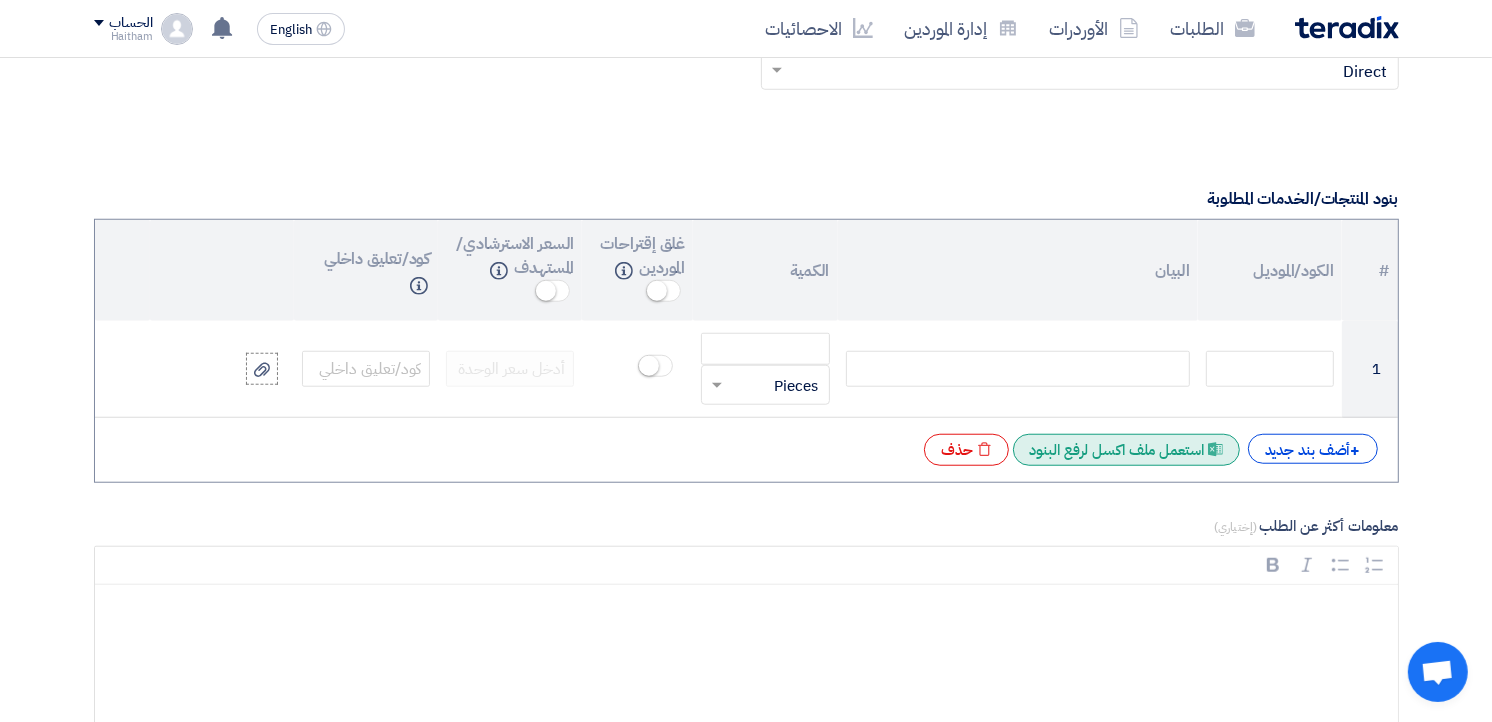 click on "Excel file
استعمل ملف اكسل لرفع البنود" 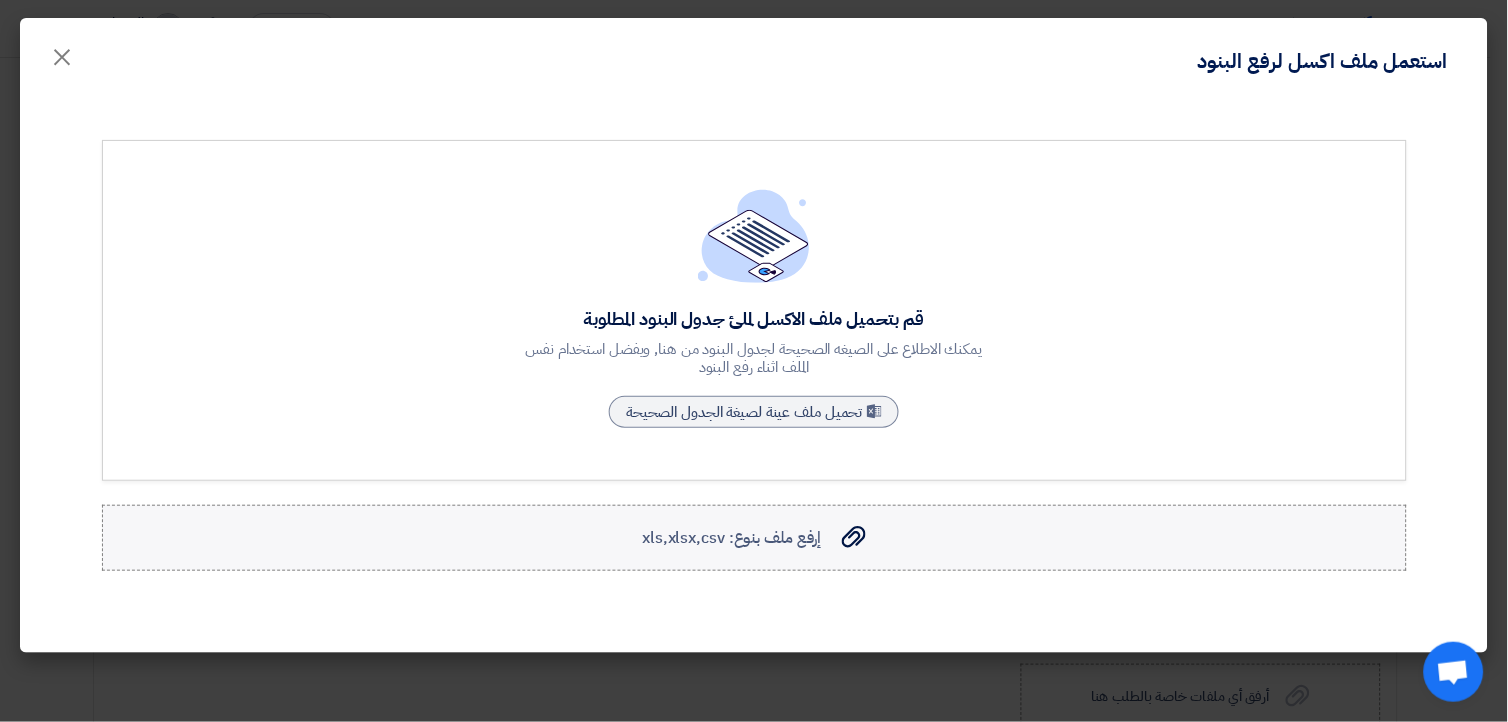 click on "إرفع ملف بنوع: xls,xlsx,csv
إرفع ملف بنوع: xls,xlsx,csv" 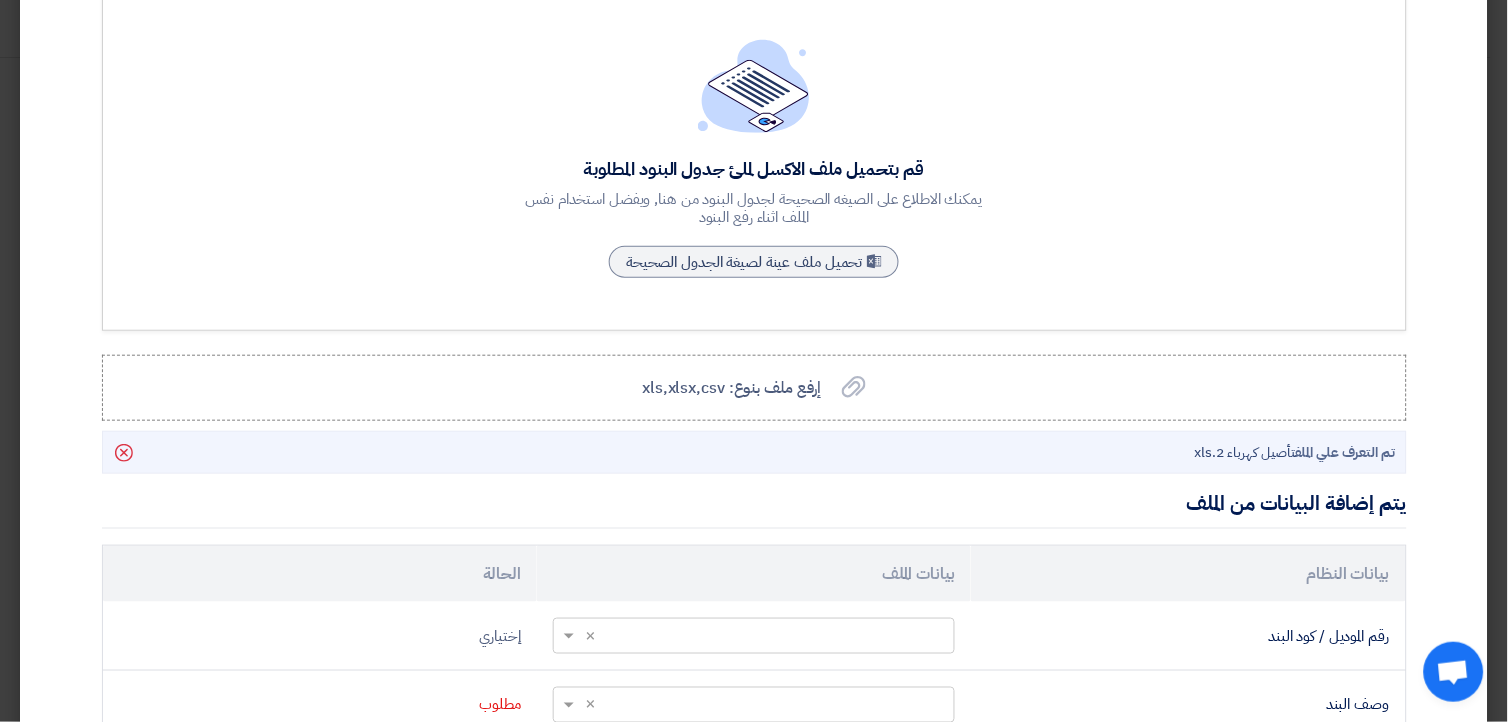 scroll, scrollTop: 218, scrollLeft: 0, axis: vertical 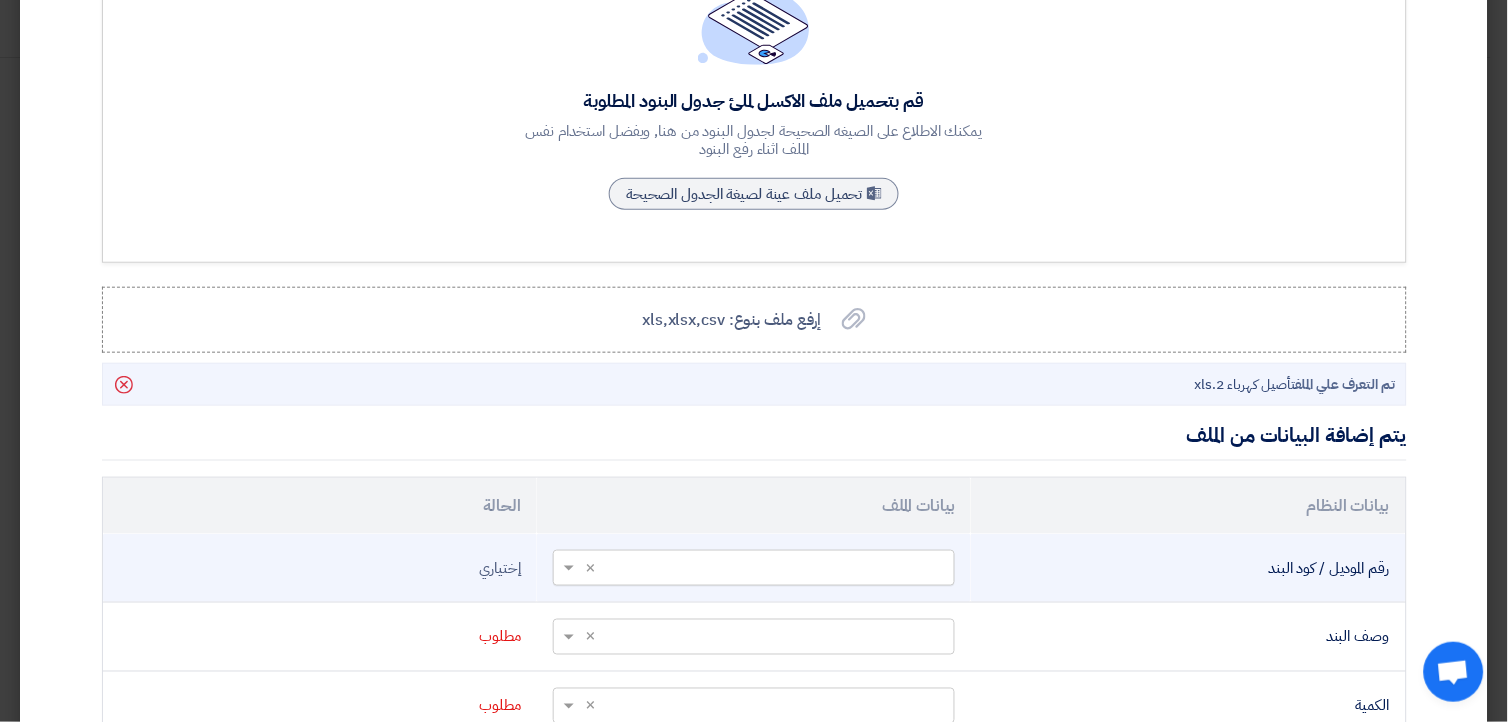 click 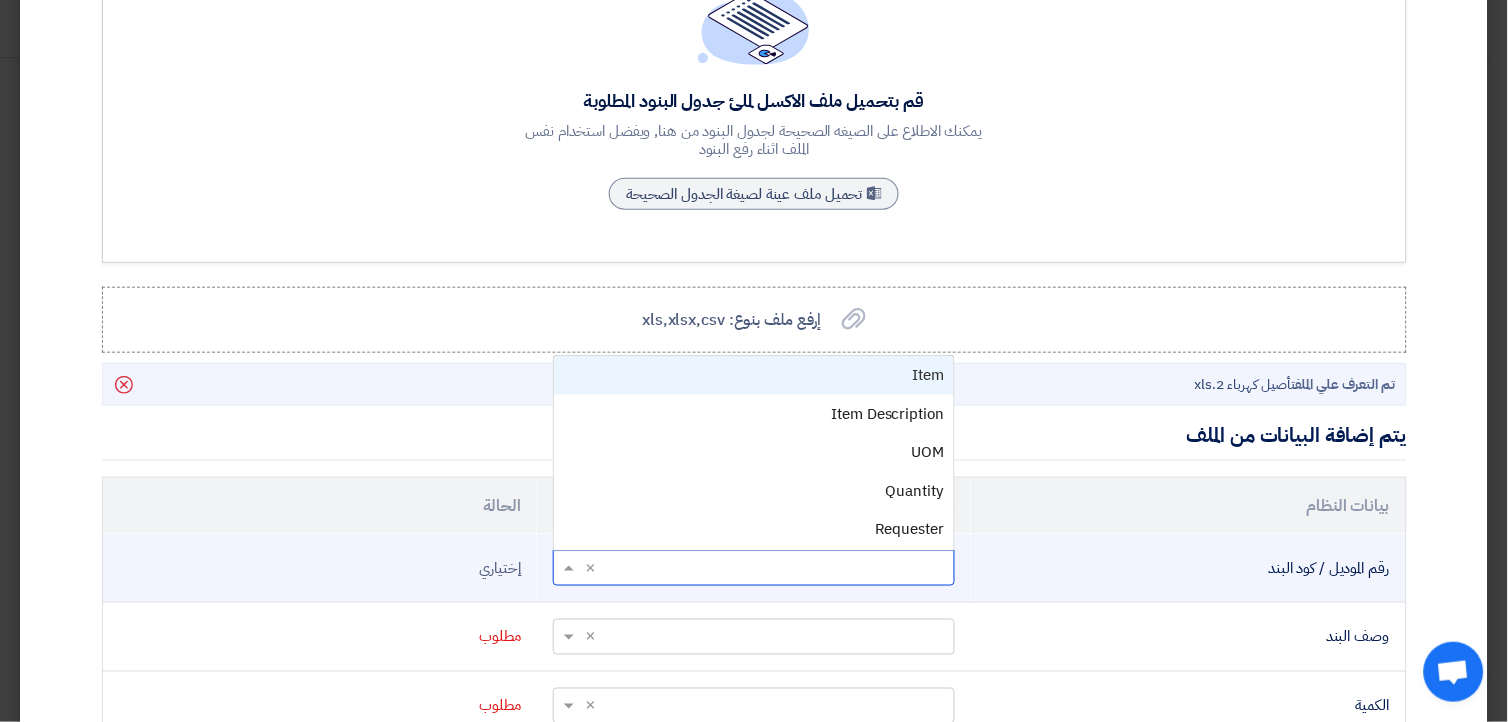click on "Item" at bounding box center (754, 375) 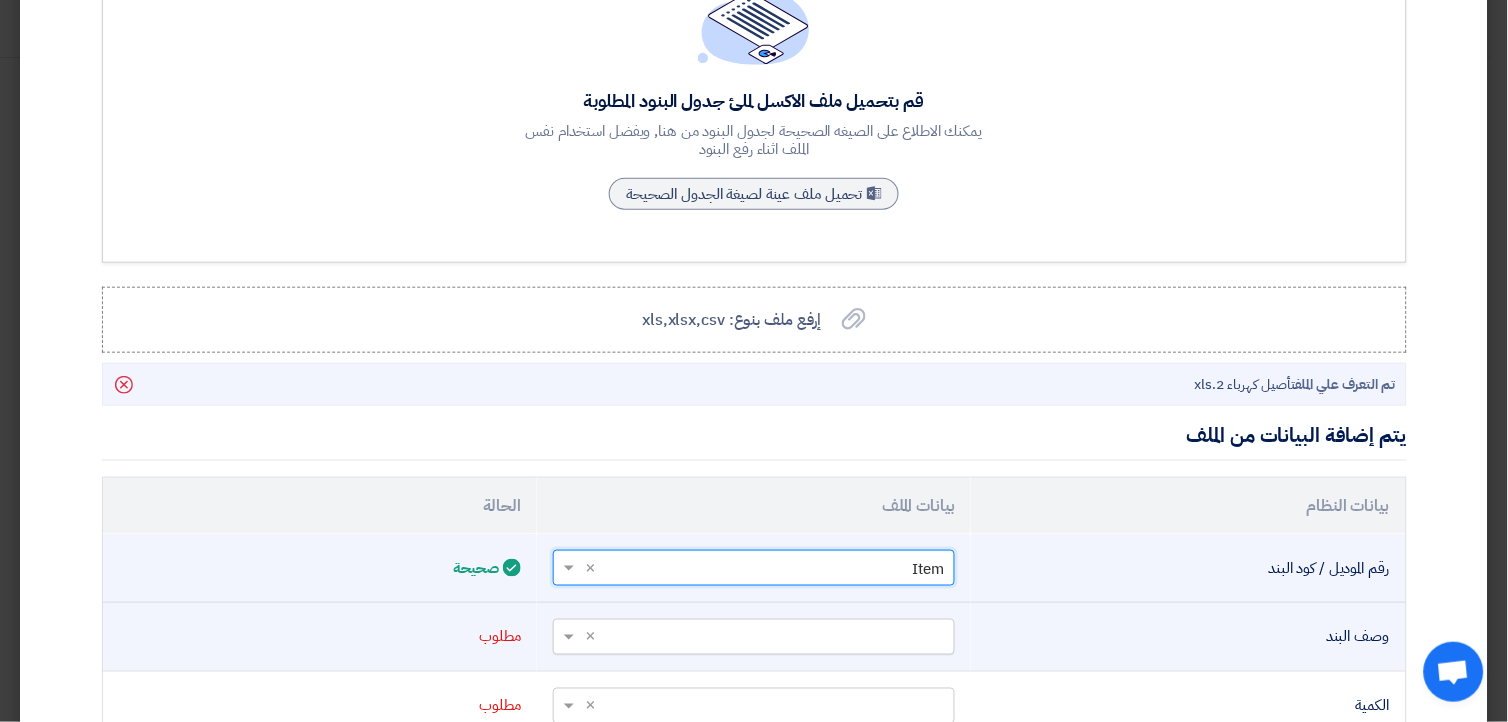 click 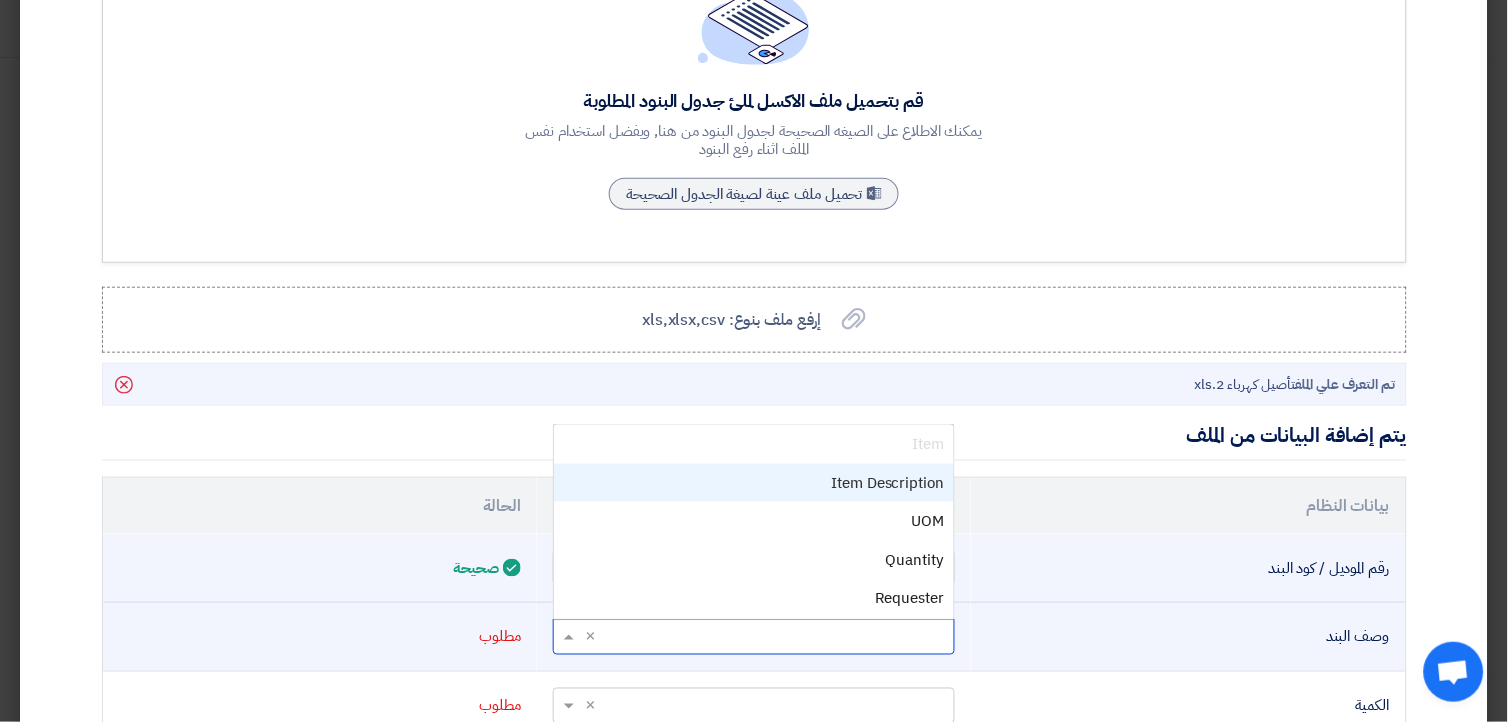 click on "Item Description" at bounding box center [754, 483] 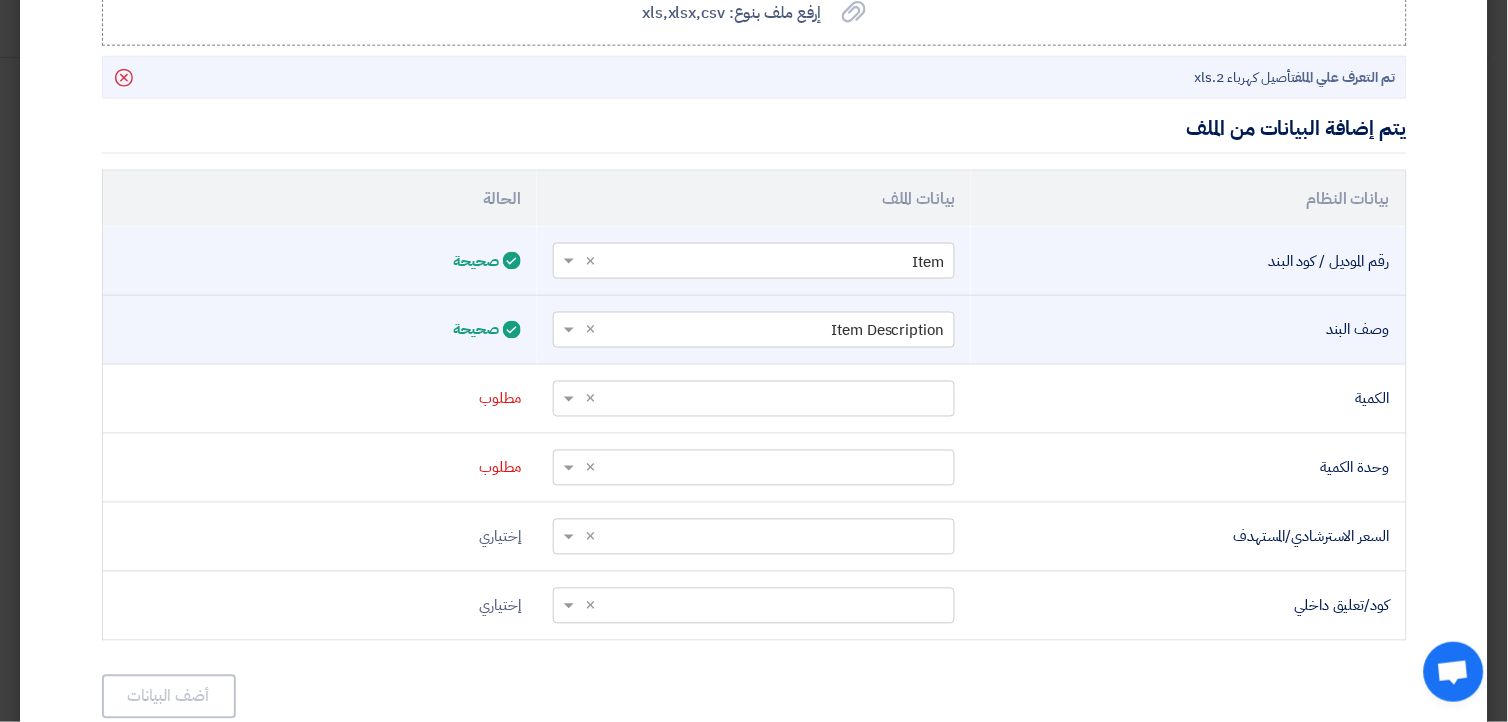 scroll, scrollTop: 530, scrollLeft: 0, axis: vertical 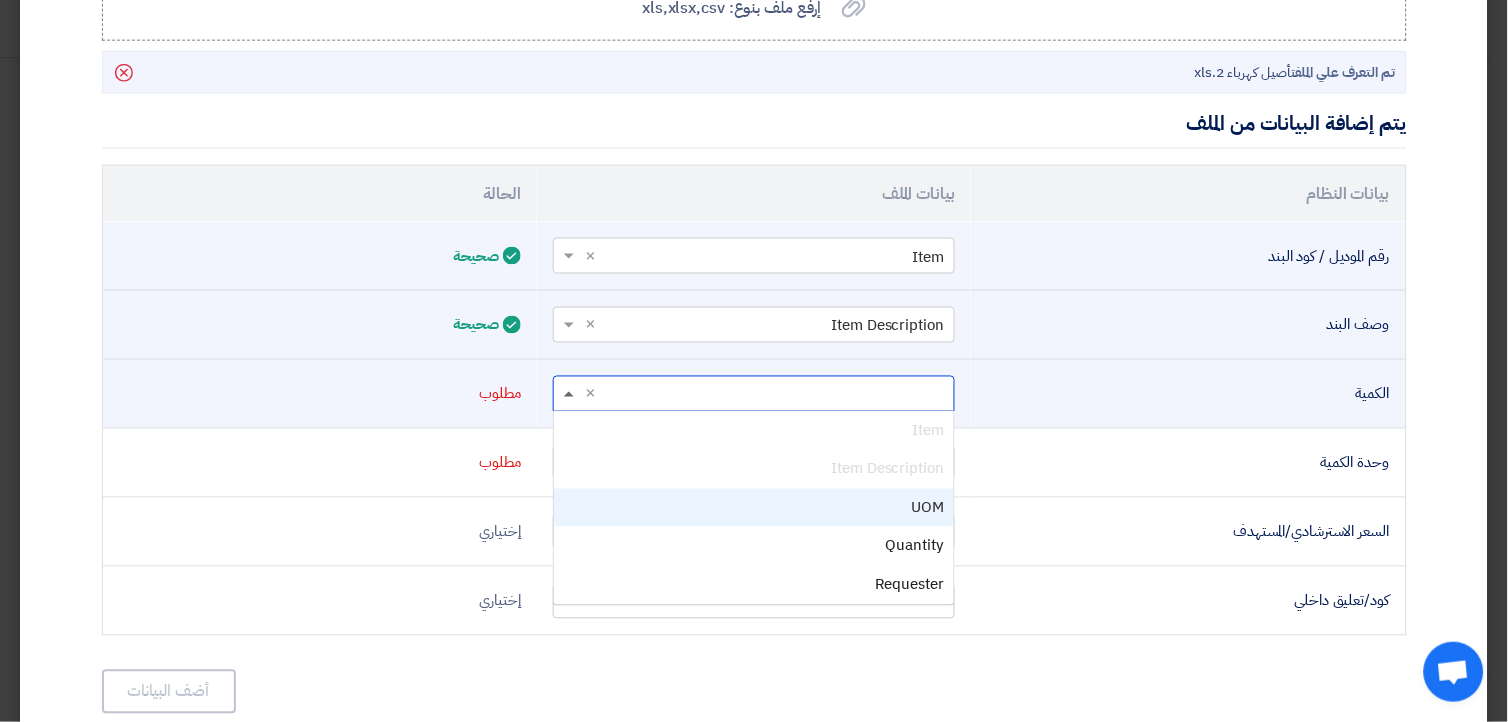 click 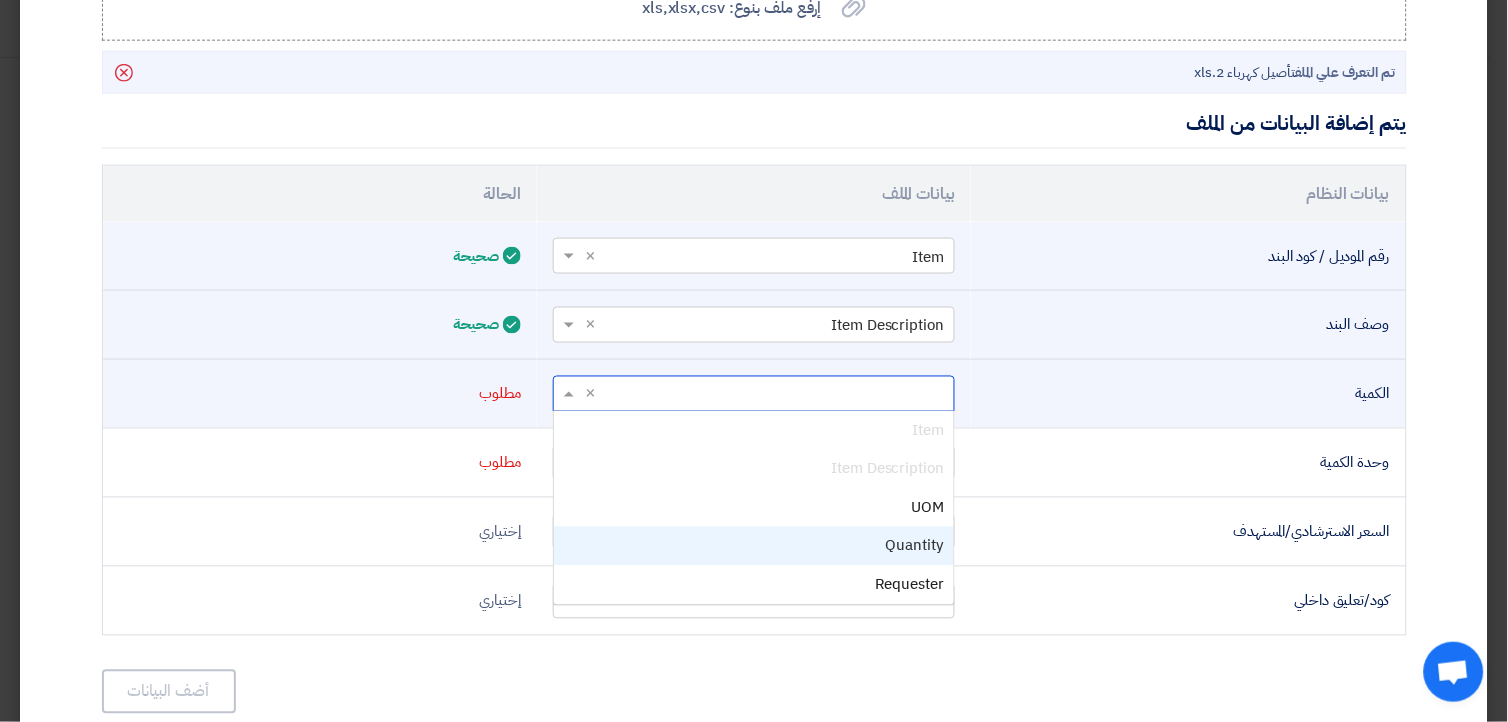 click on "Quantity" at bounding box center [754, 546] 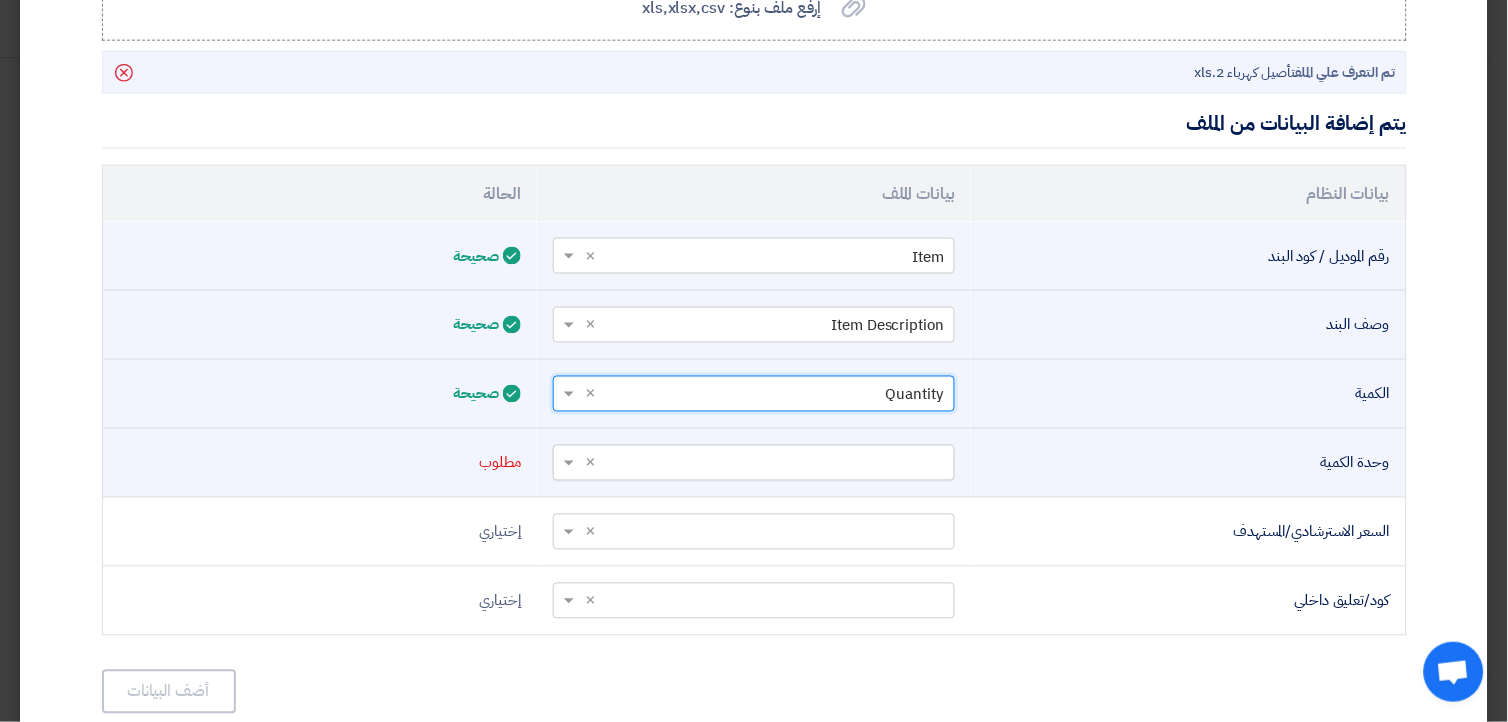 click 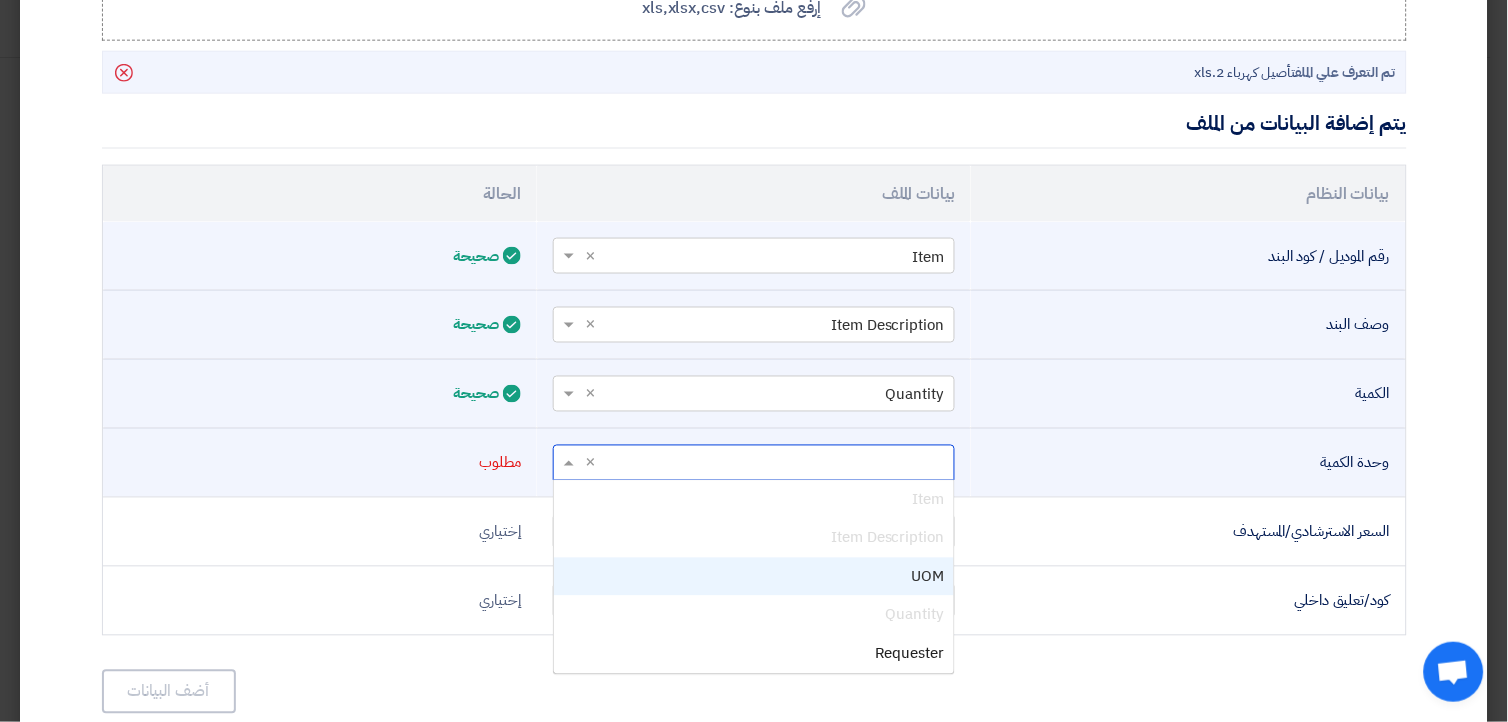 click on "UOM" at bounding box center (754, 577) 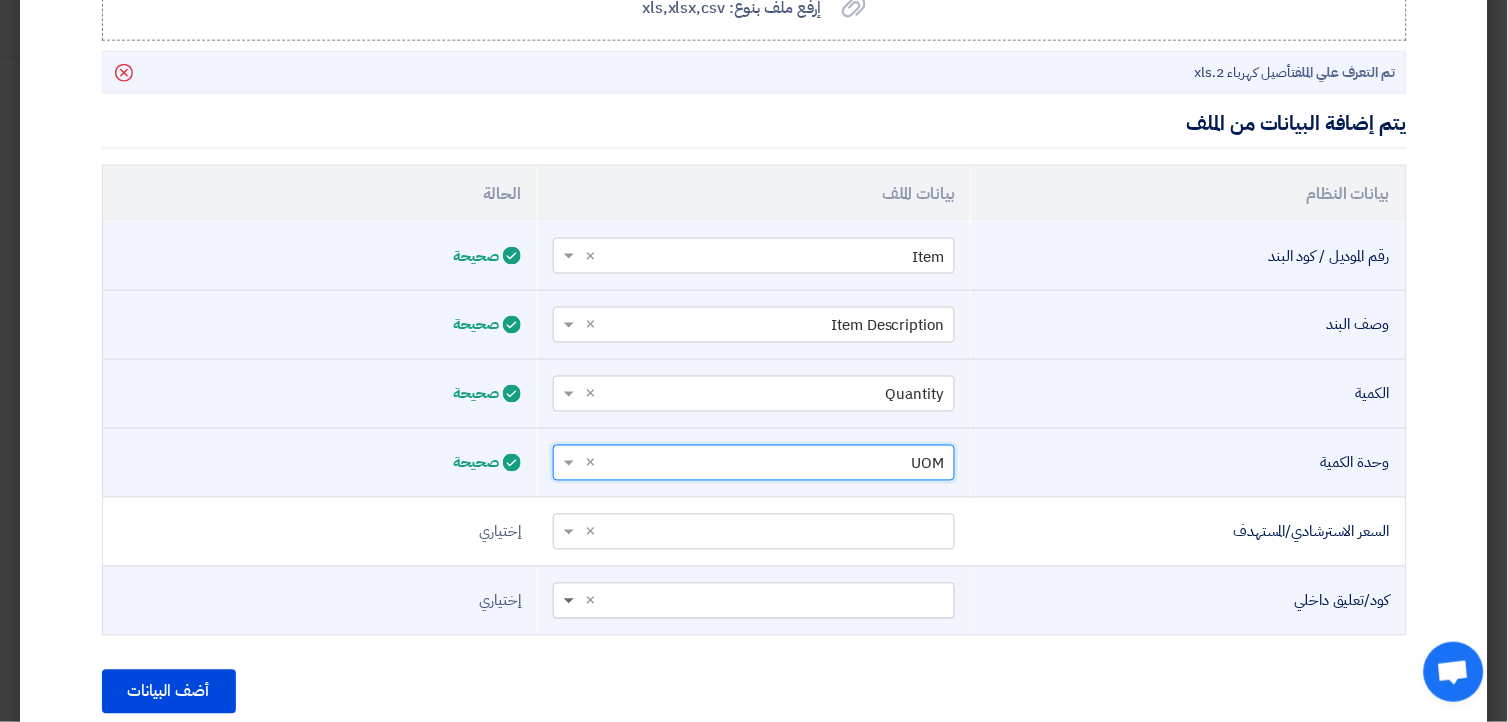 click 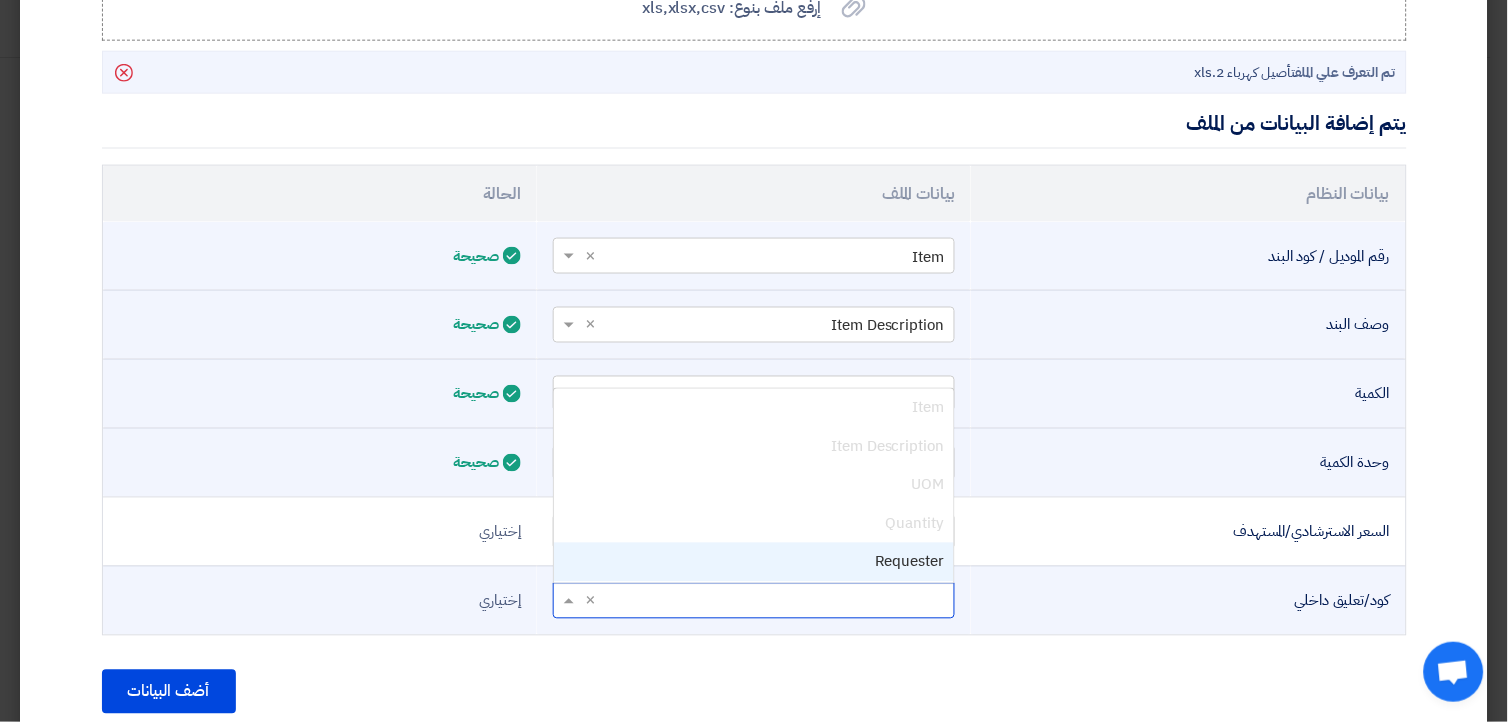 click on "Requester" at bounding box center [754, 562] 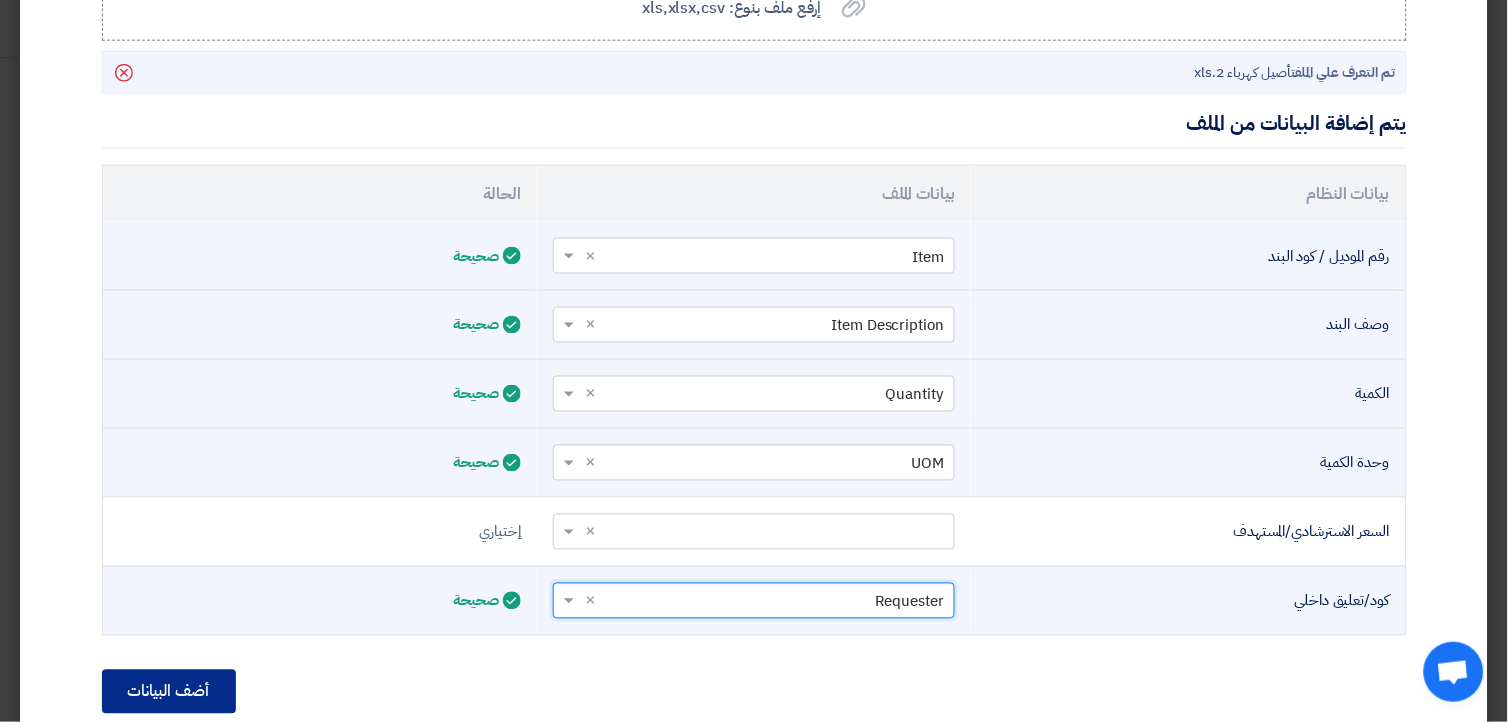 click on "أضف البيانات" 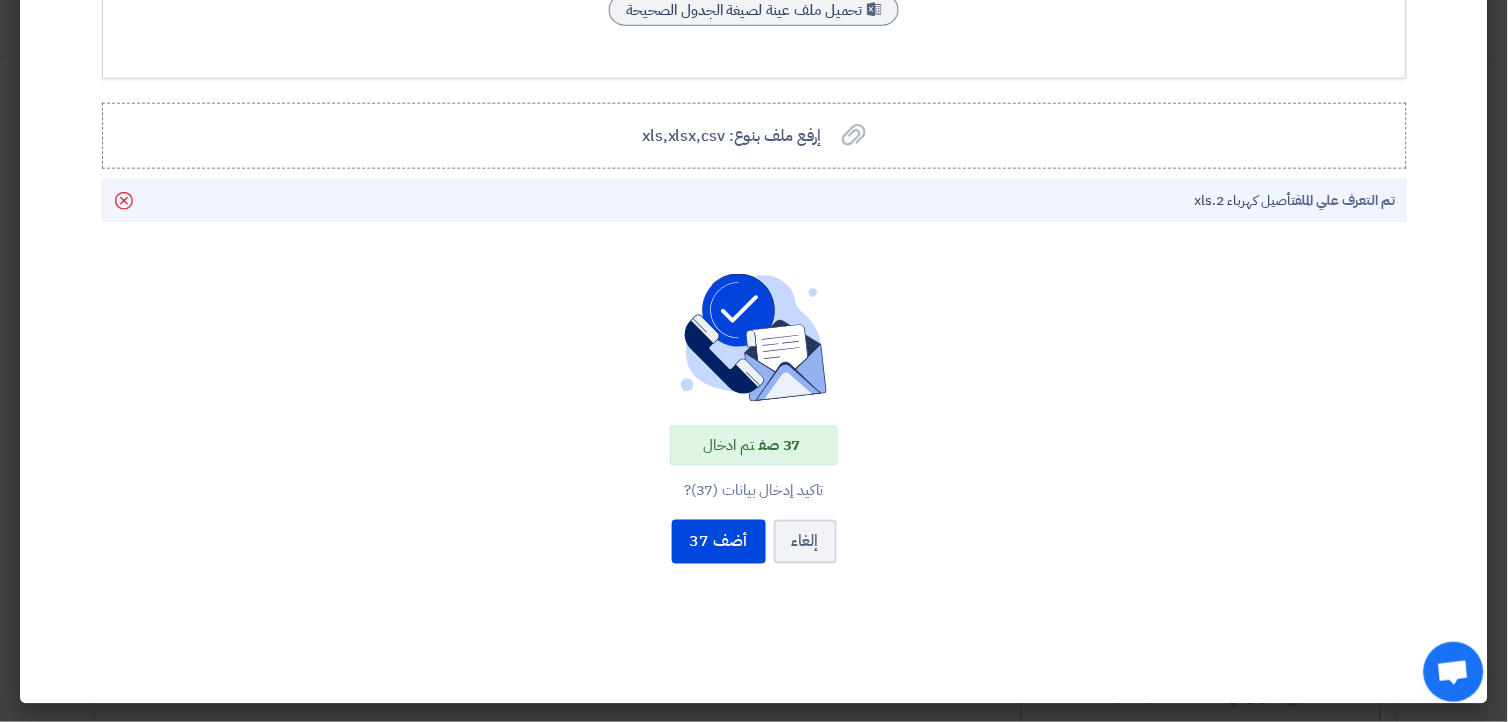 scroll, scrollTop: 200, scrollLeft: 0, axis: vertical 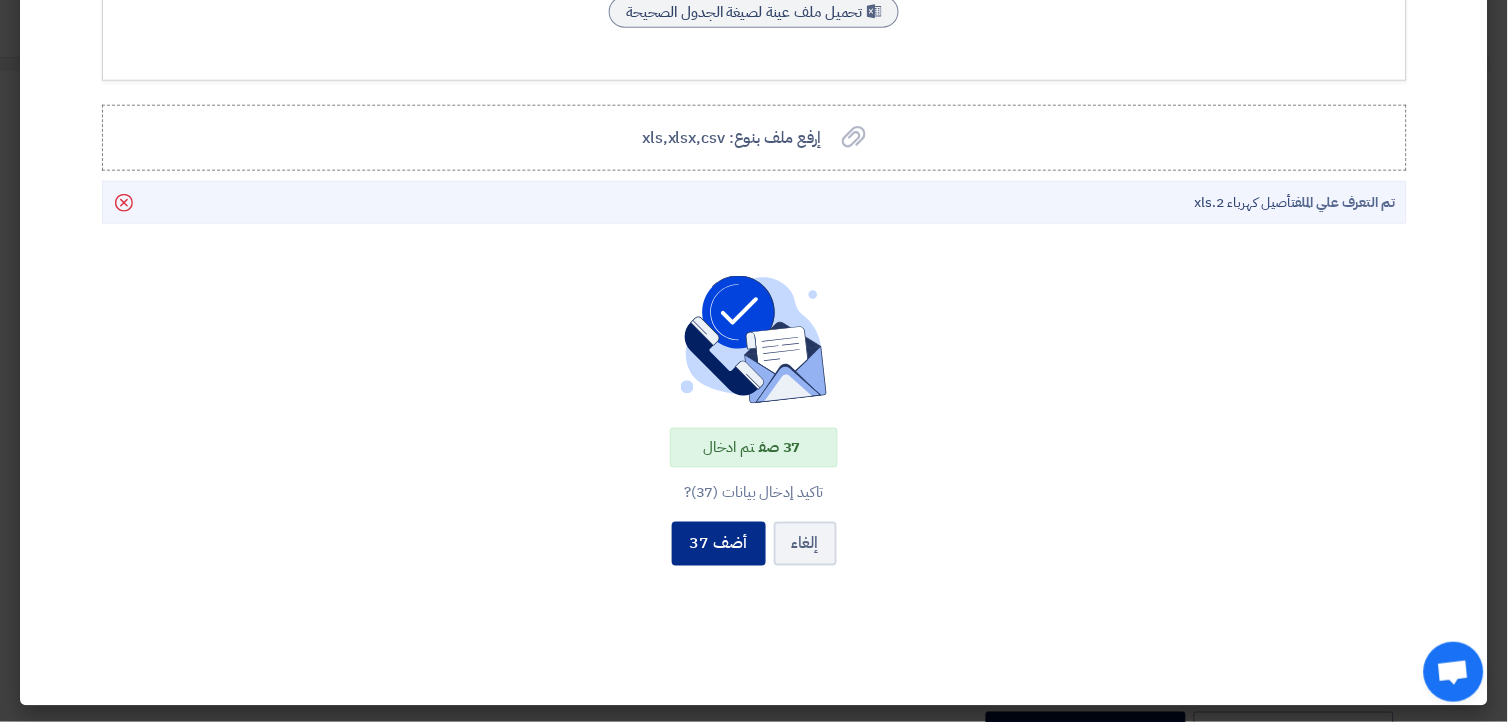 click on "أضف 37" at bounding box center [719, 544] 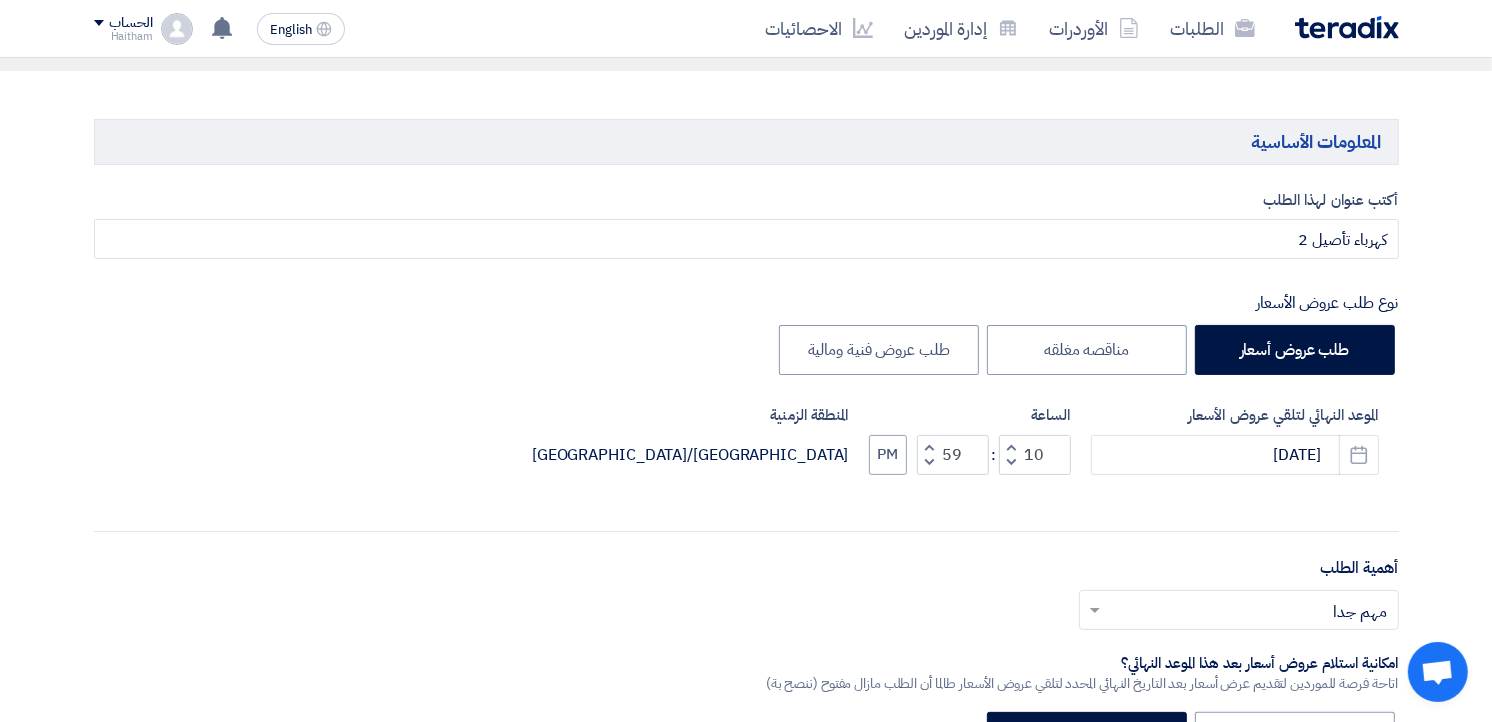 scroll, scrollTop: 6934, scrollLeft: 0, axis: vertical 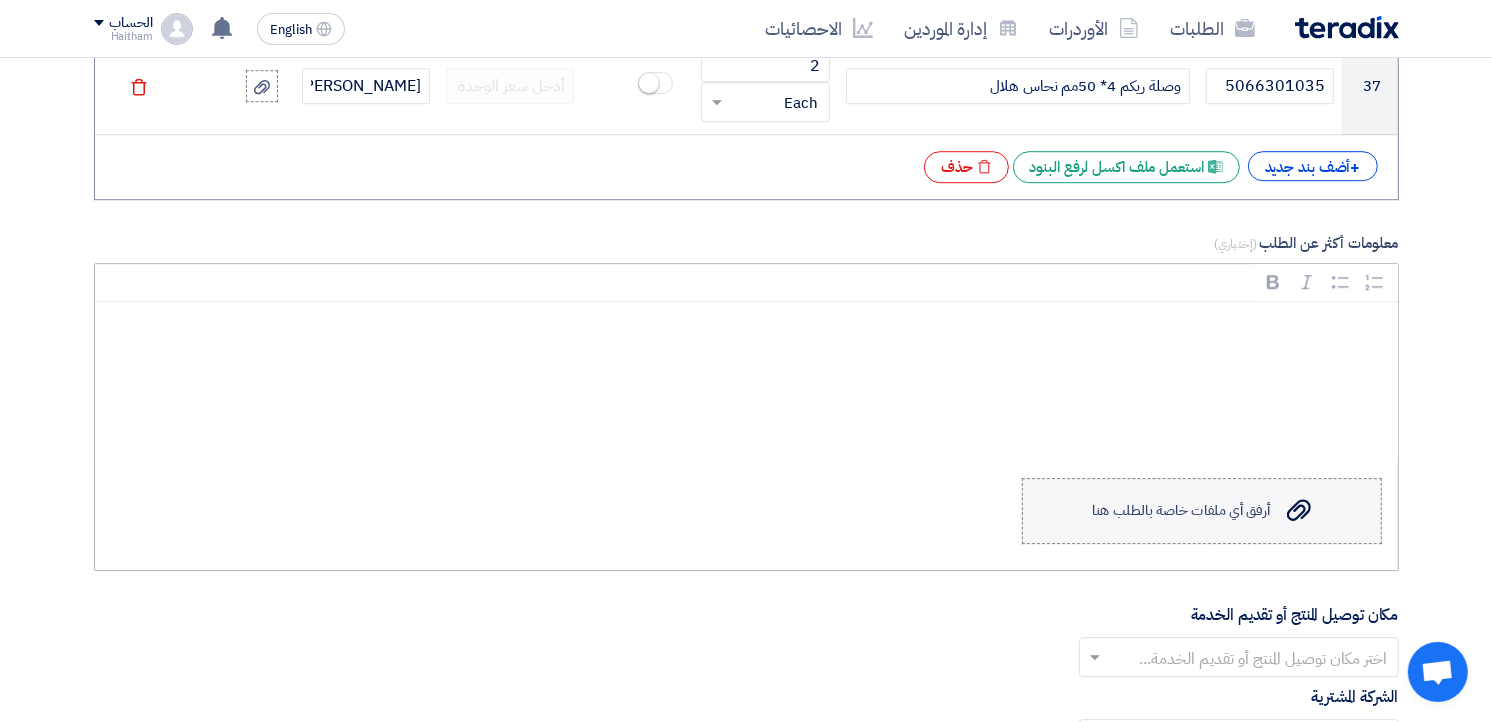 click on "أرفق أي ملفات خاصة بالطلب هنا" 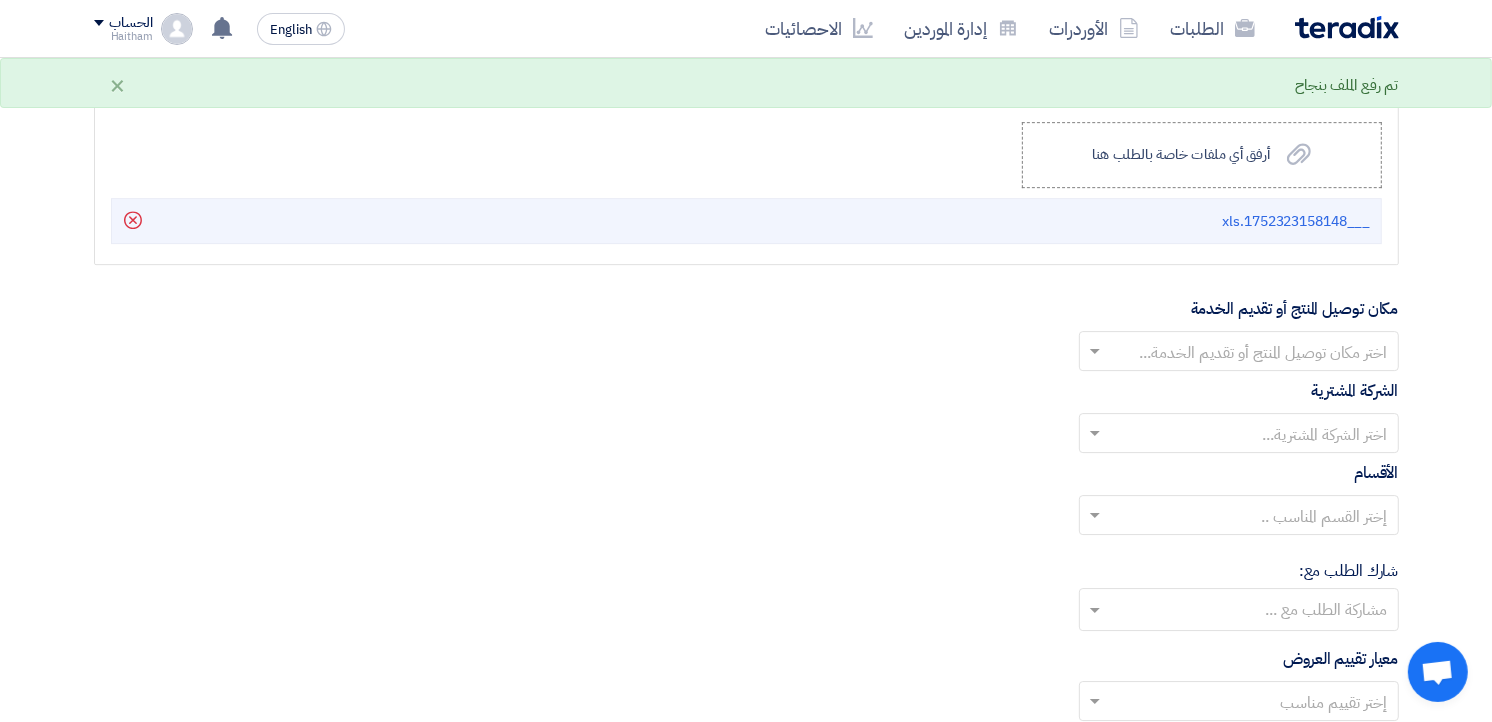 scroll, scrollTop: 5642, scrollLeft: 0, axis: vertical 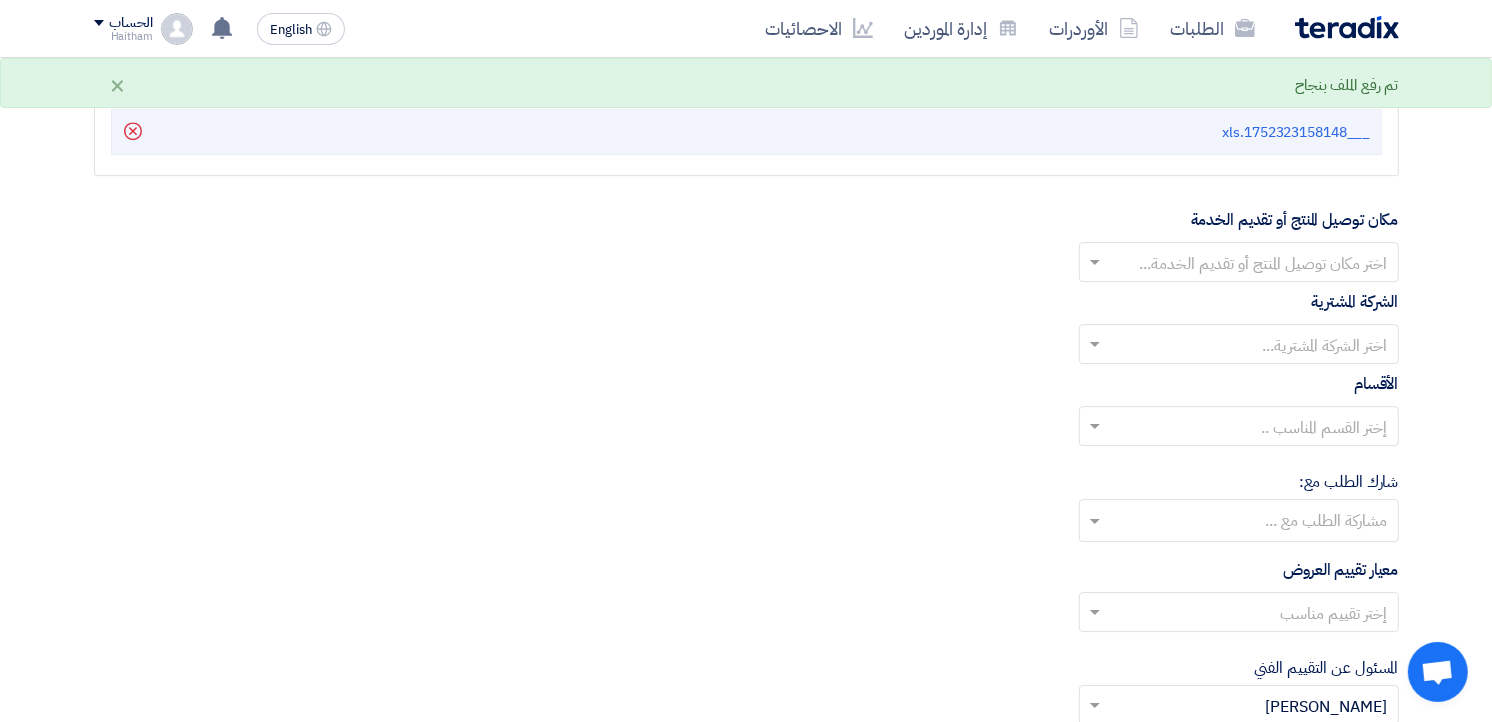 click 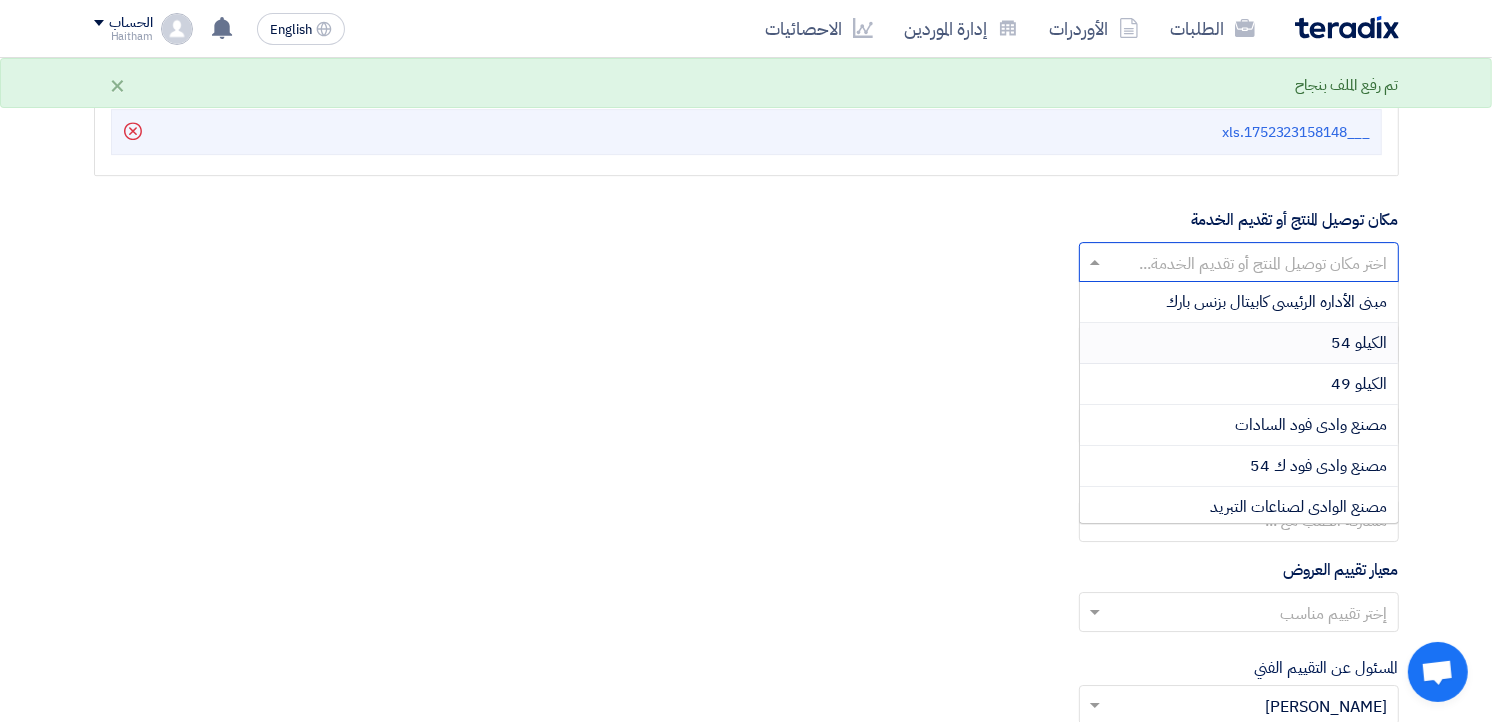 click on "الكيلو 54" at bounding box center [1239, 343] 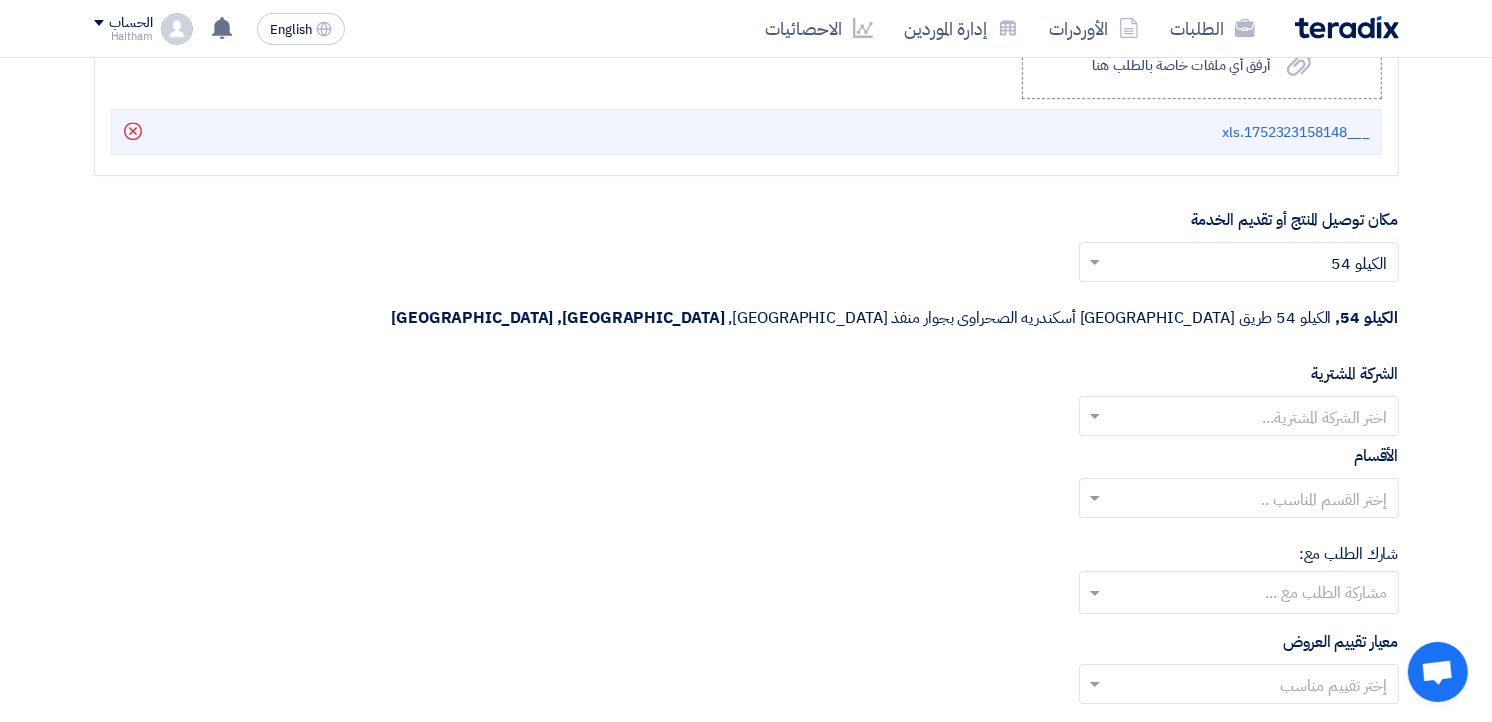 click 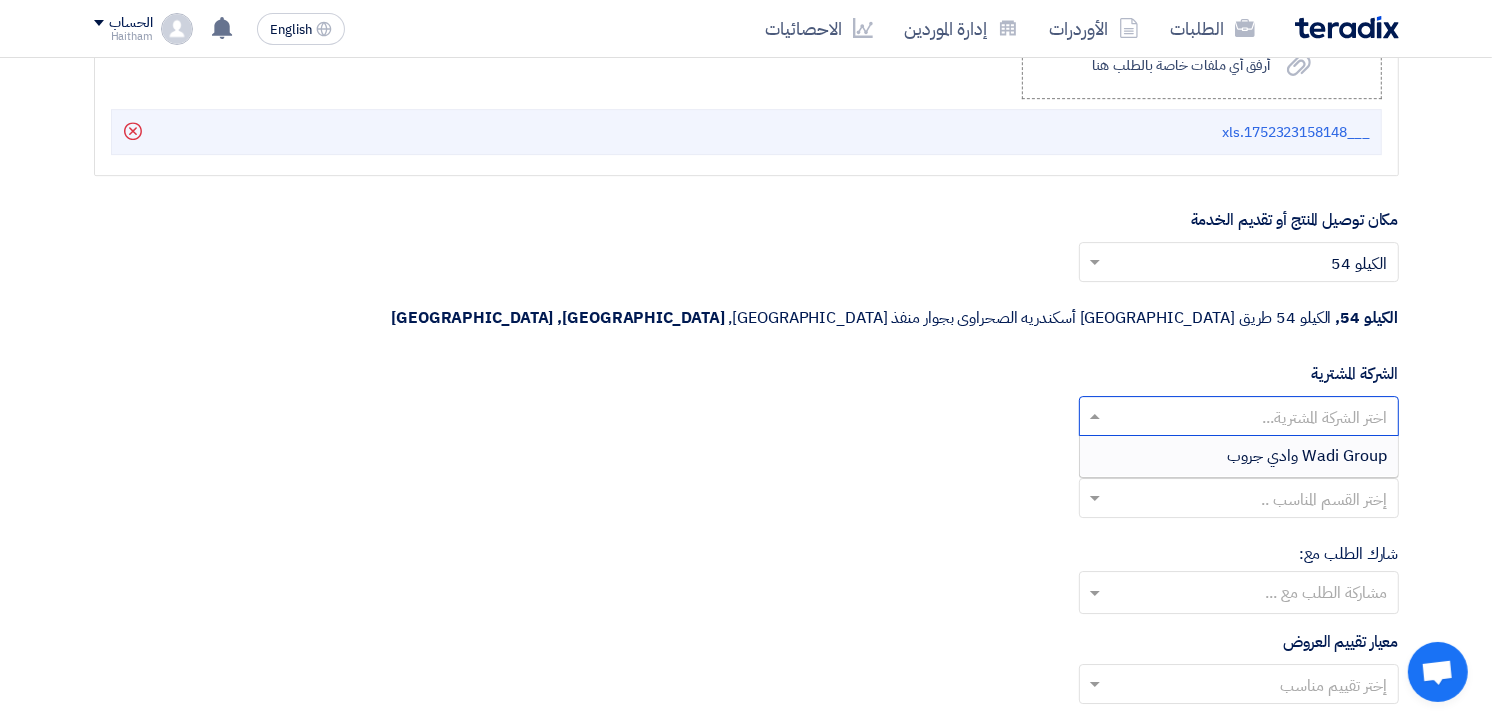 click on "Wadi Group وادي جروب" at bounding box center [1308, 456] 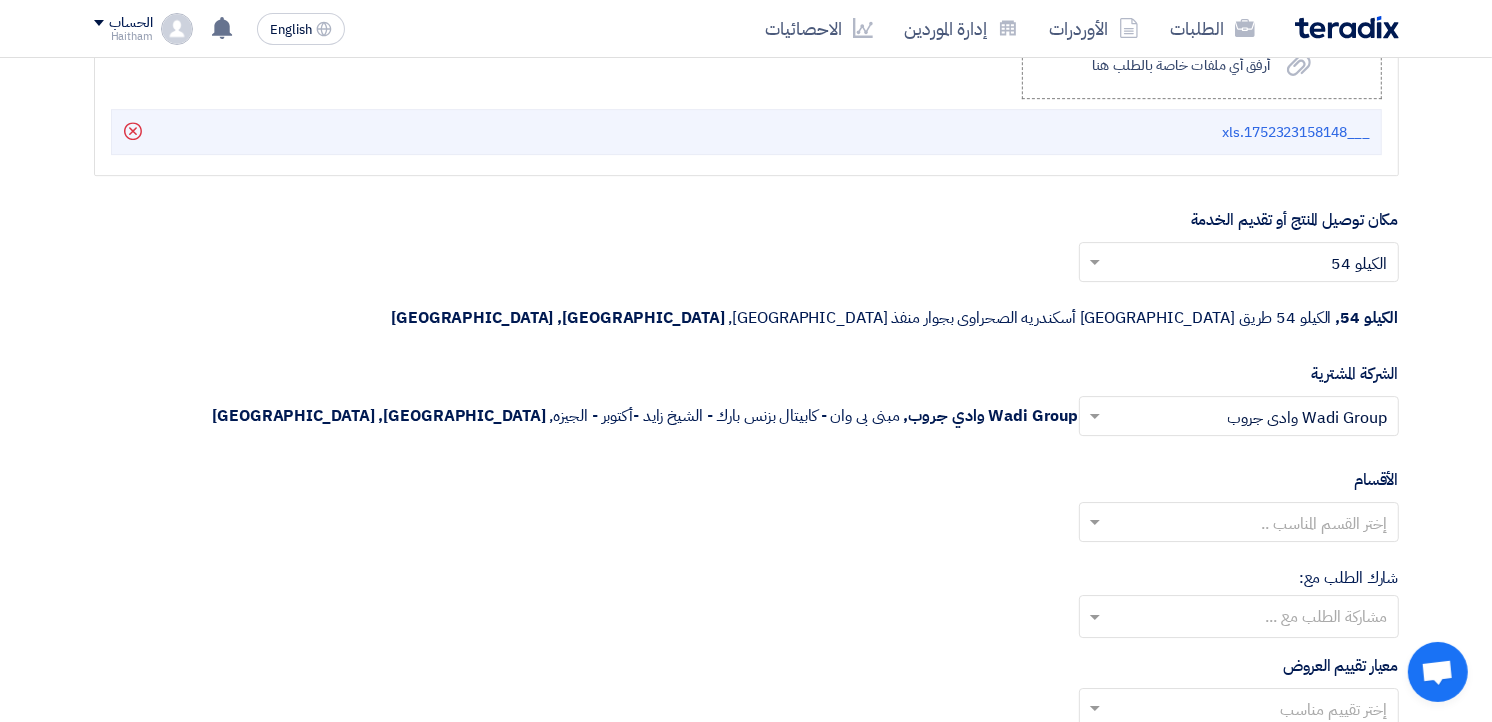 click 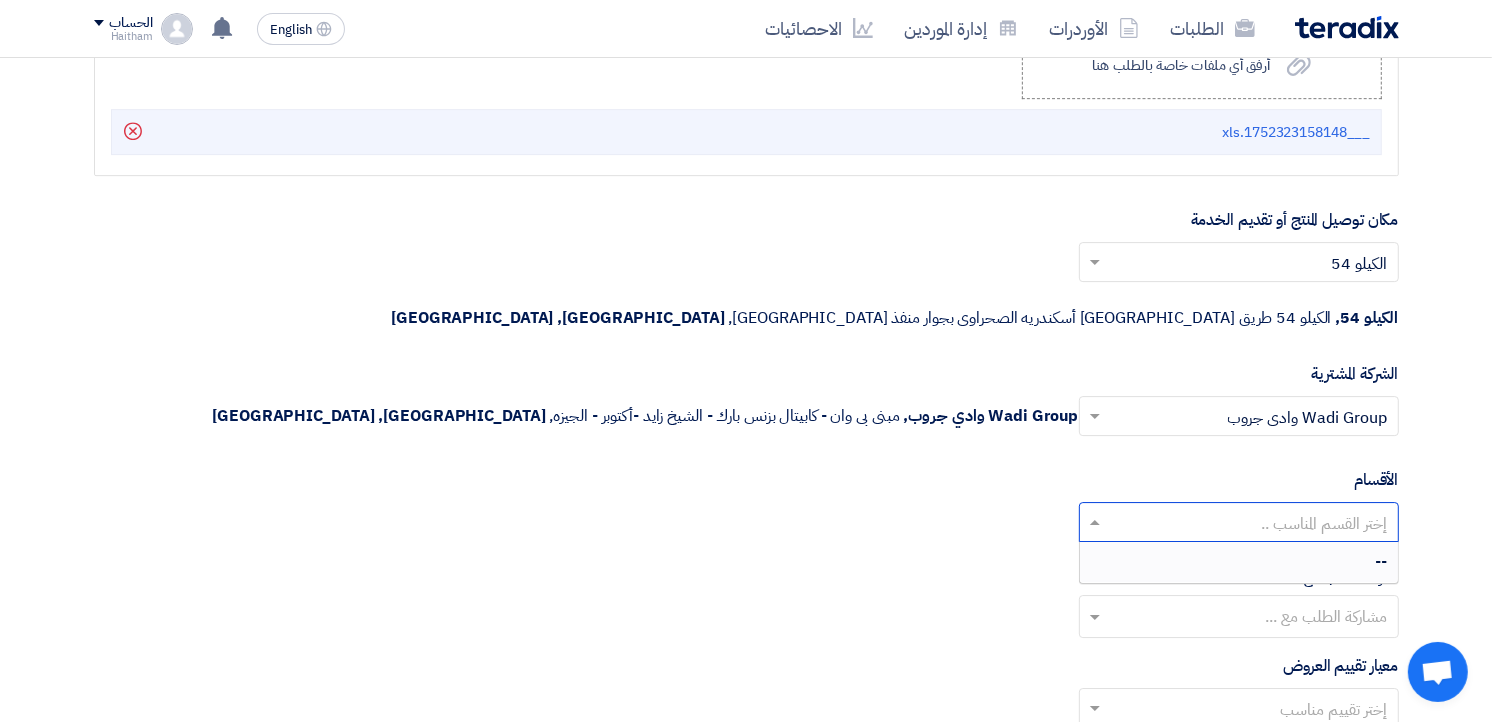 click on "--" at bounding box center (1239, 562) 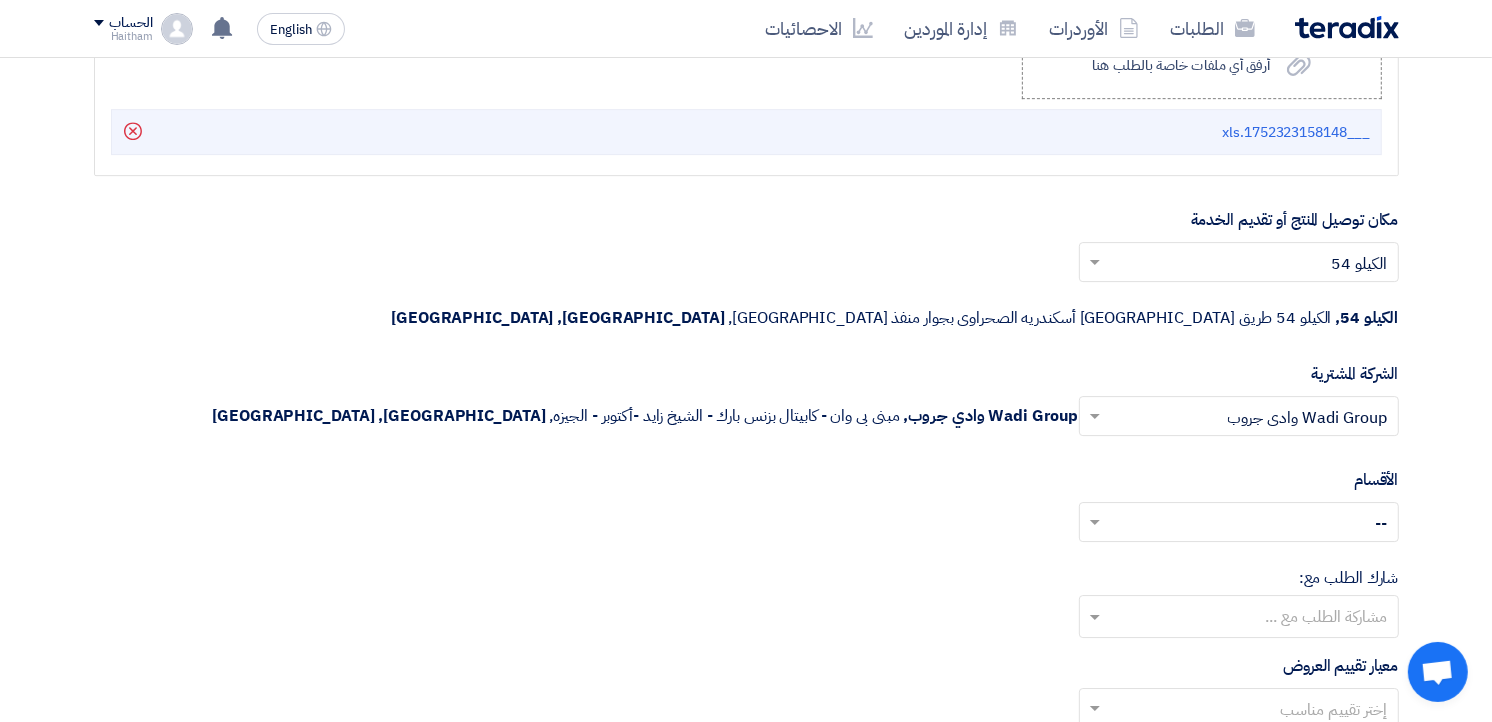 click at bounding box center (1238, 618) 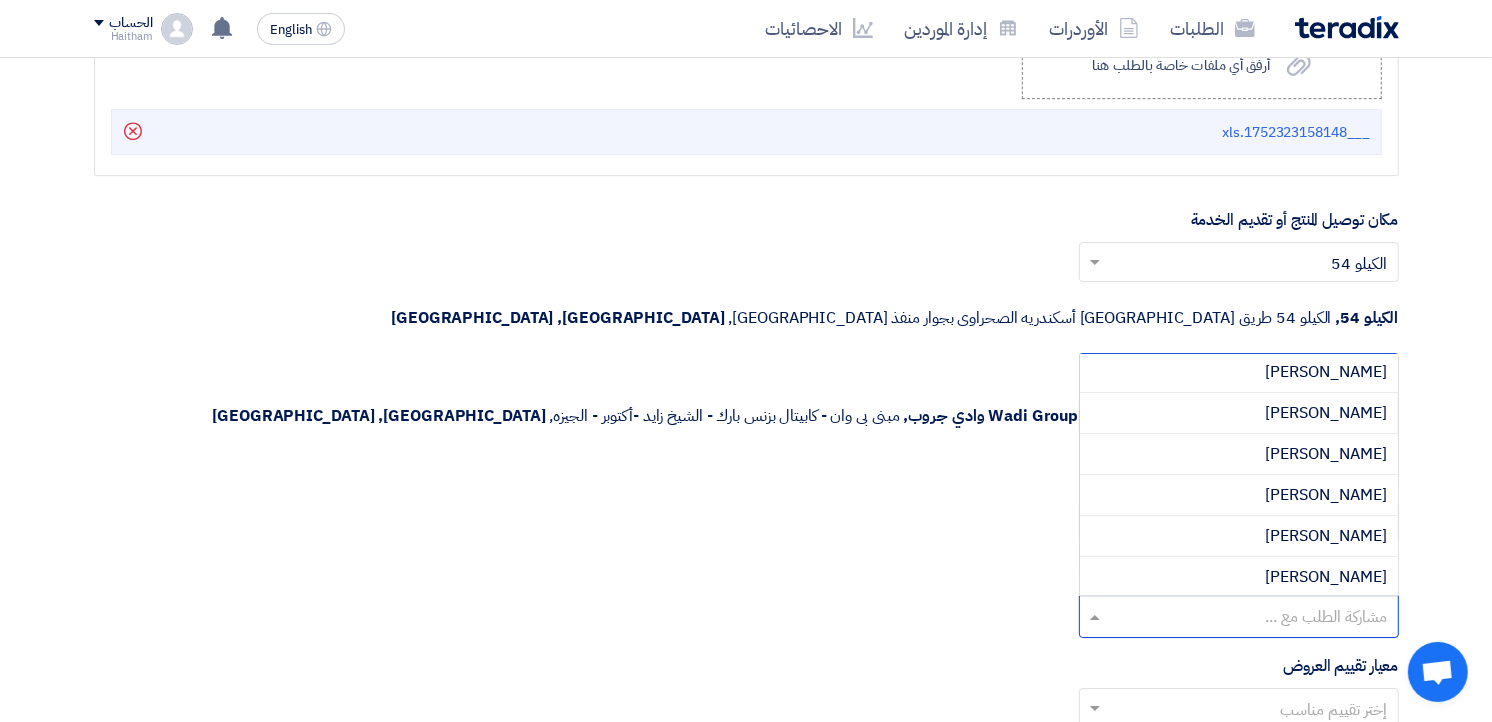 scroll, scrollTop: 1402, scrollLeft: 0, axis: vertical 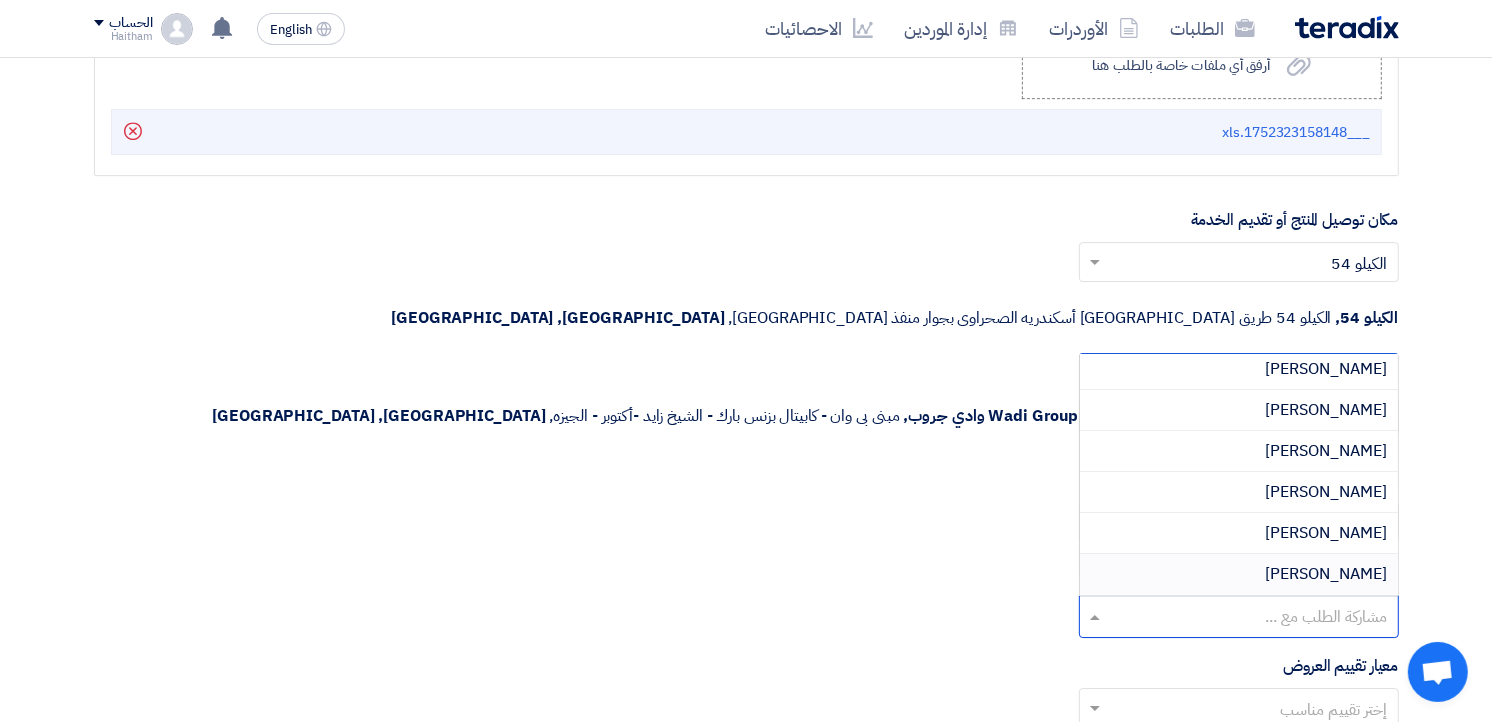 click on "[PERSON_NAME]" at bounding box center [1239, 574] 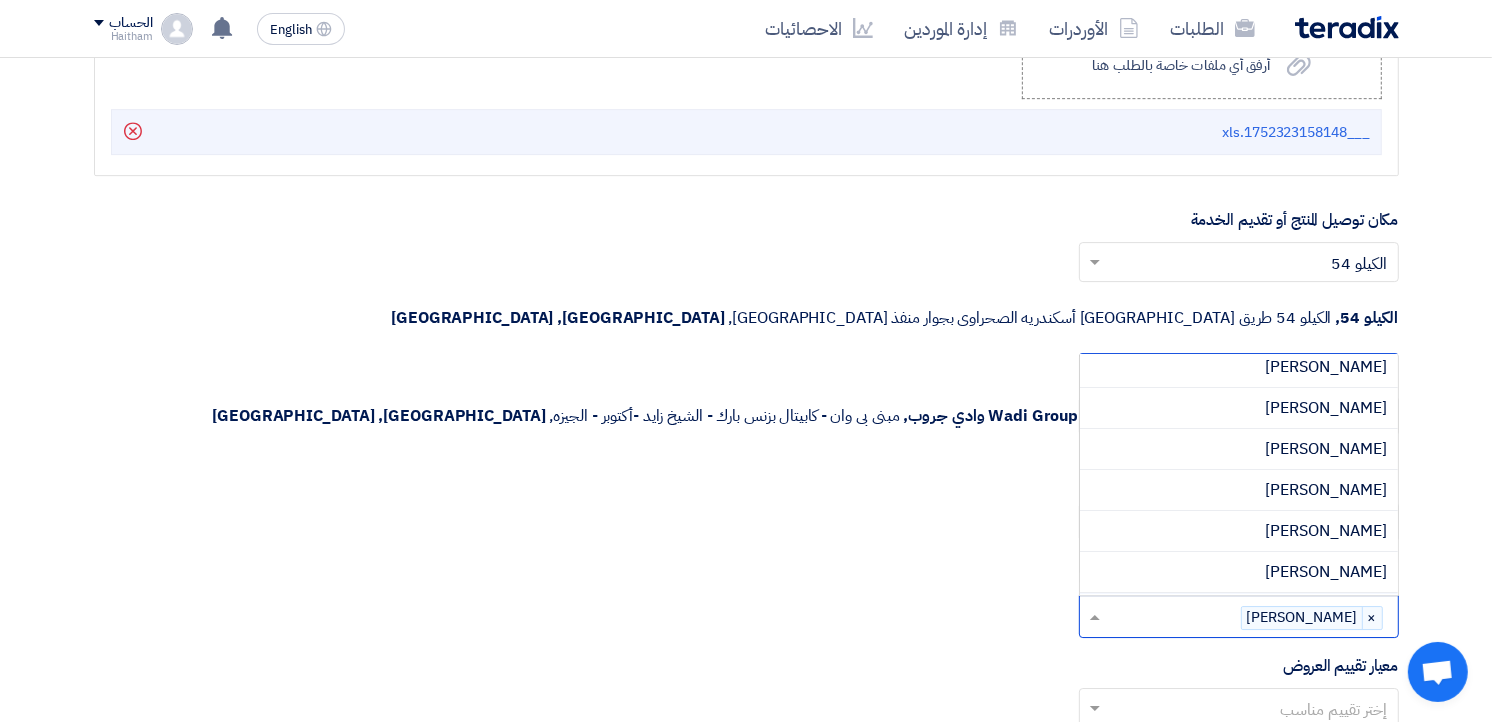 scroll, scrollTop: 0, scrollLeft: 0, axis: both 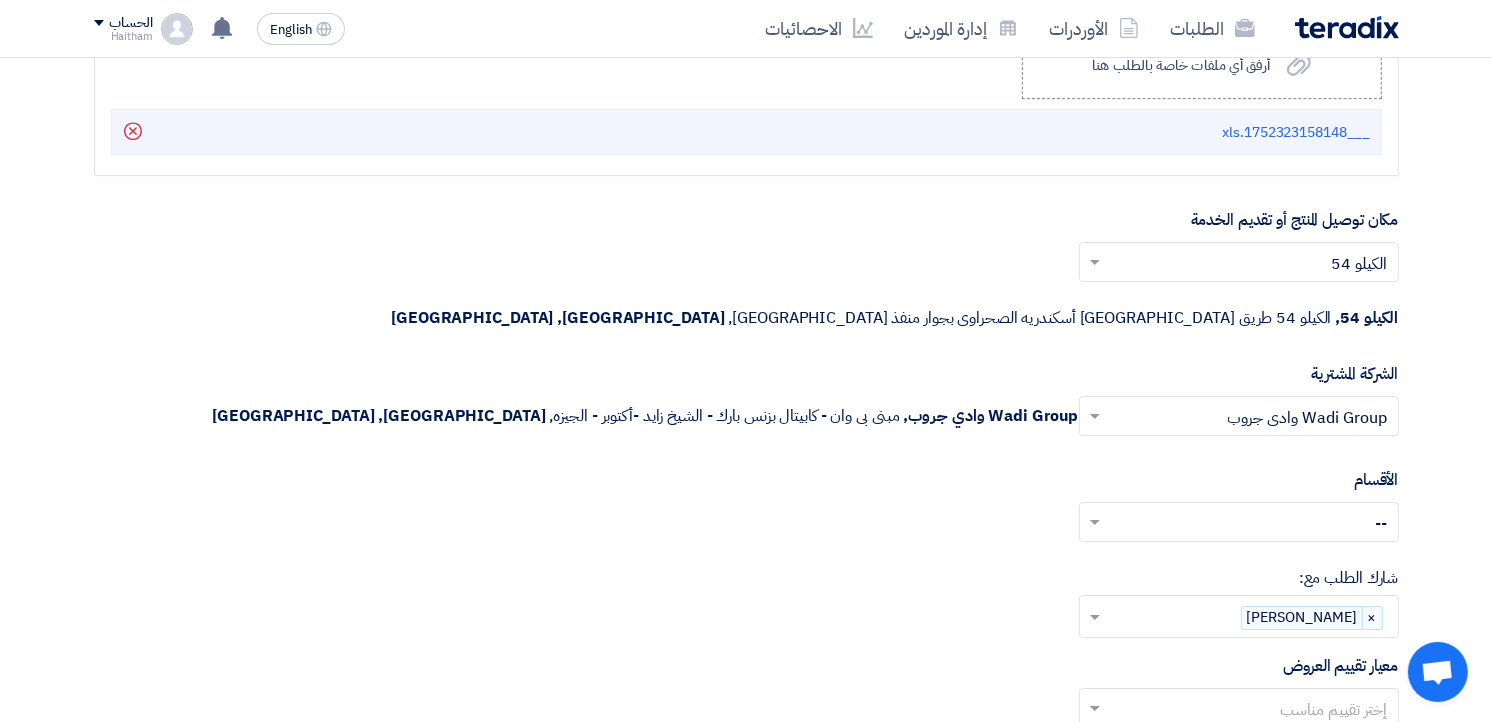 click on "معيار تقييم العروض
إختر تقييم مناسب" 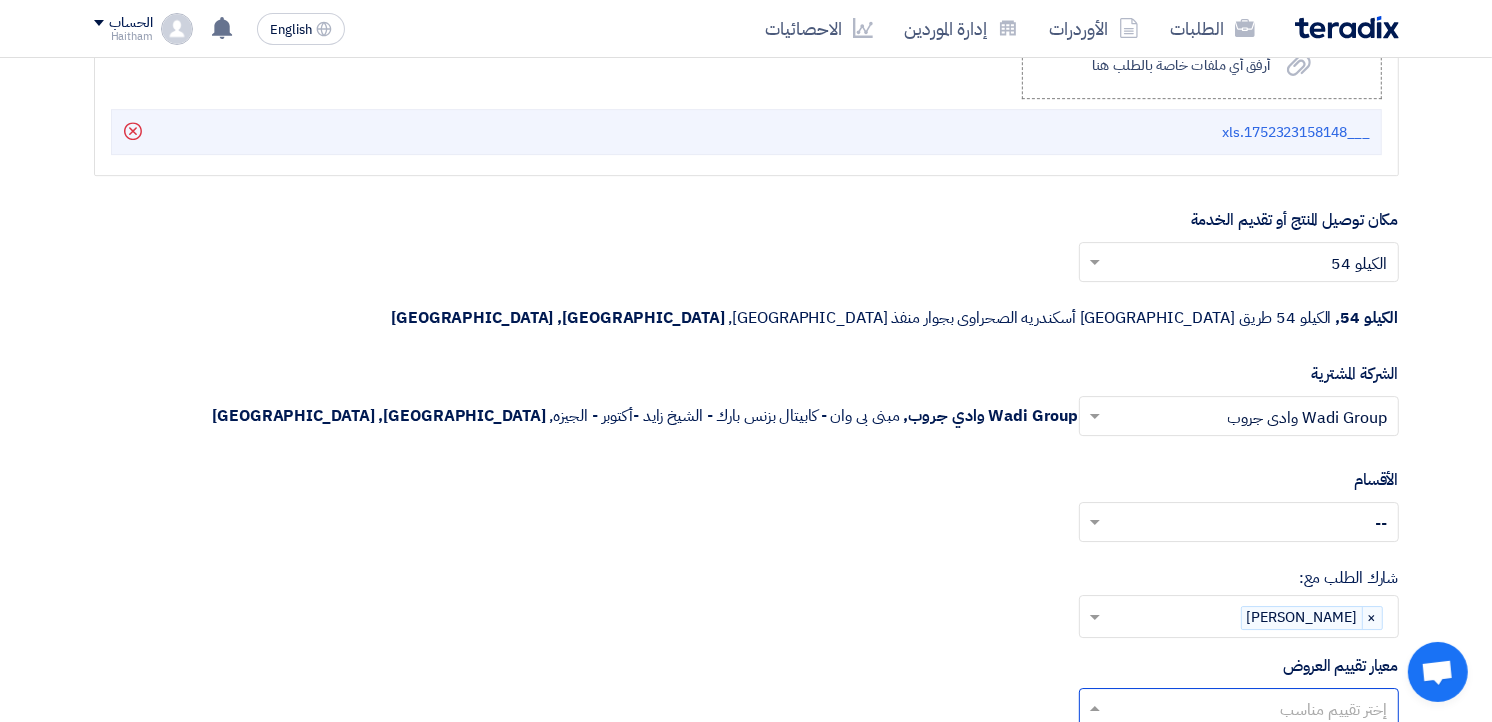 click 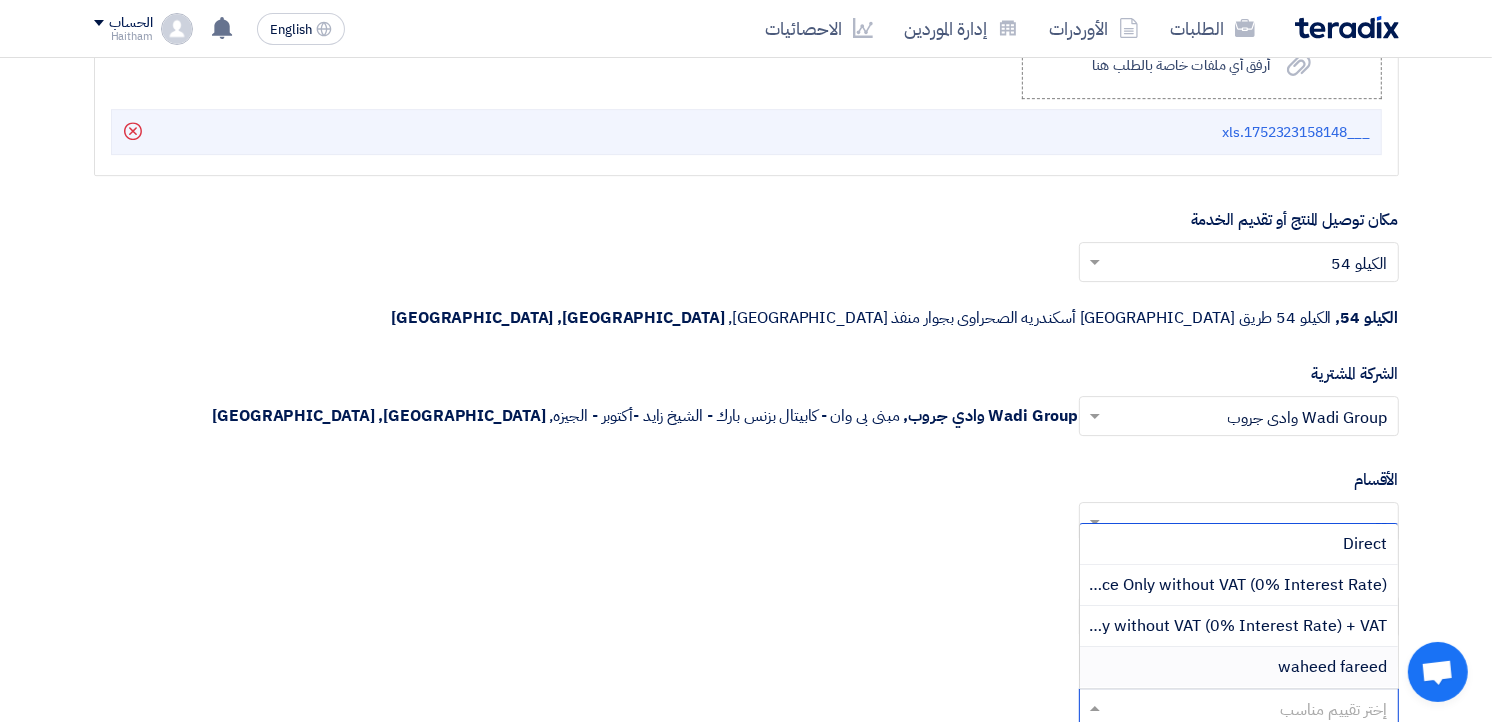 click on "waheed fareed" at bounding box center (1239, 667) 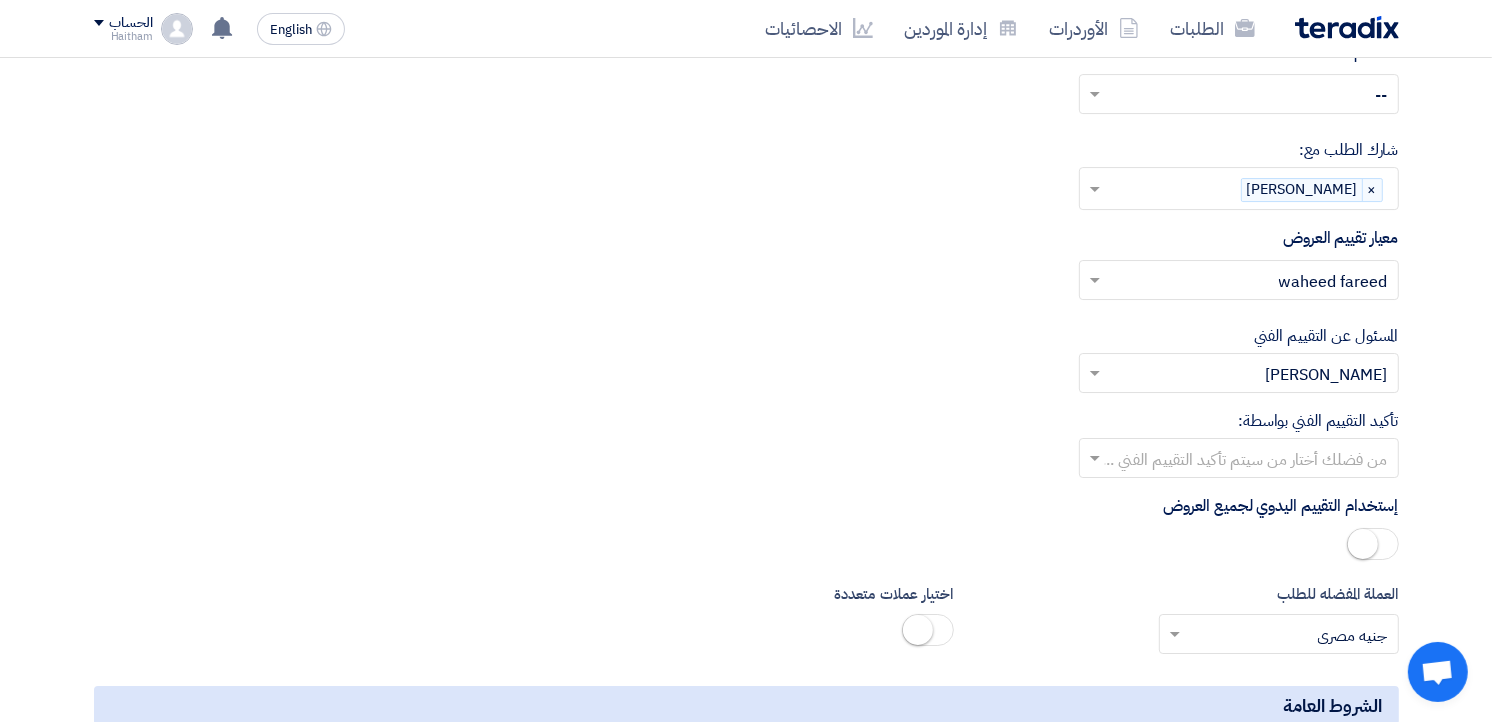 scroll, scrollTop: 6086, scrollLeft: 0, axis: vertical 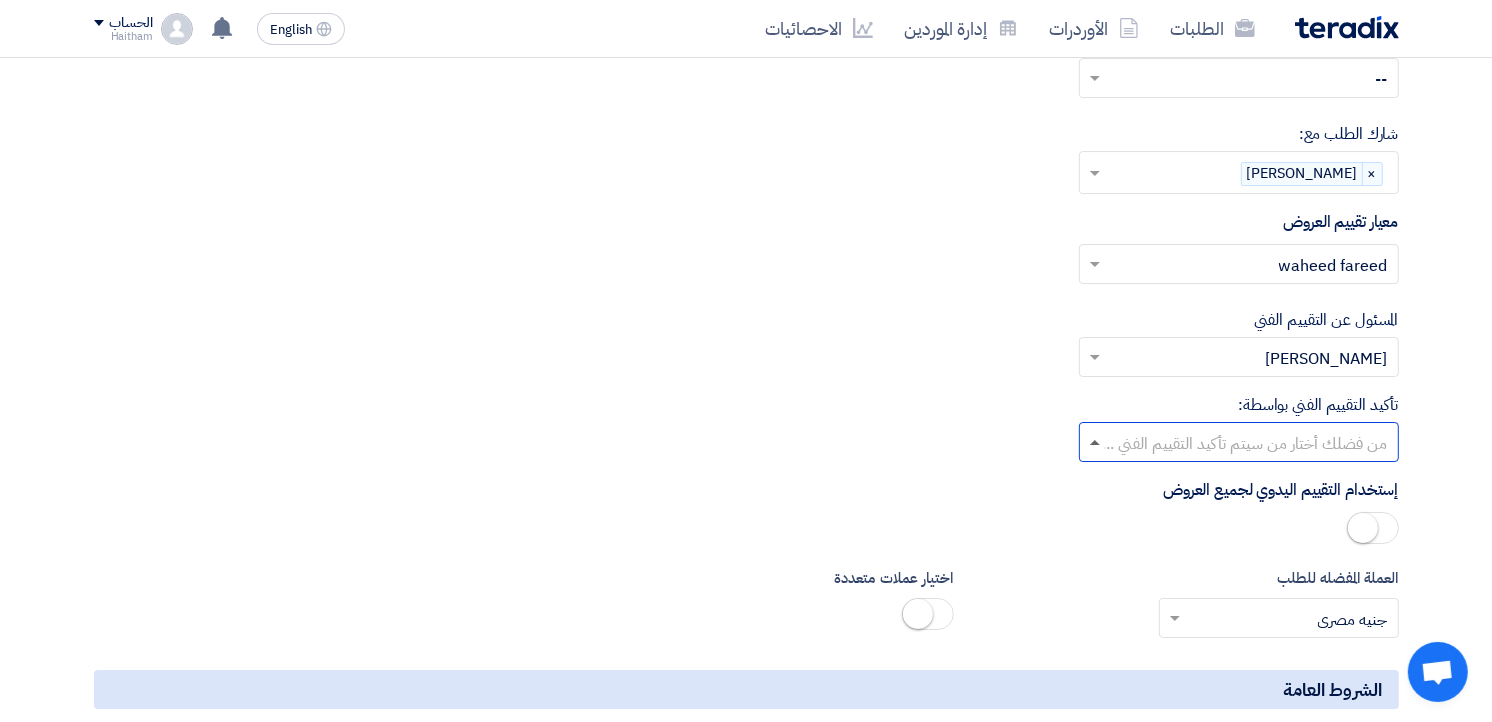 click at bounding box center (1095, 442) 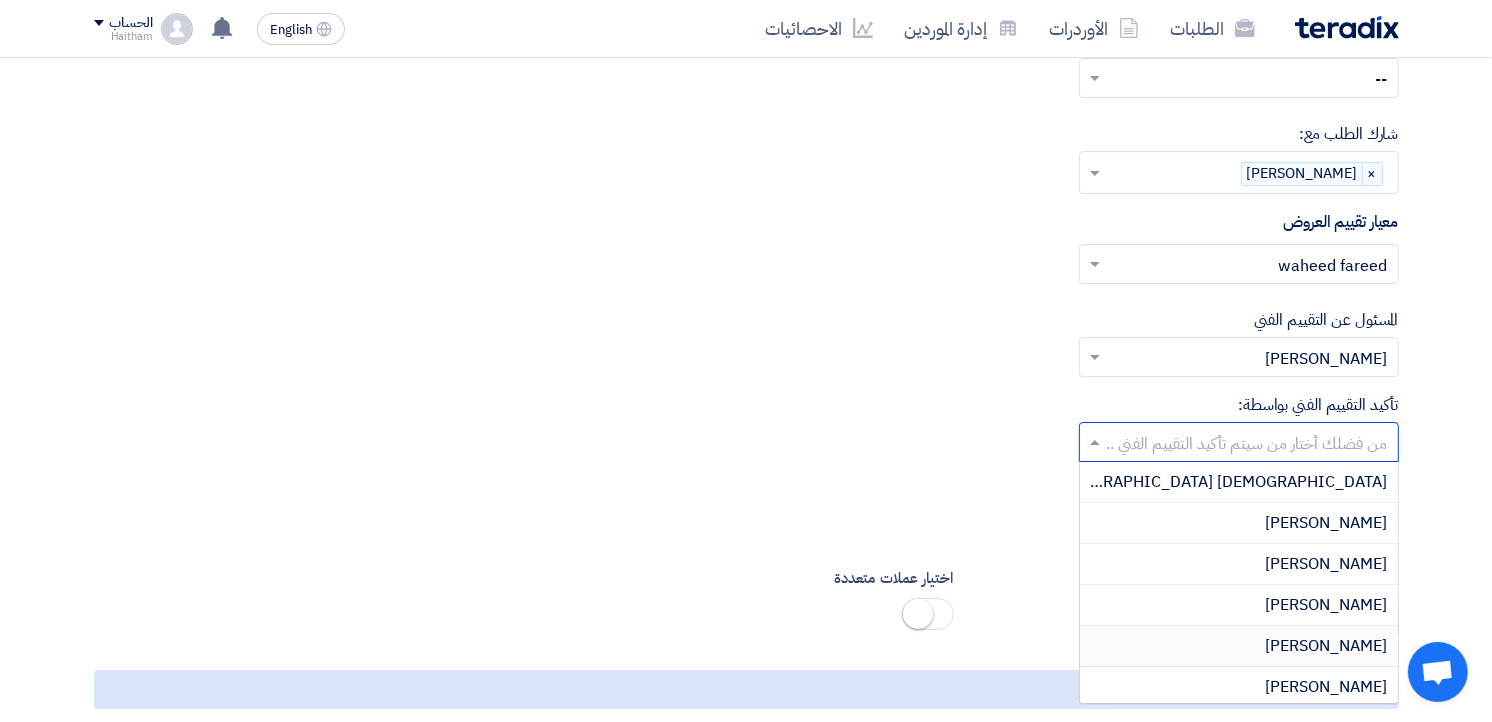 click on "[PERSON_NAME]" at bounding box center [1239, 646] 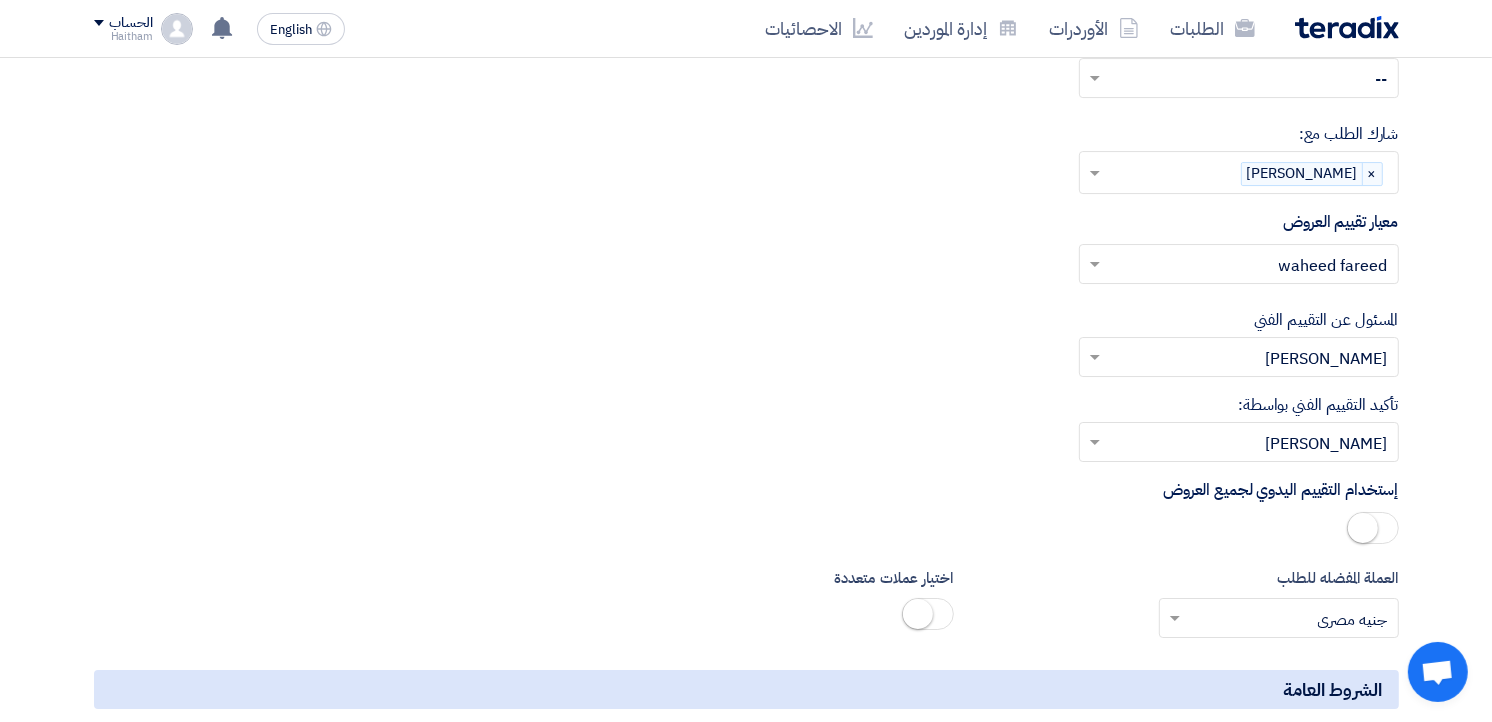 click on "المعلومات الأساسية
أكتب عنوان لهذا الطلب
كهرباء تأصيل 2
نوع طلب عروض الأسعار
طلب عروض أسعار
مناقصه مغلقه
طلب عروض فنية ومالية
الموعد النهائي لتلقي عروض الأسعار
[DATE]
Pick a date
الساعة
:" 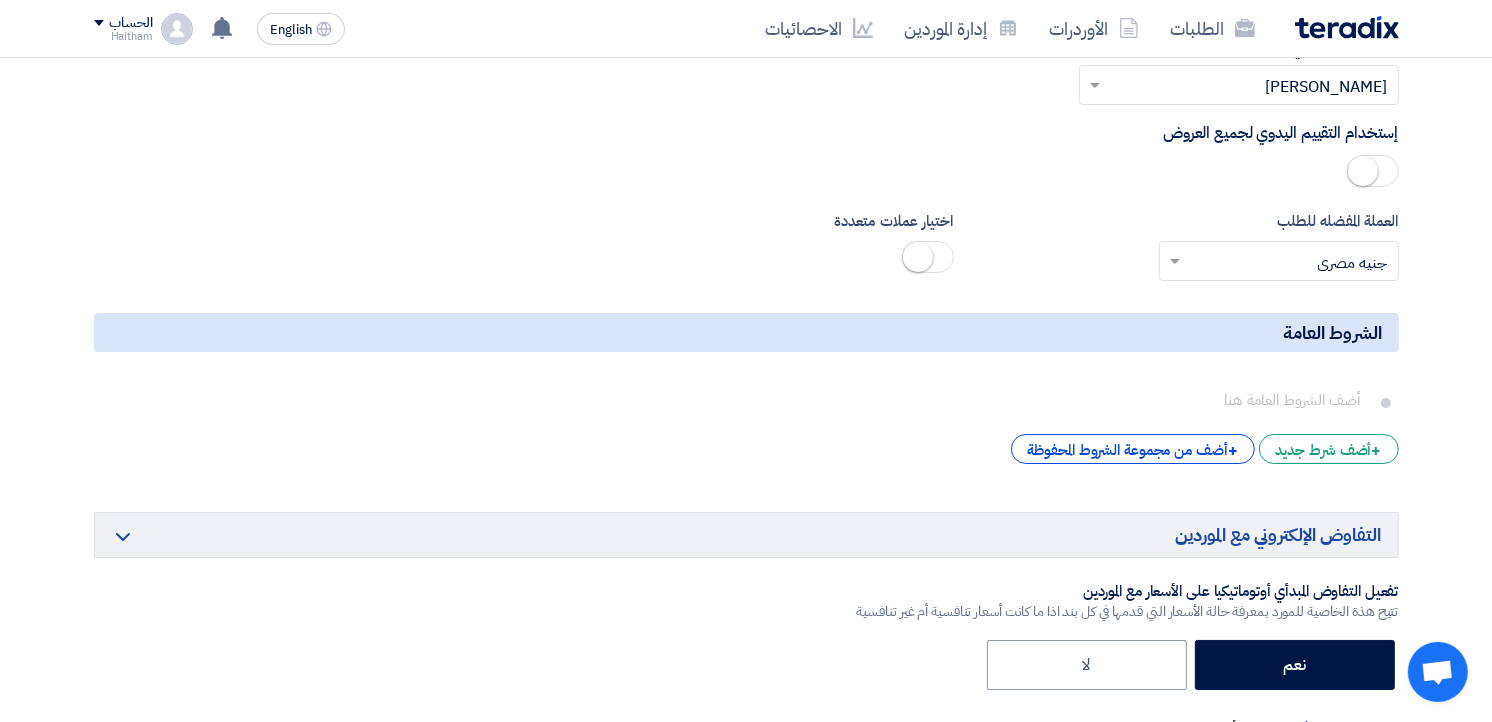 type 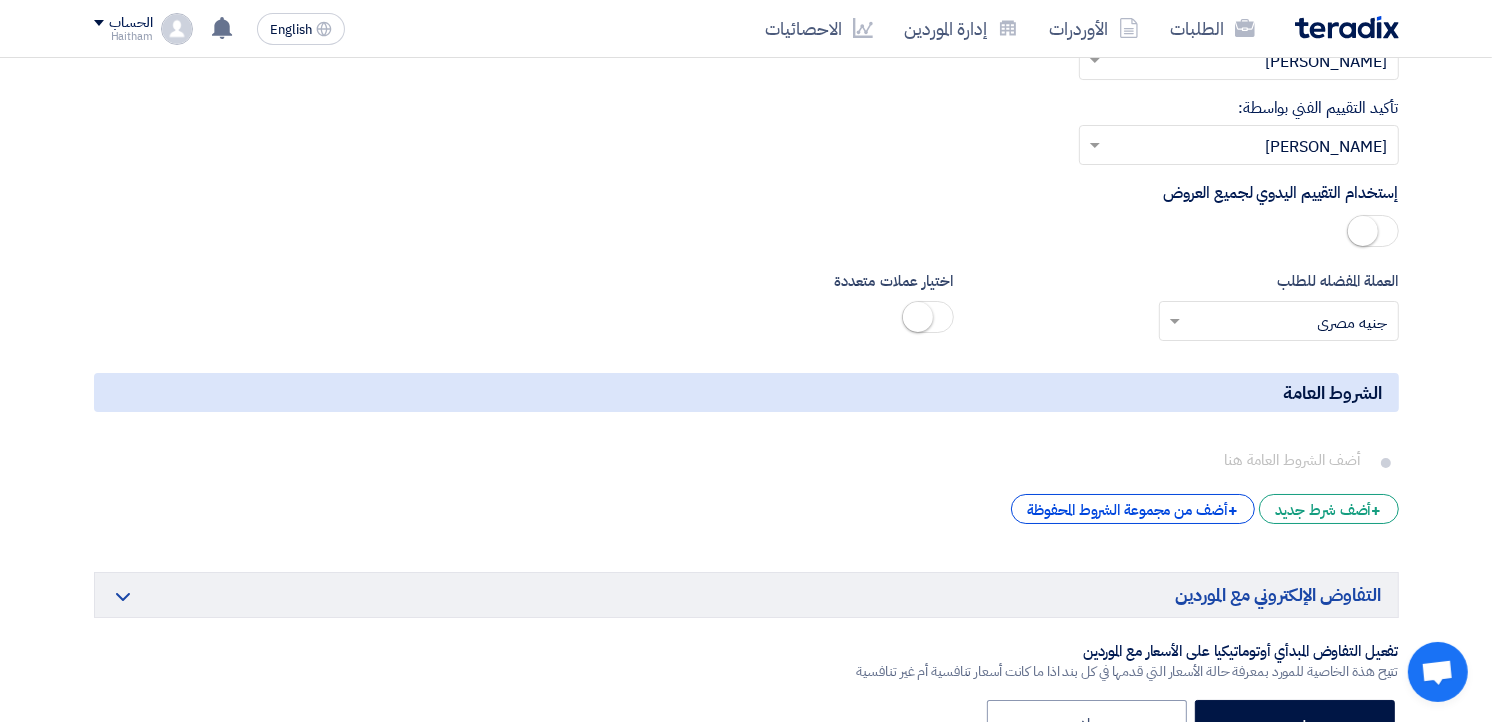 scroll, scrollTop: 6422, scrollLeft: 0, axis: vertical 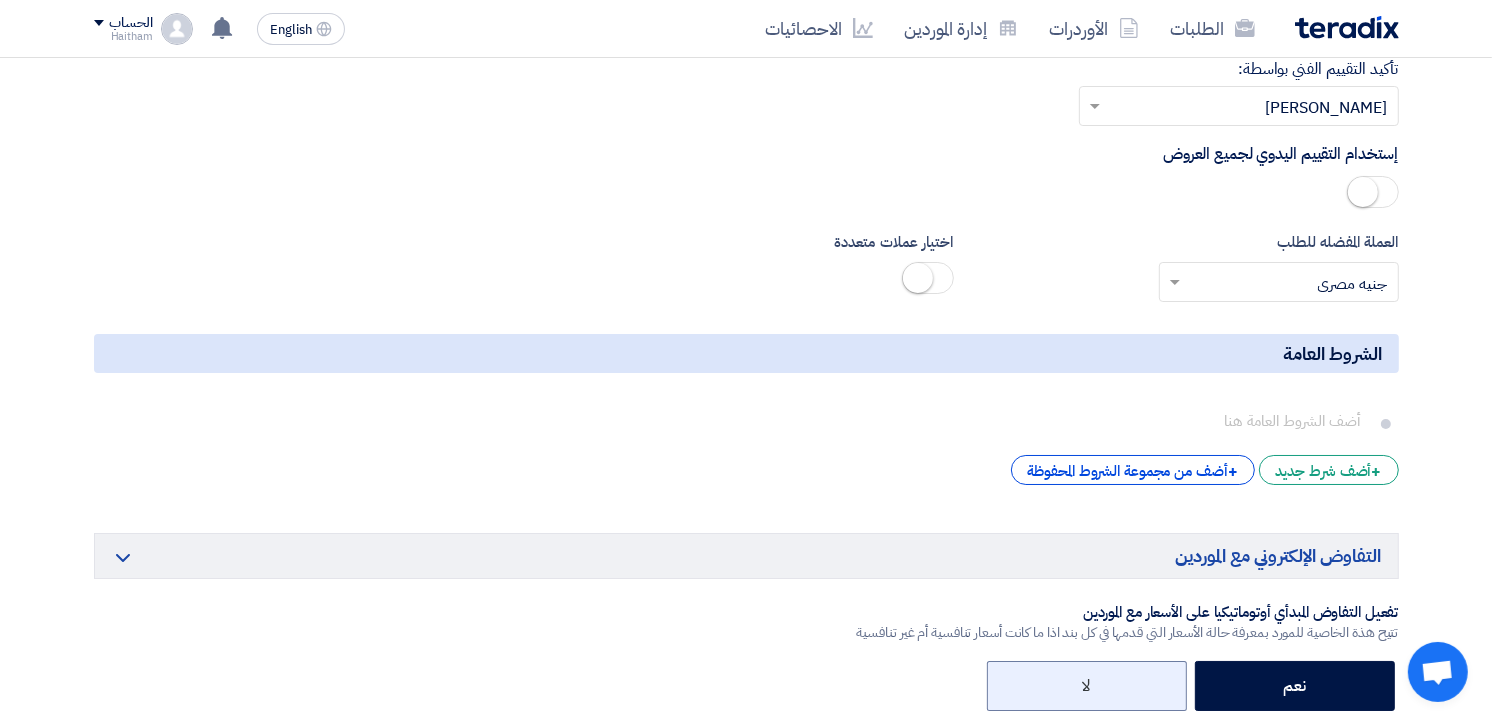 click on "لا" 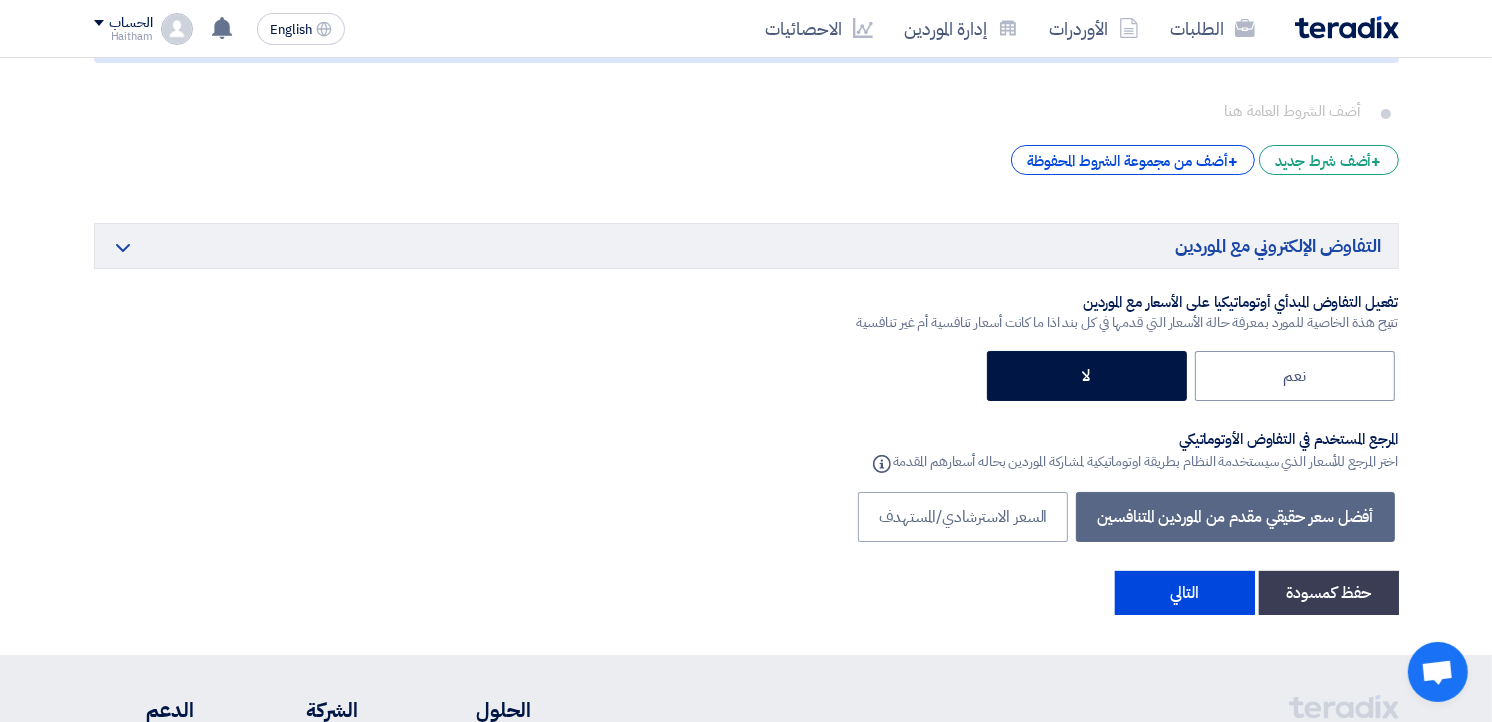 scroll, scrollTop: 6771, scrollLeft: 0, axis: vertical 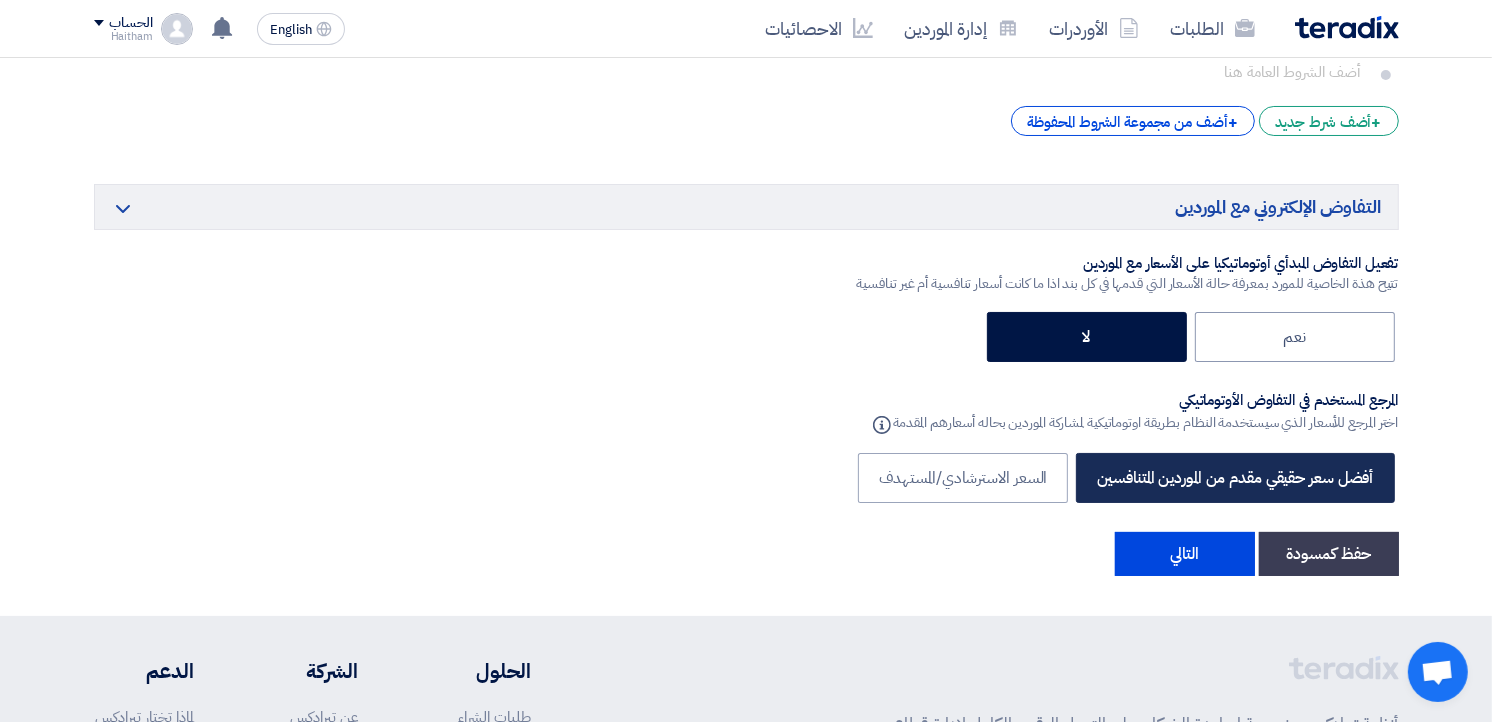 click on "أفضل سعر حقيقي مقدم من الموردين المتنافسين" 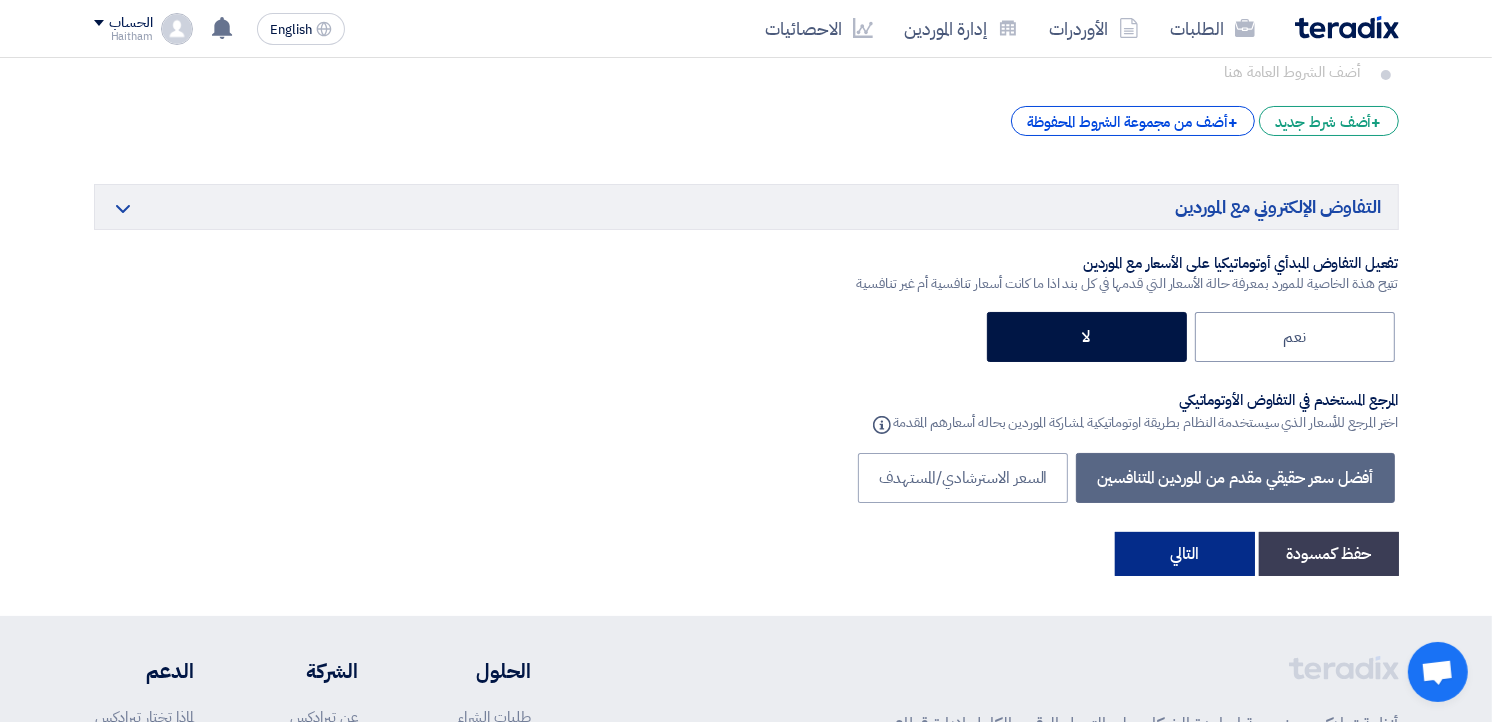 click on "التالي" 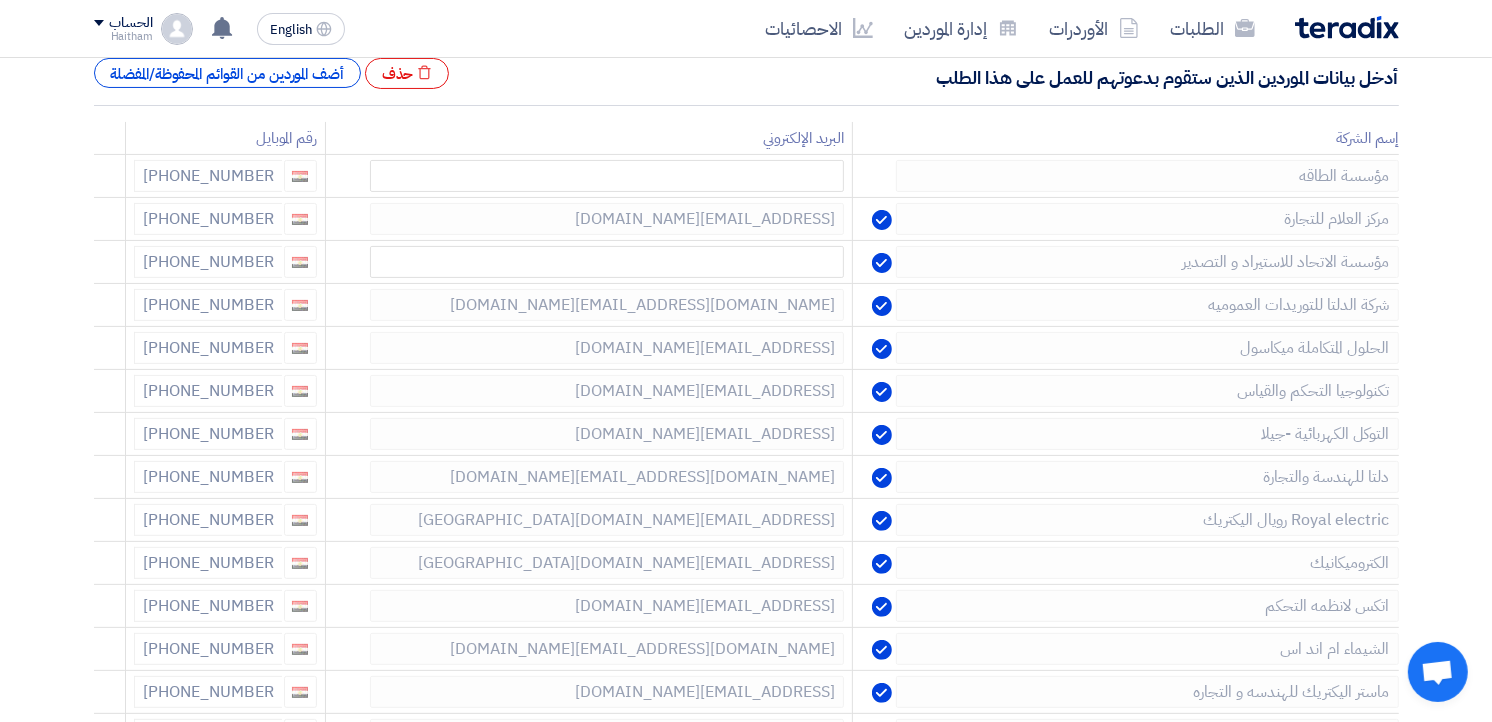 scroll, scrollTop: 328, scrollLeft: 0, axis: vertical 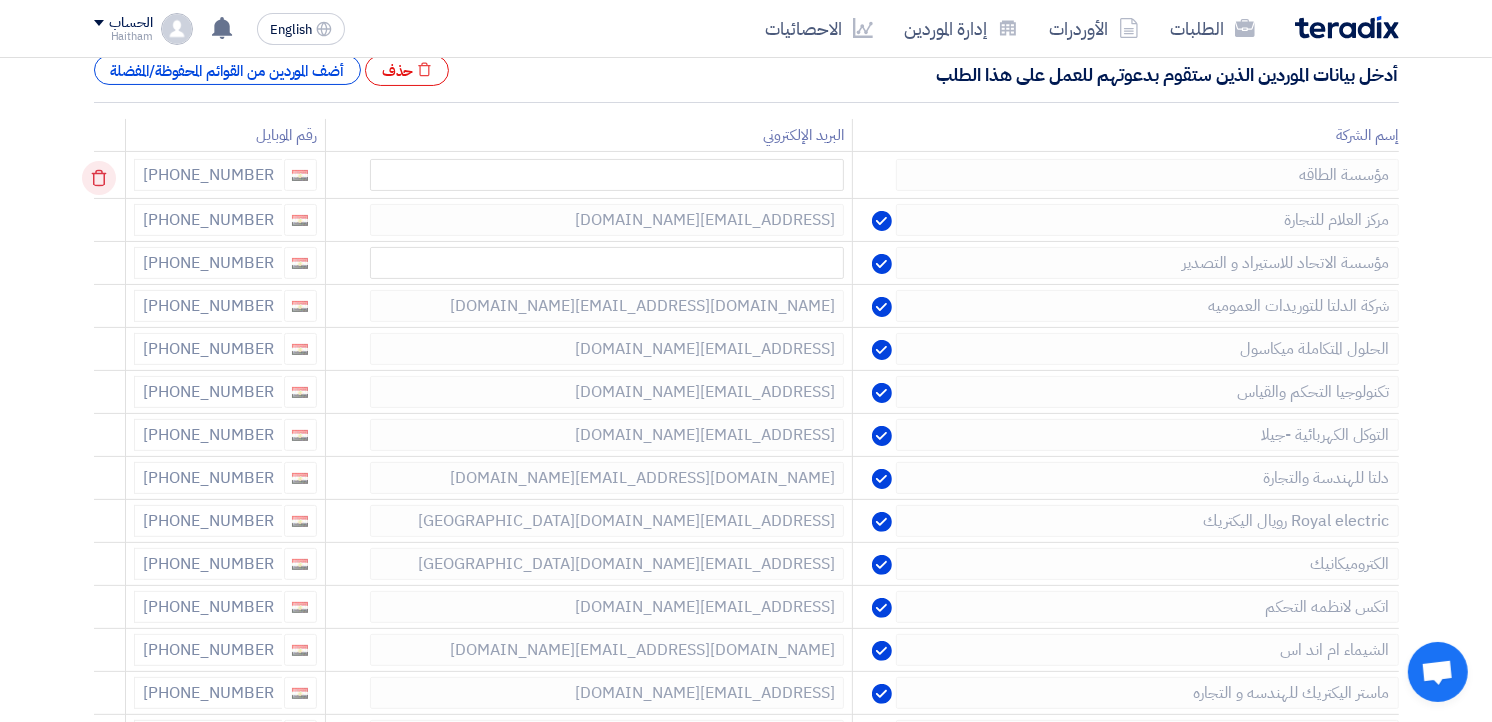 click 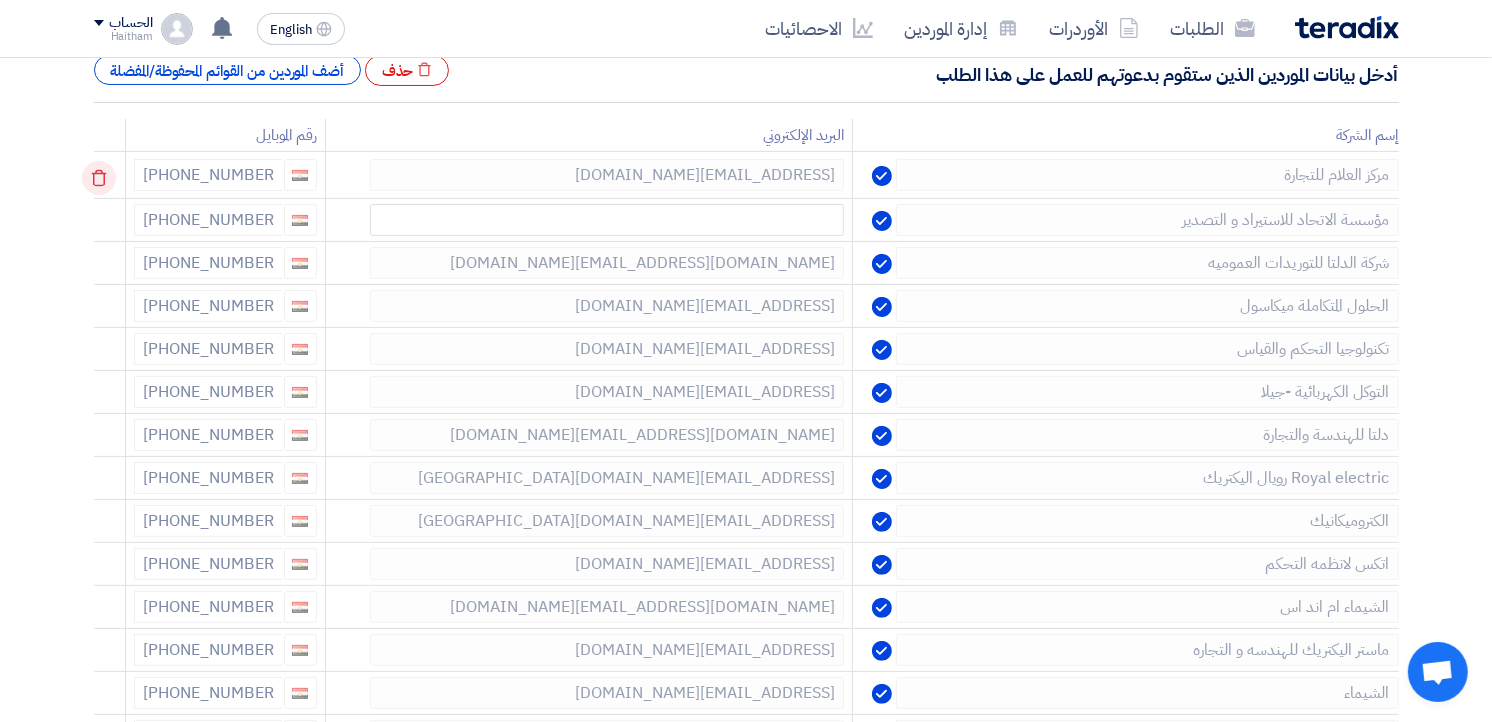 click 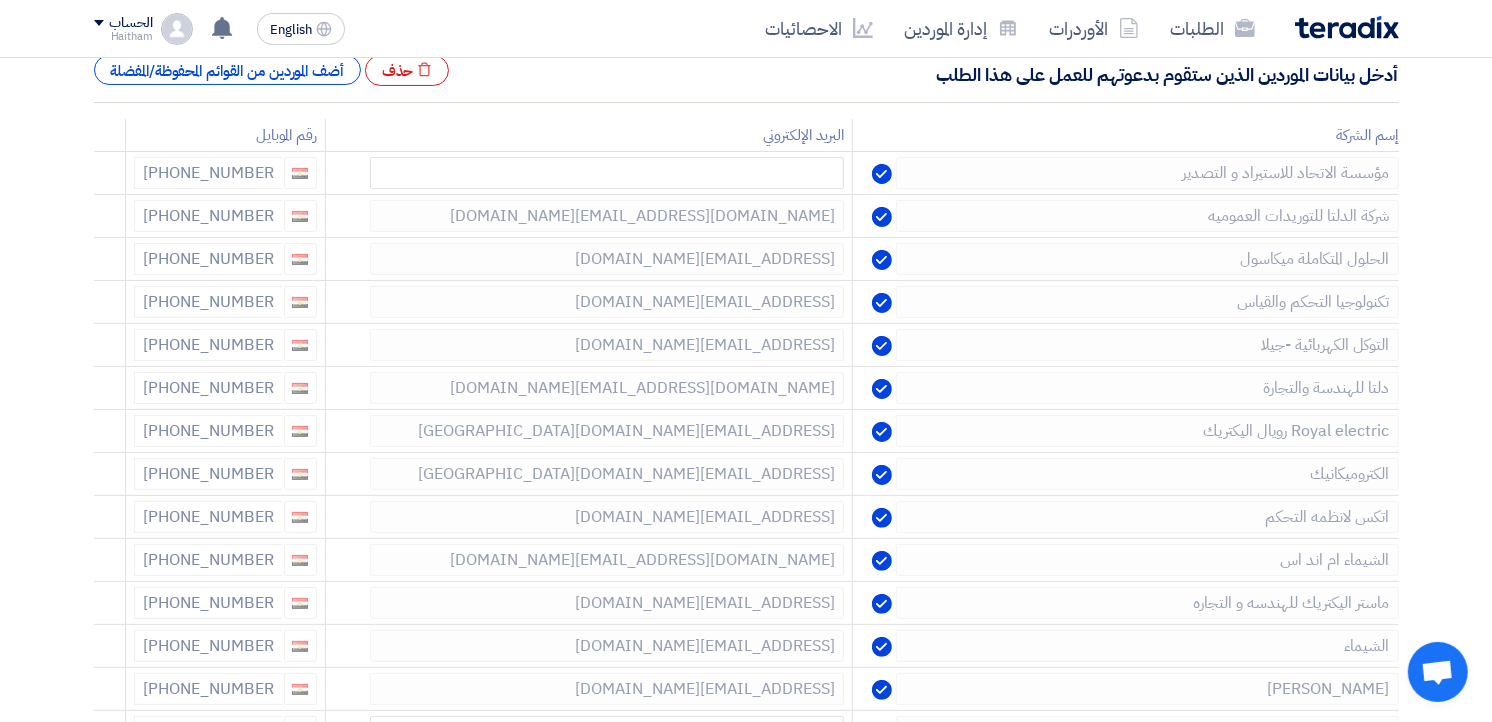 click 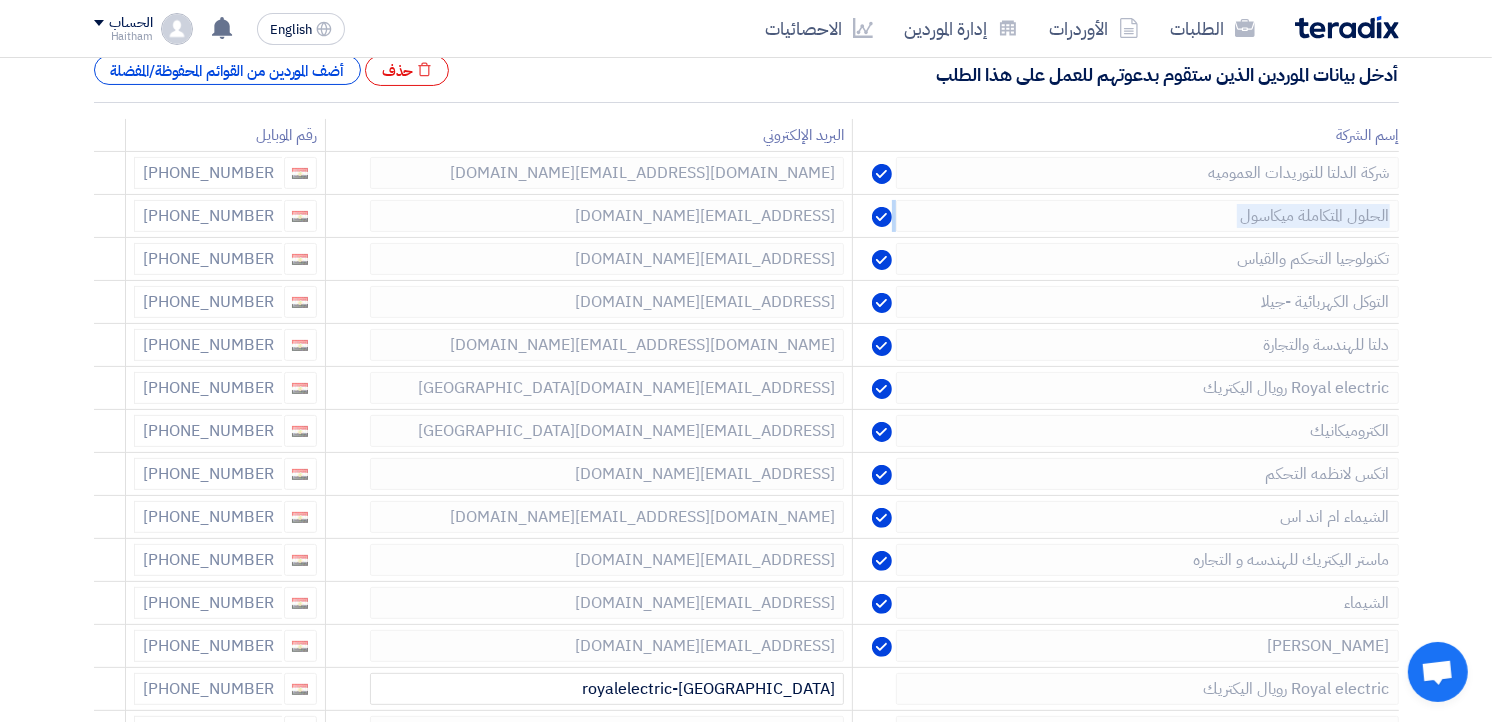 click 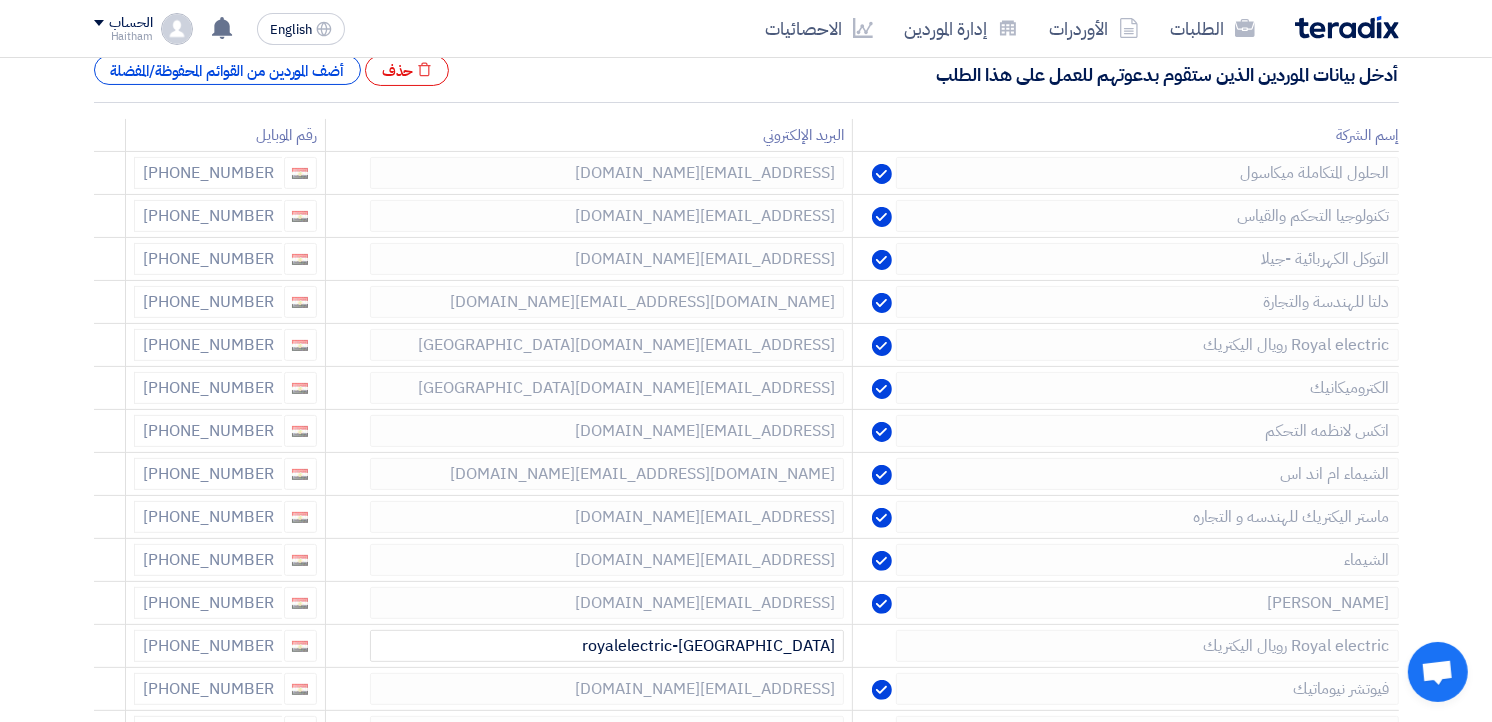 drag, startPoint x: 102, startPoint y: 178, endPoint x: 0, endPoint y: 231, distance: 114.947815 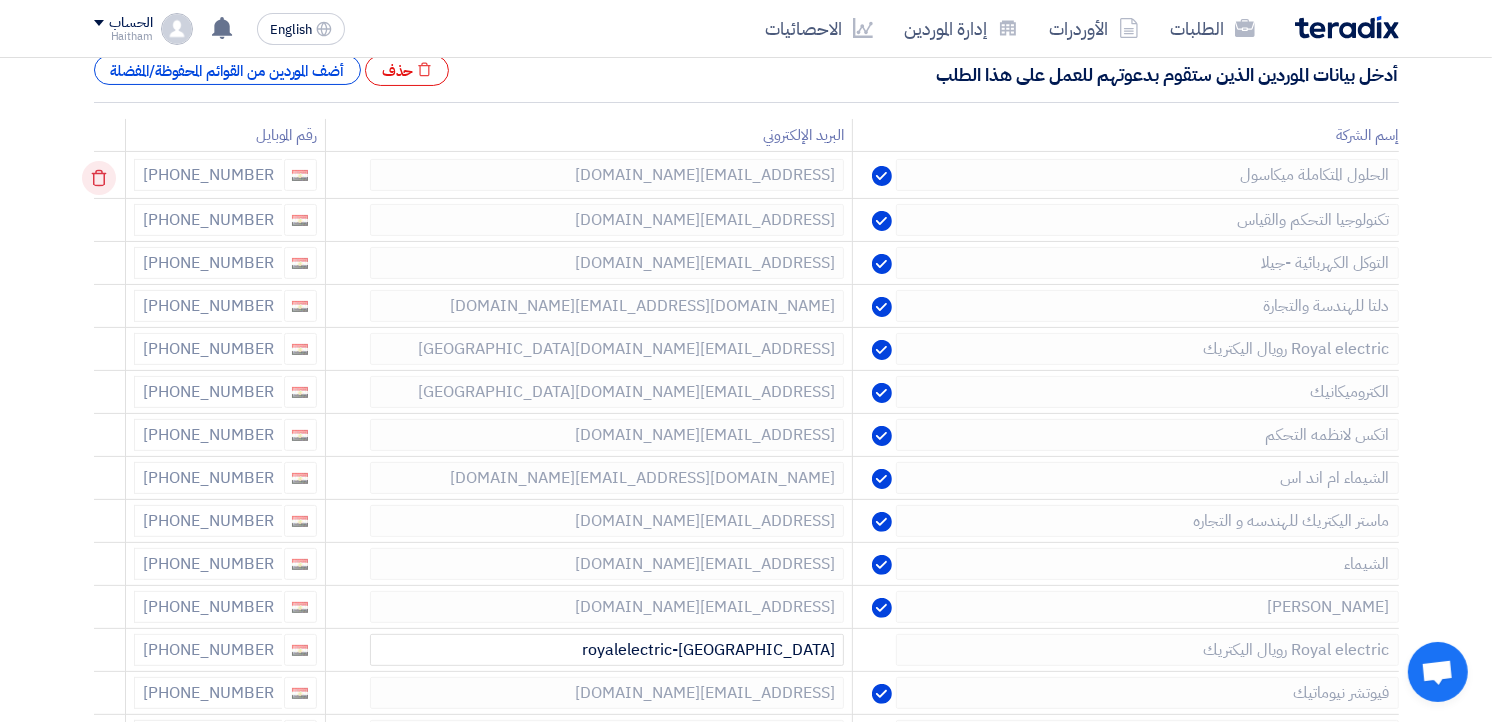 click 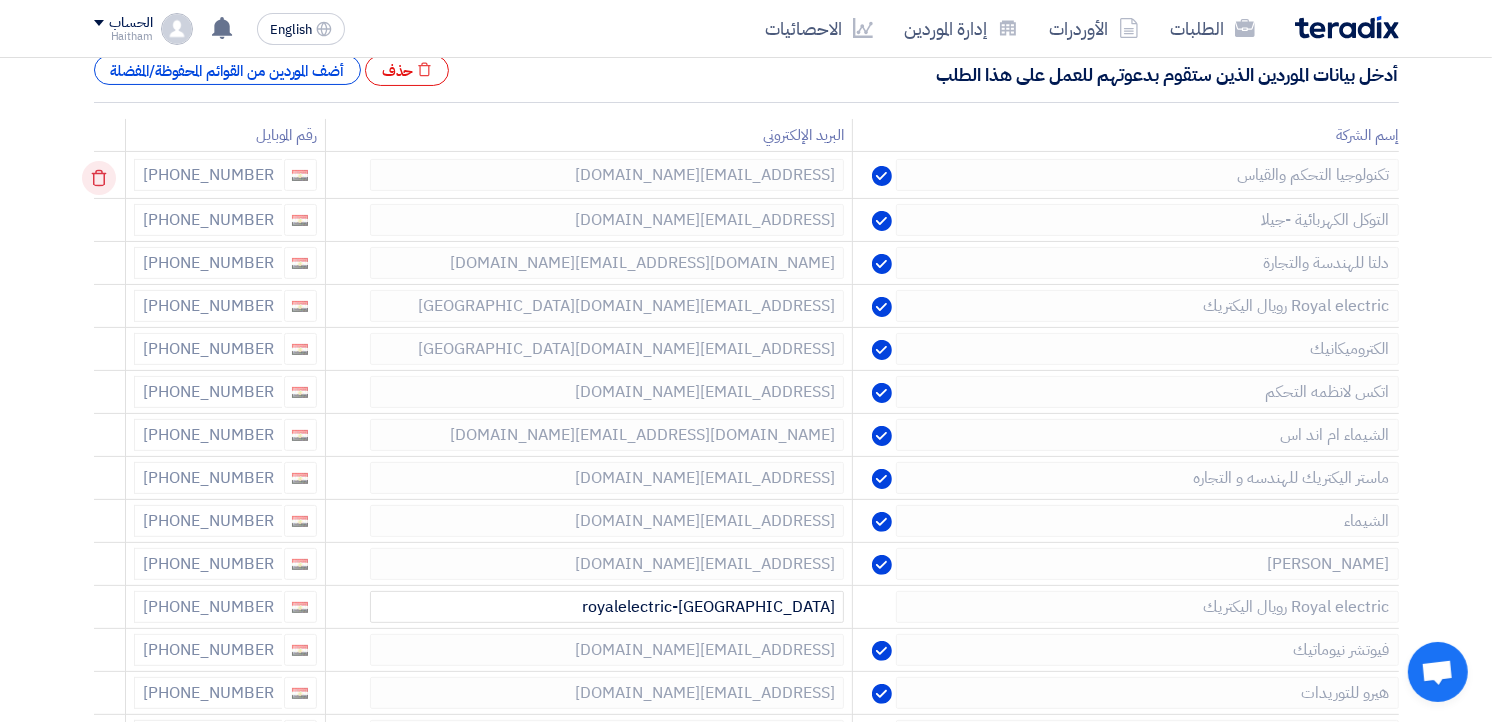 click 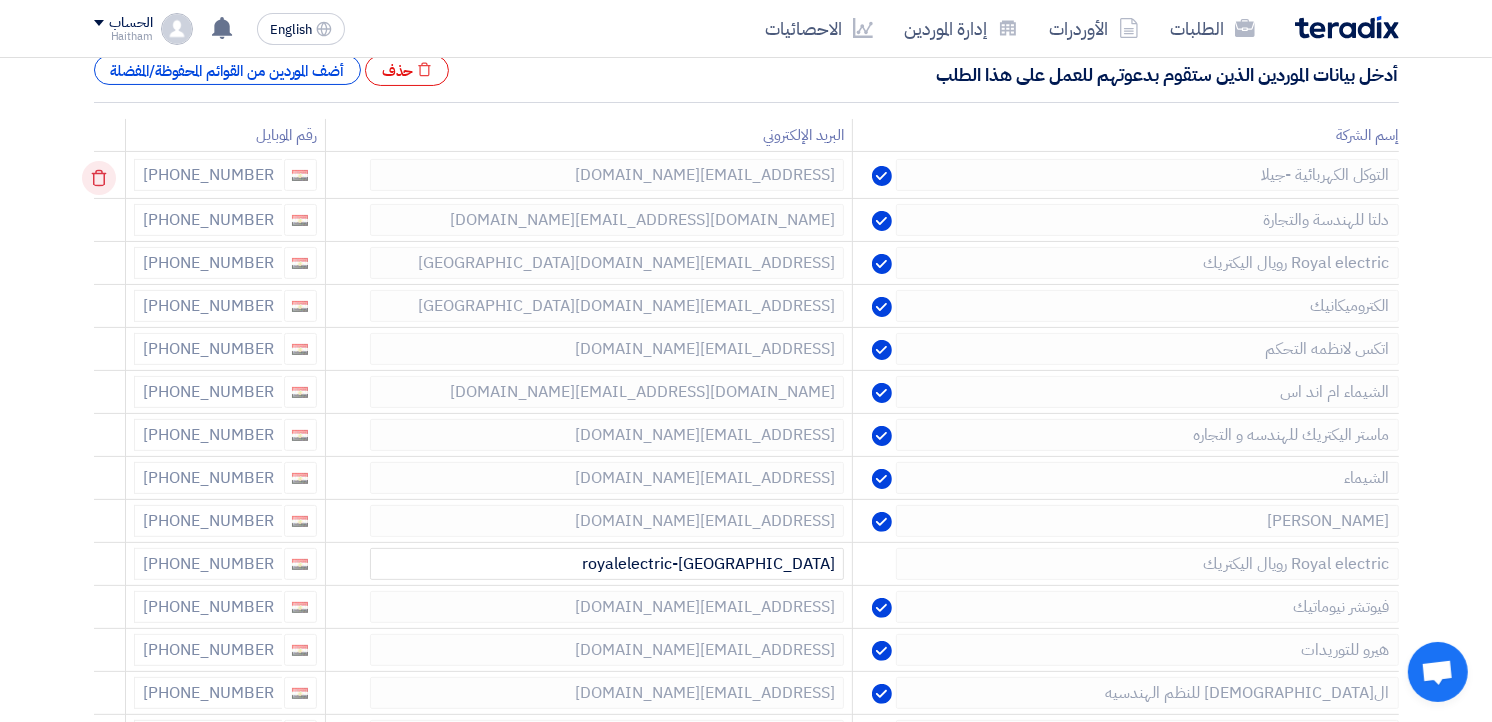click 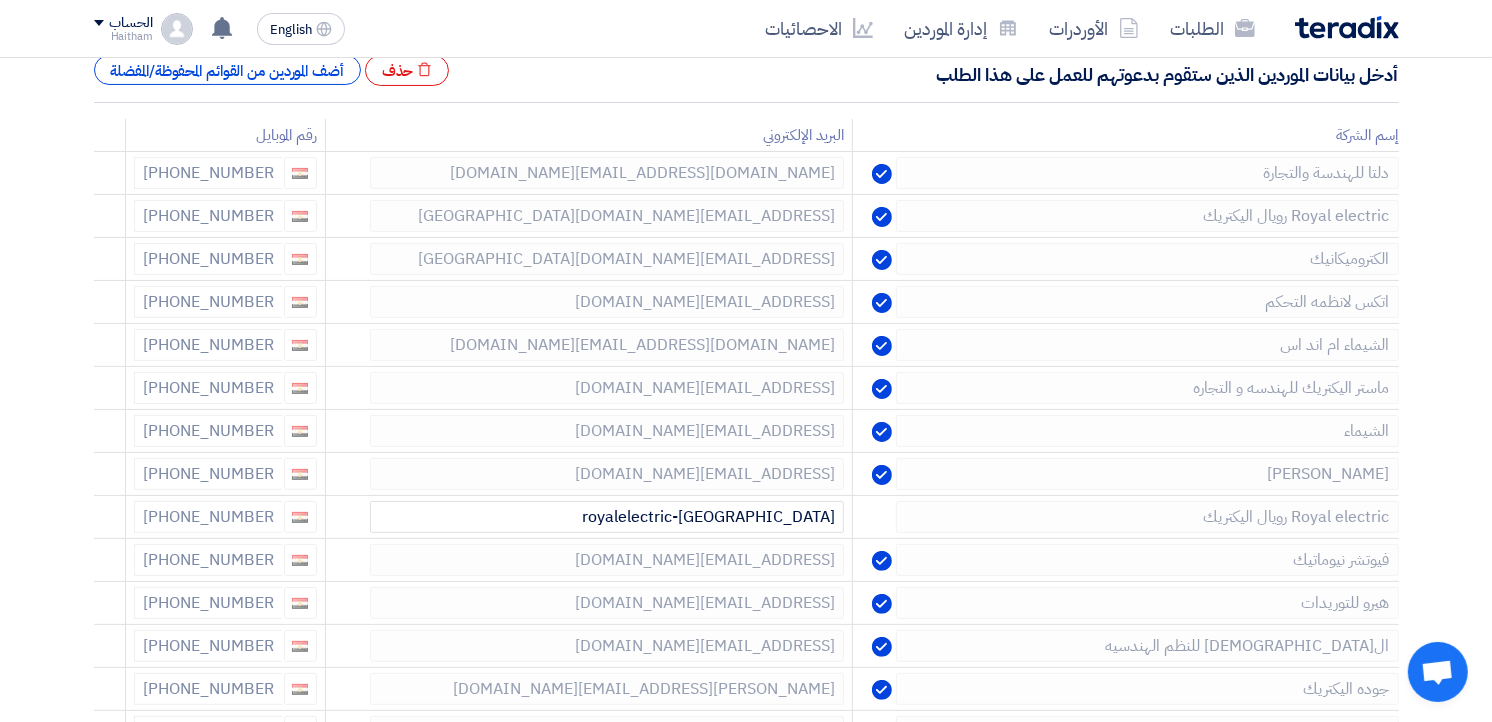 click 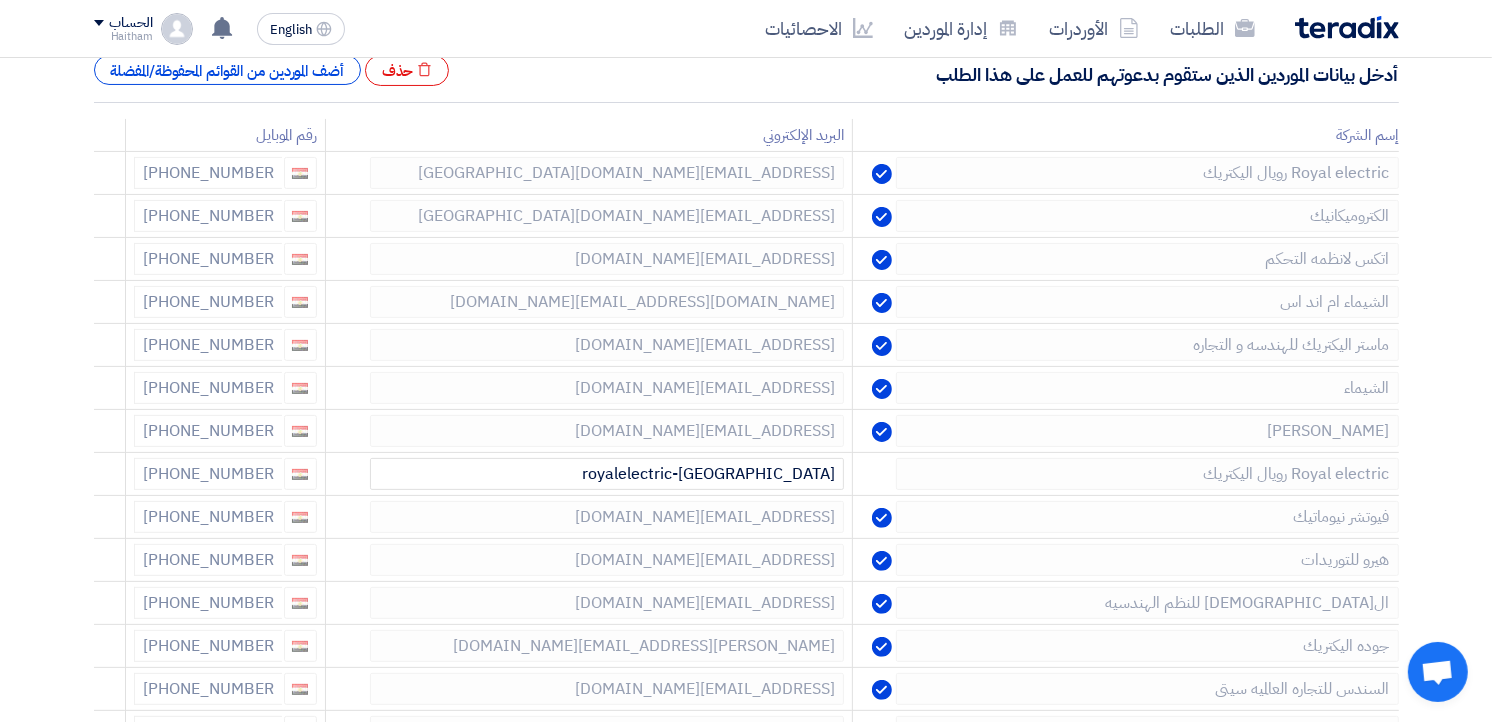 click 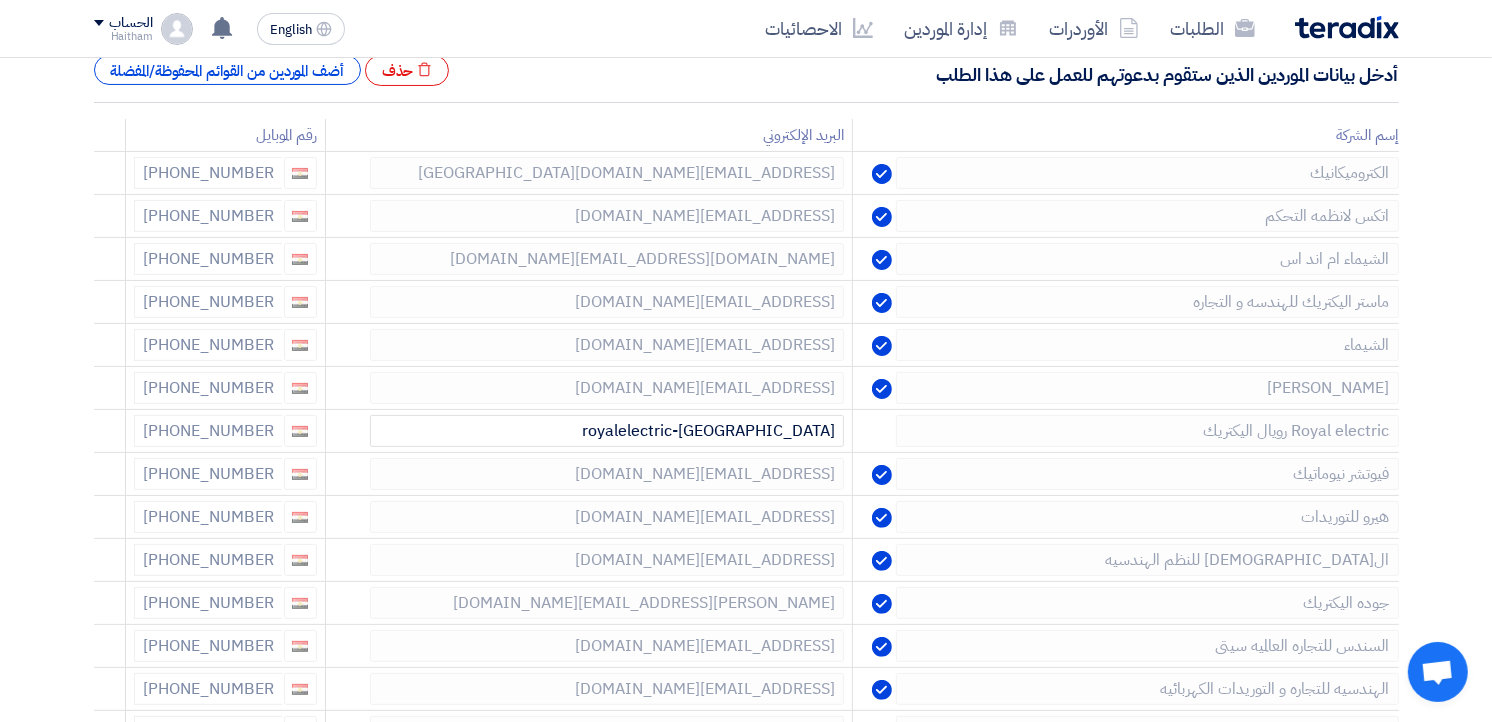 click 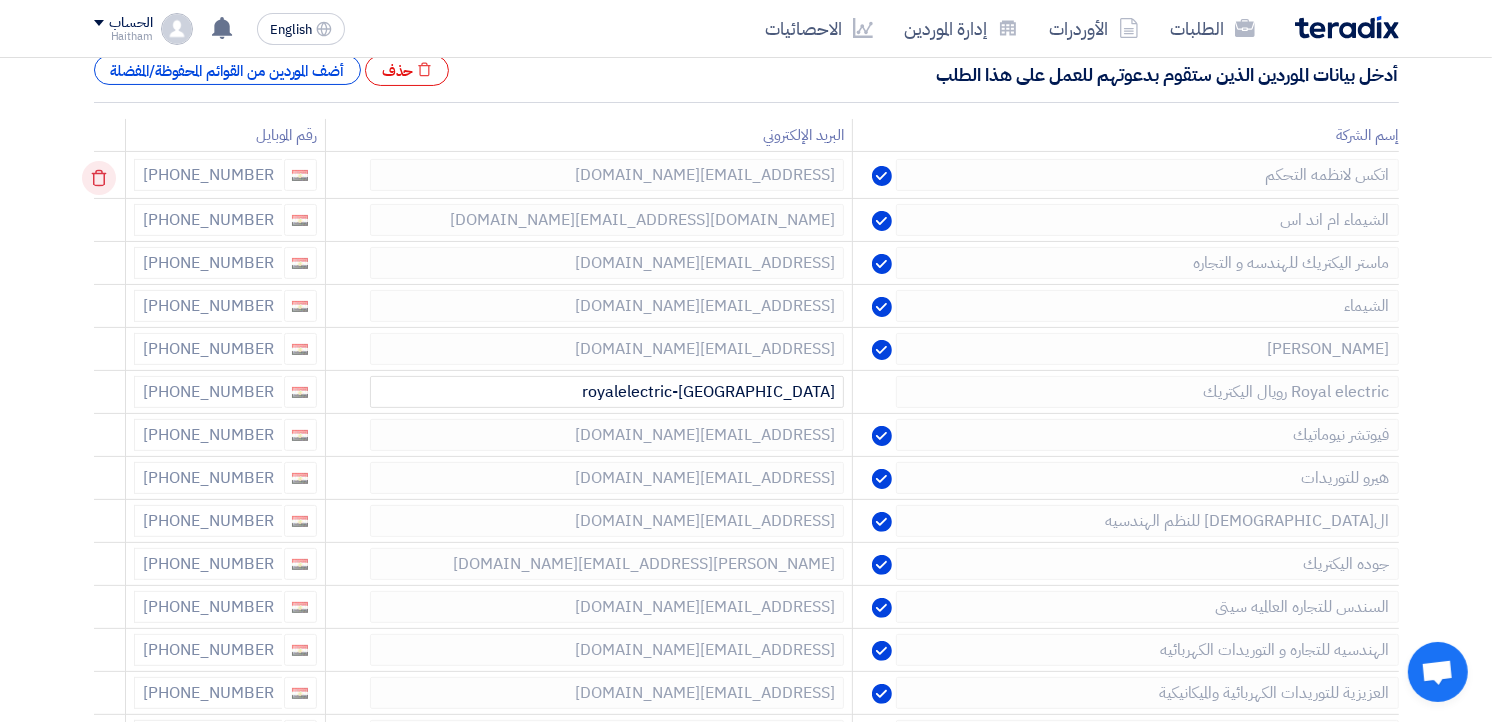 click 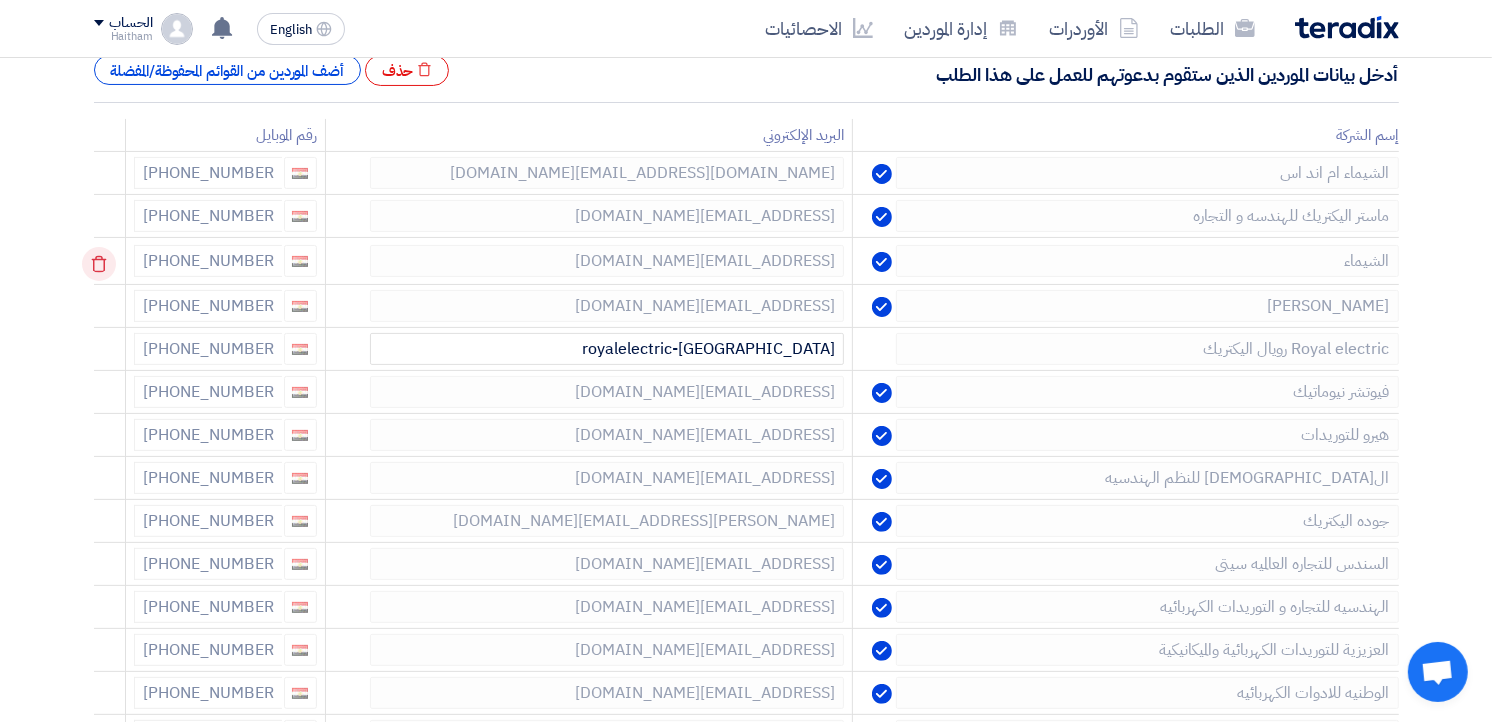 click 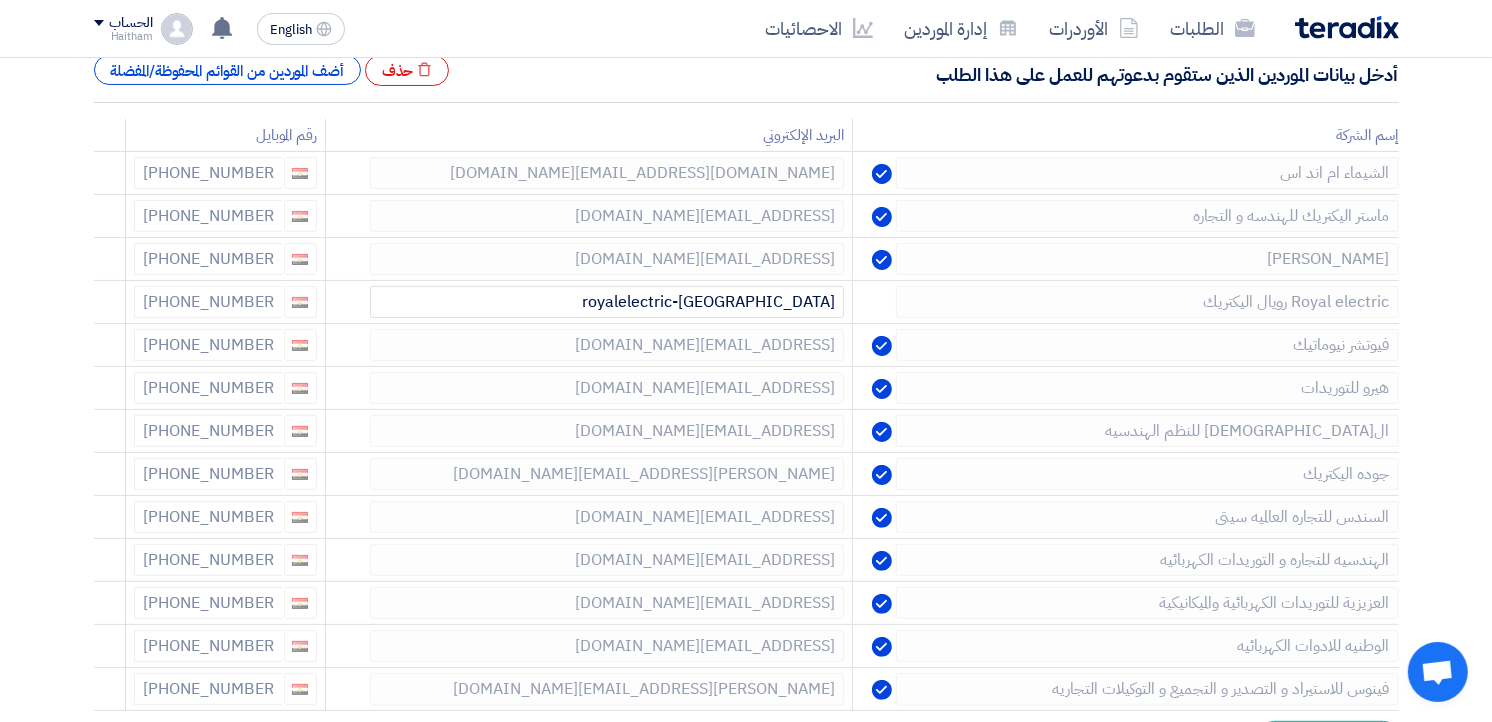 click 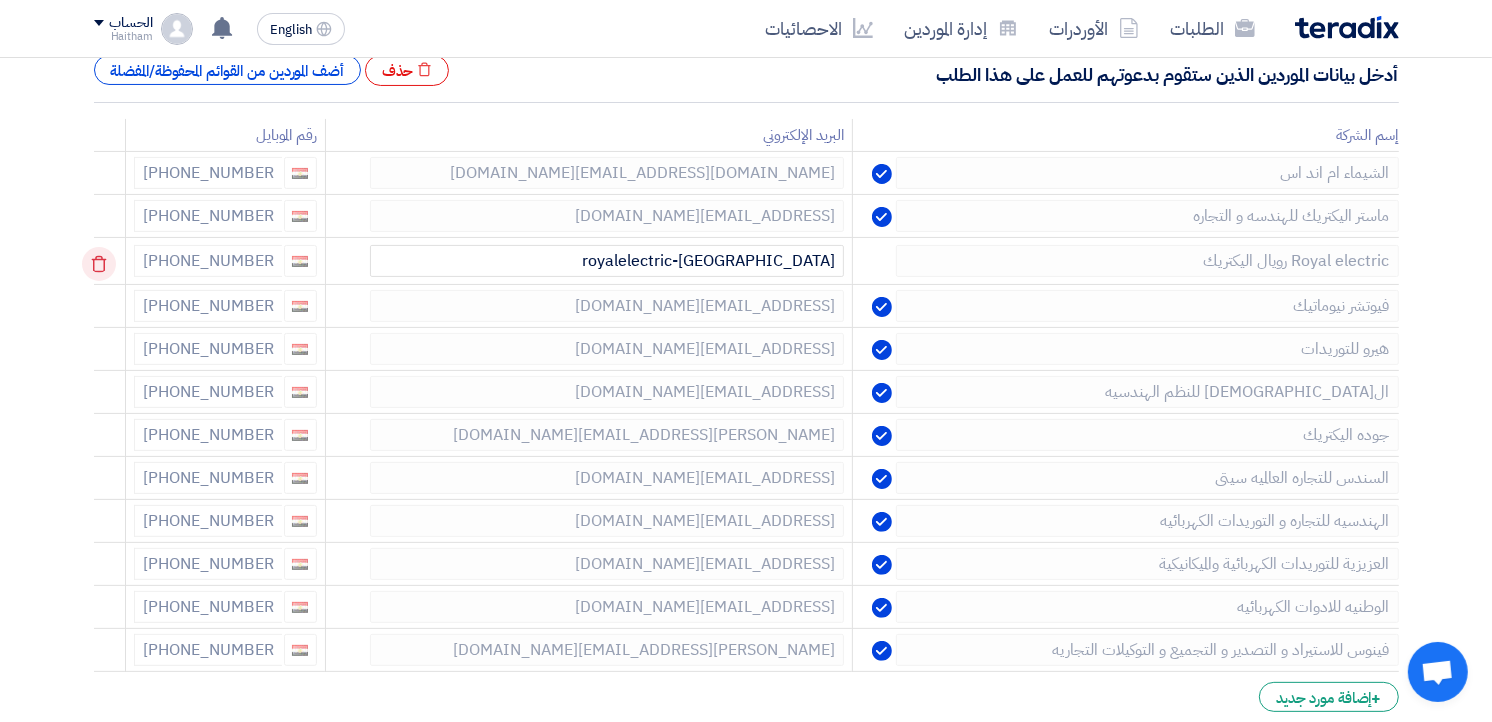 click 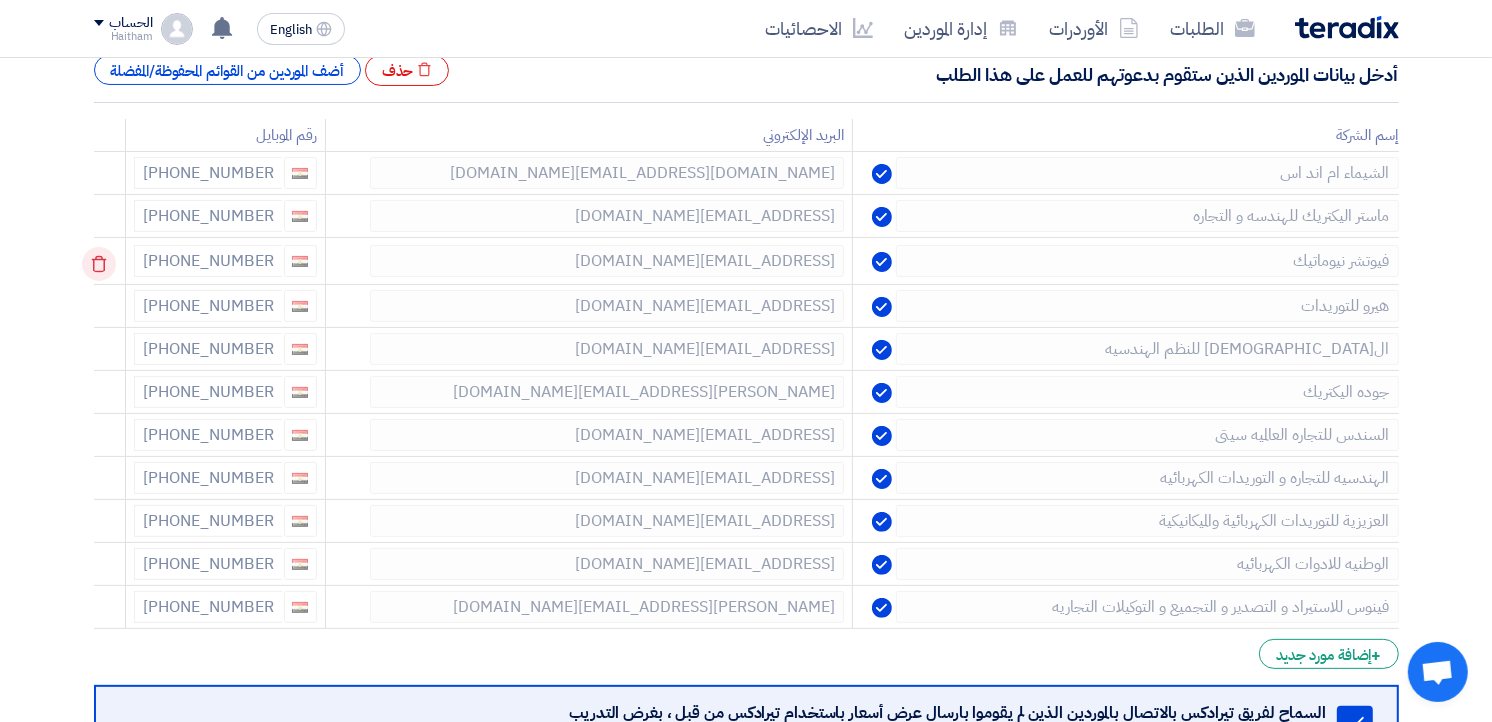 click 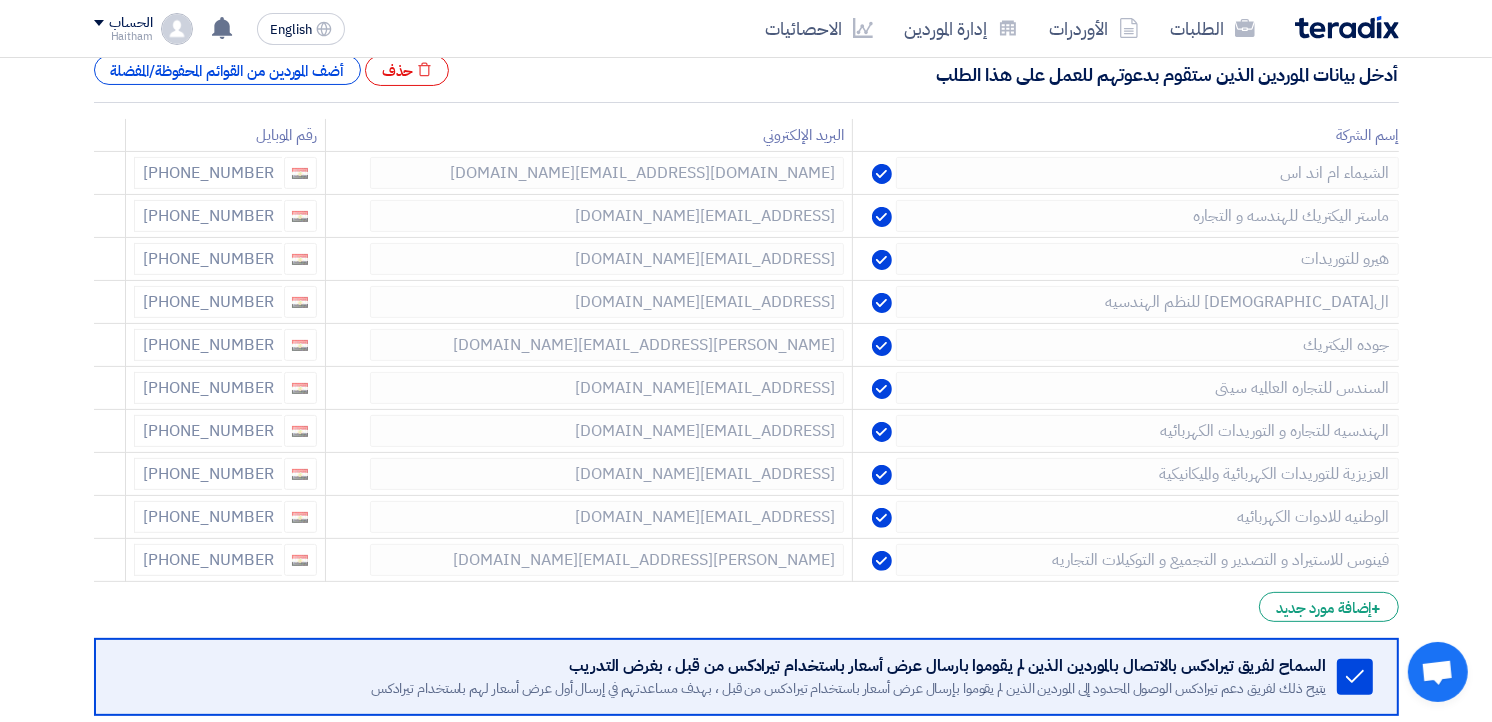 click 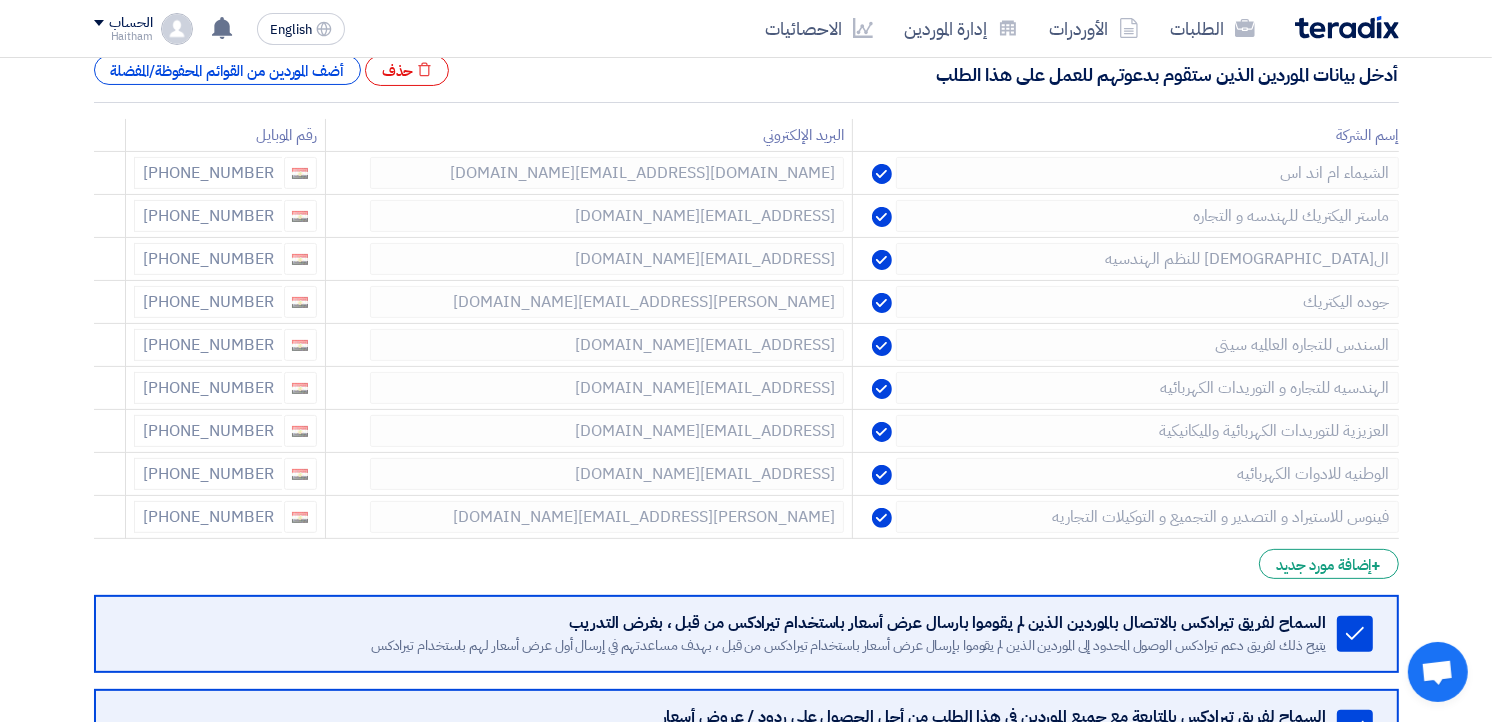 click 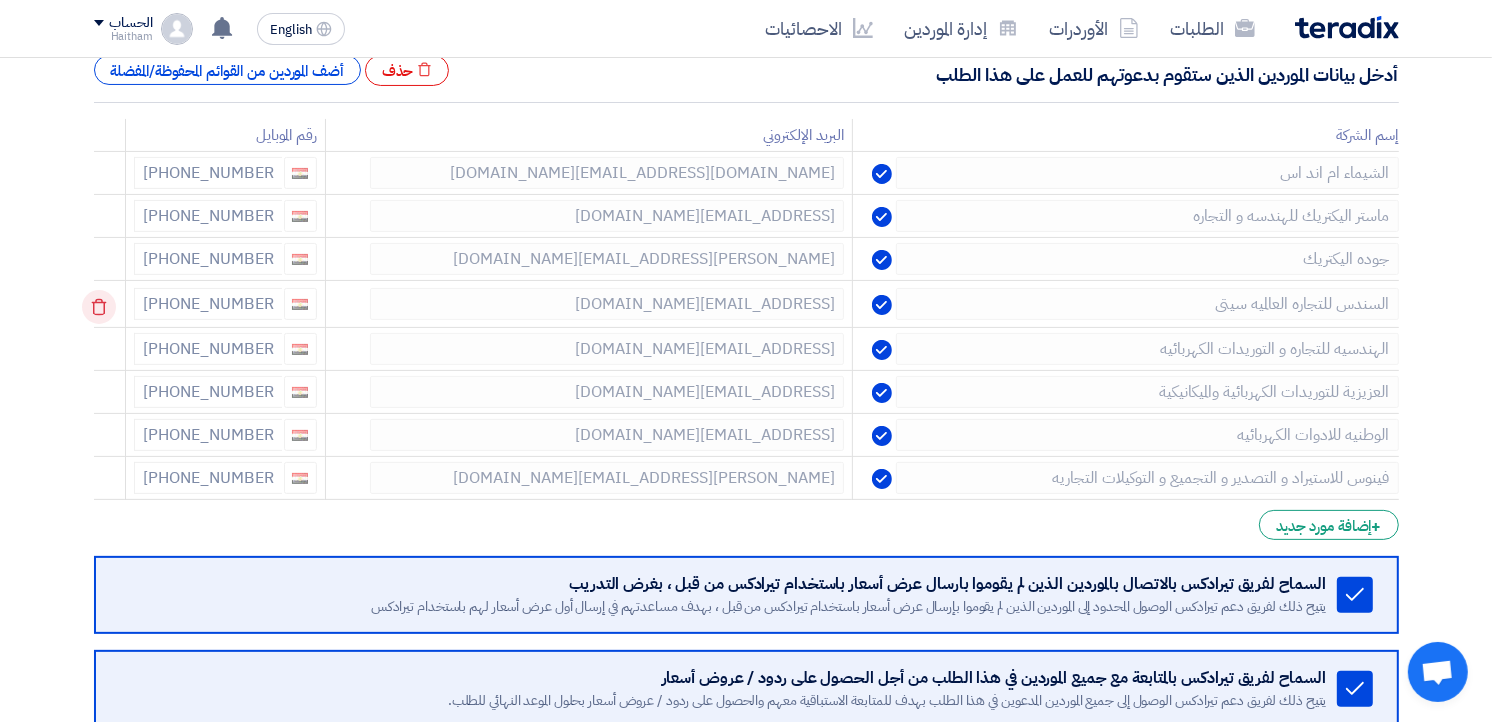 click 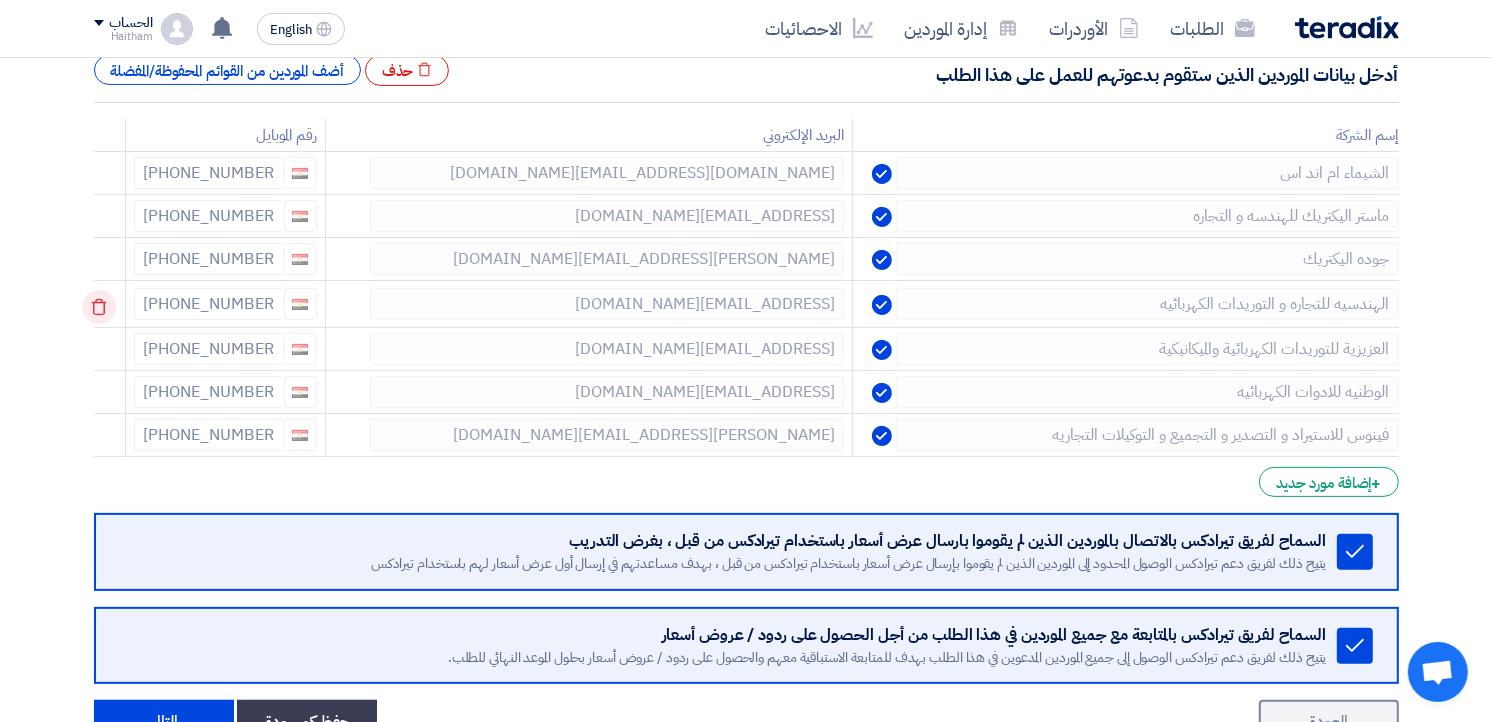 click 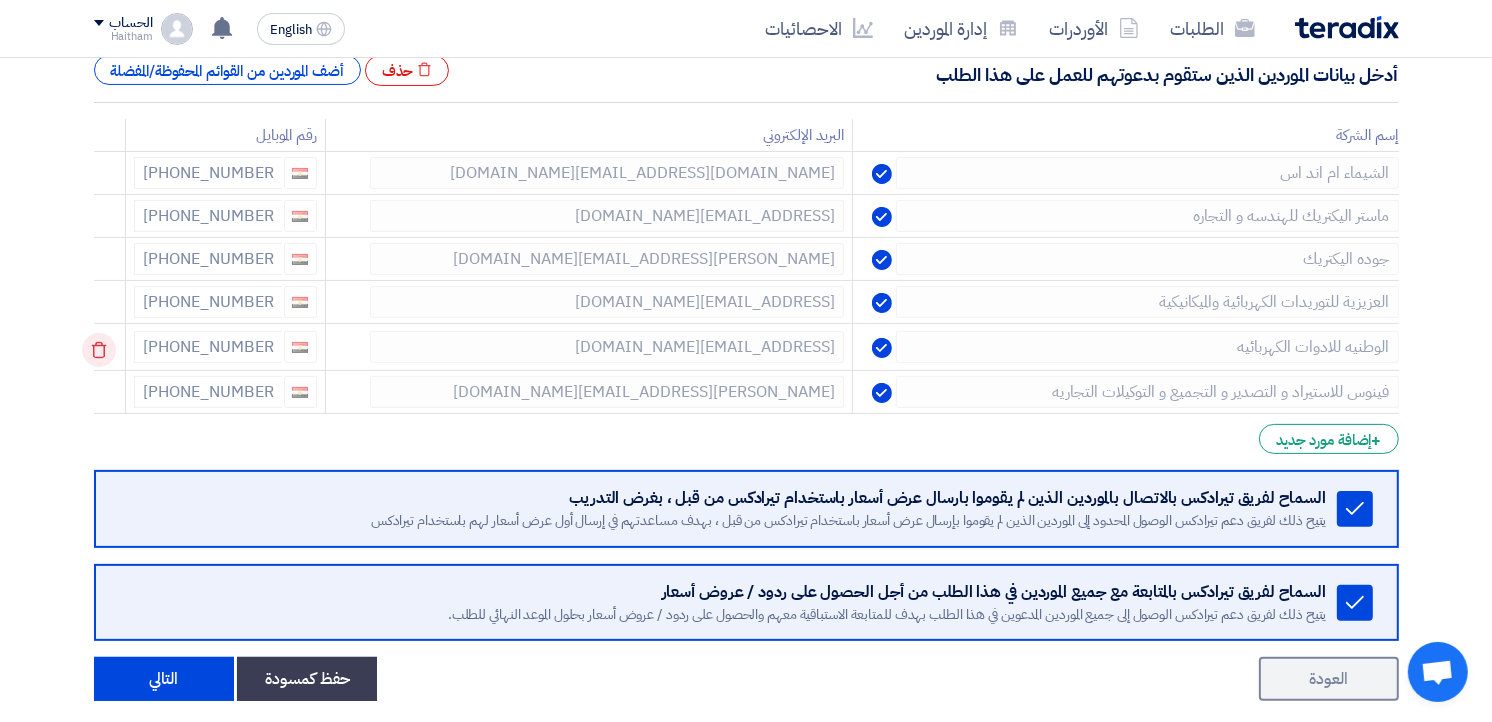 click 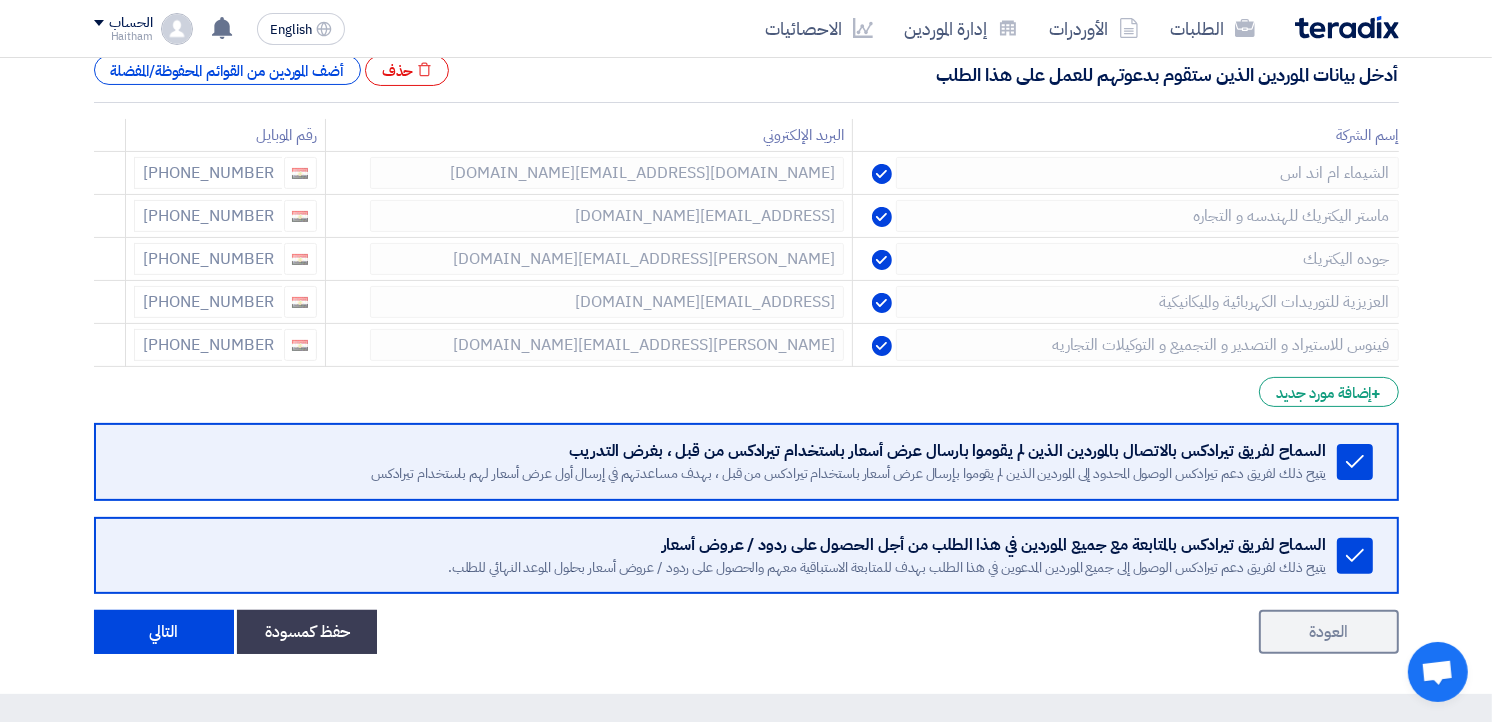 click 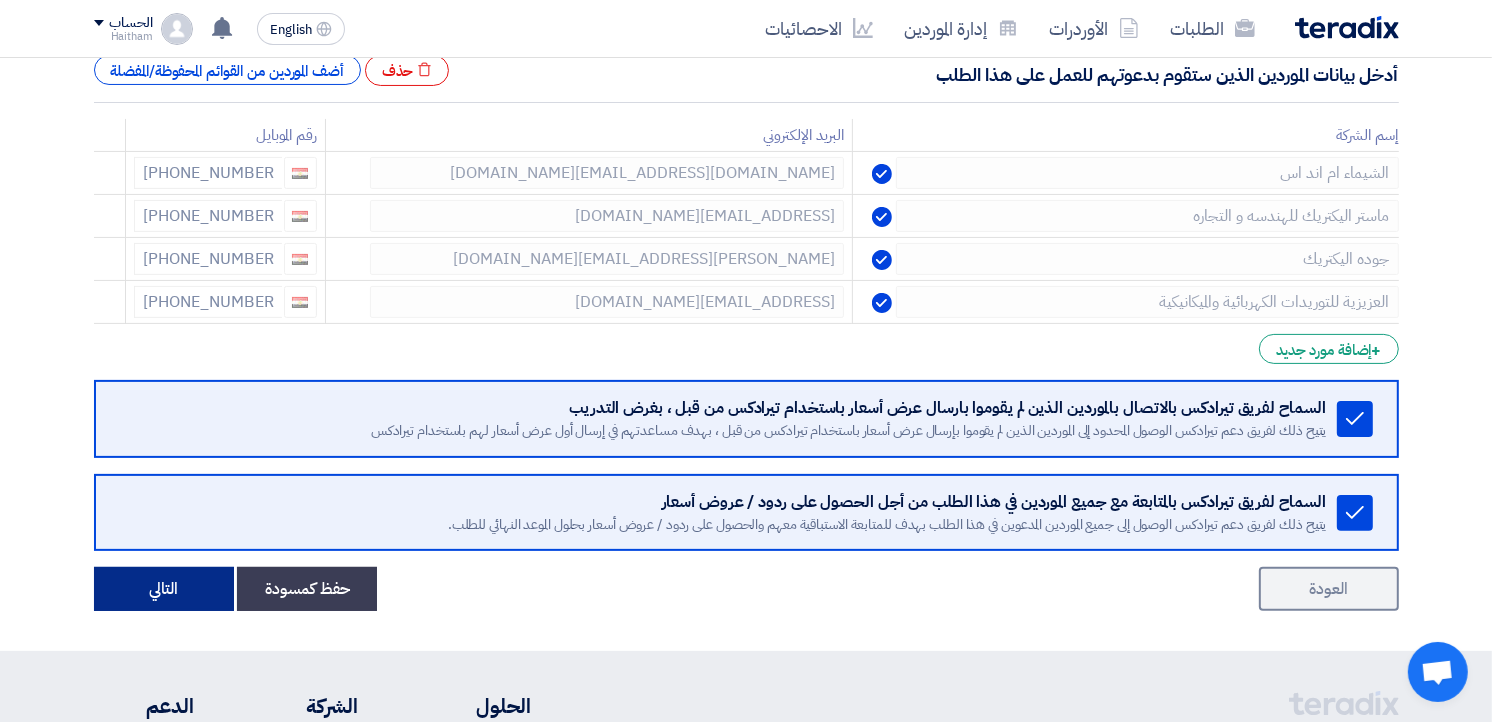 click on "التالي" 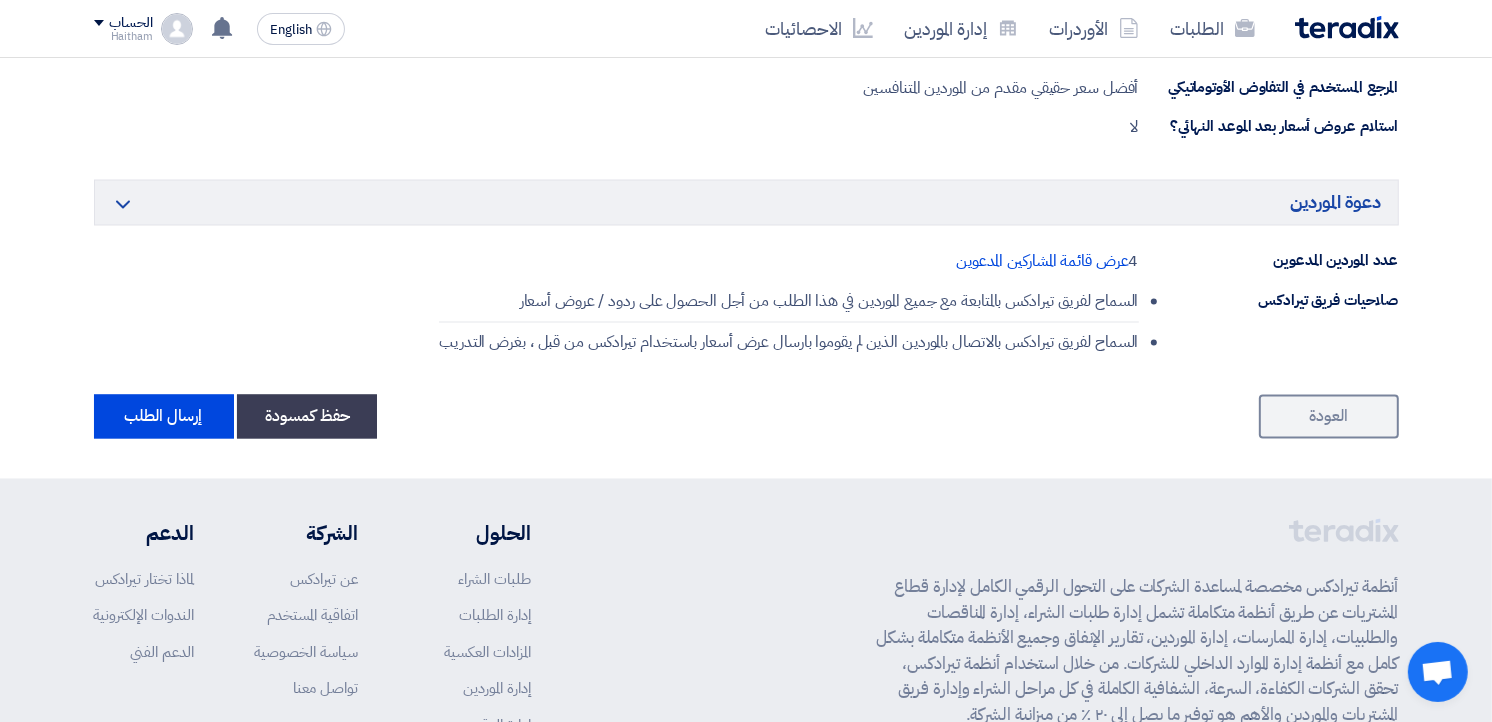scroll, scrollTop: 3312, scrollLeft: 0, axis: vertical 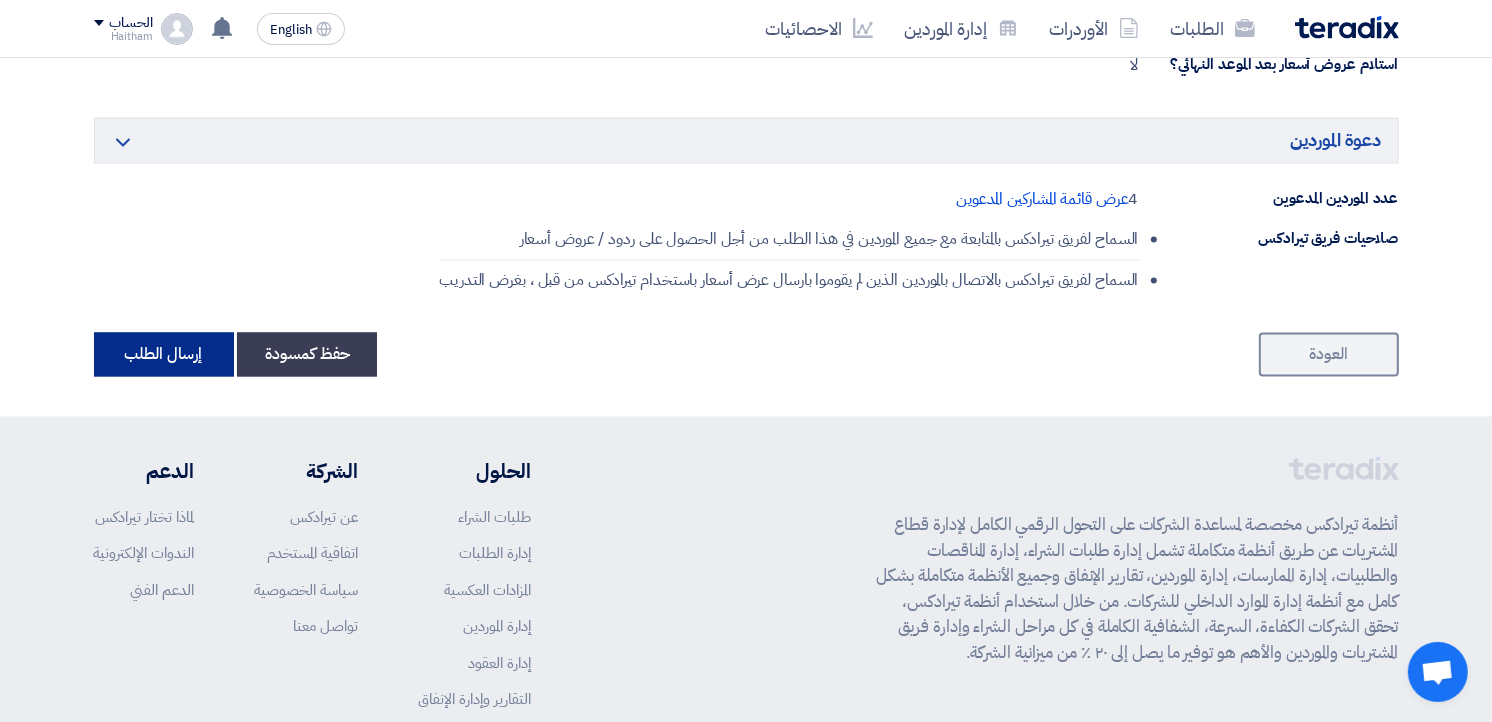 click on "إرسال الطلب" 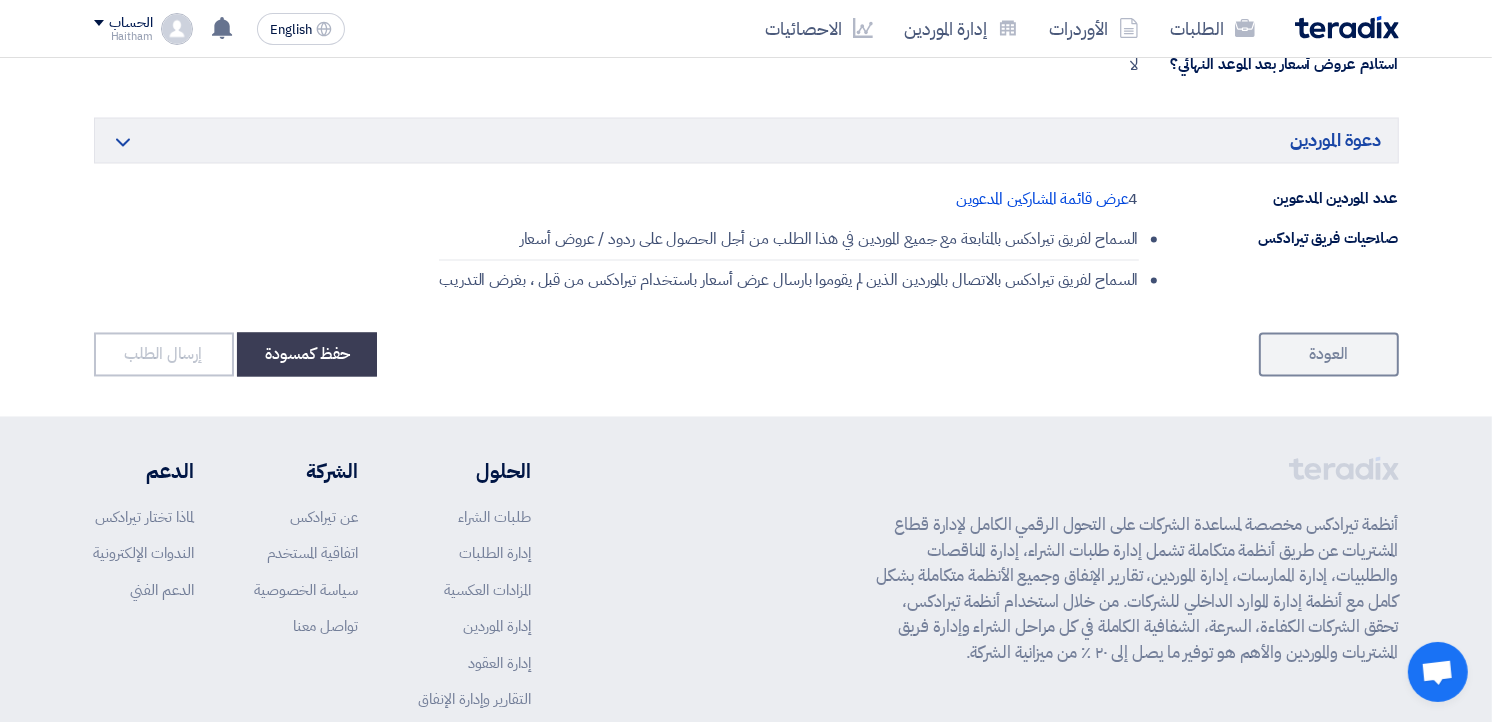 scroll, scrollTop: 0, scrollLeft: 0, axis: both 